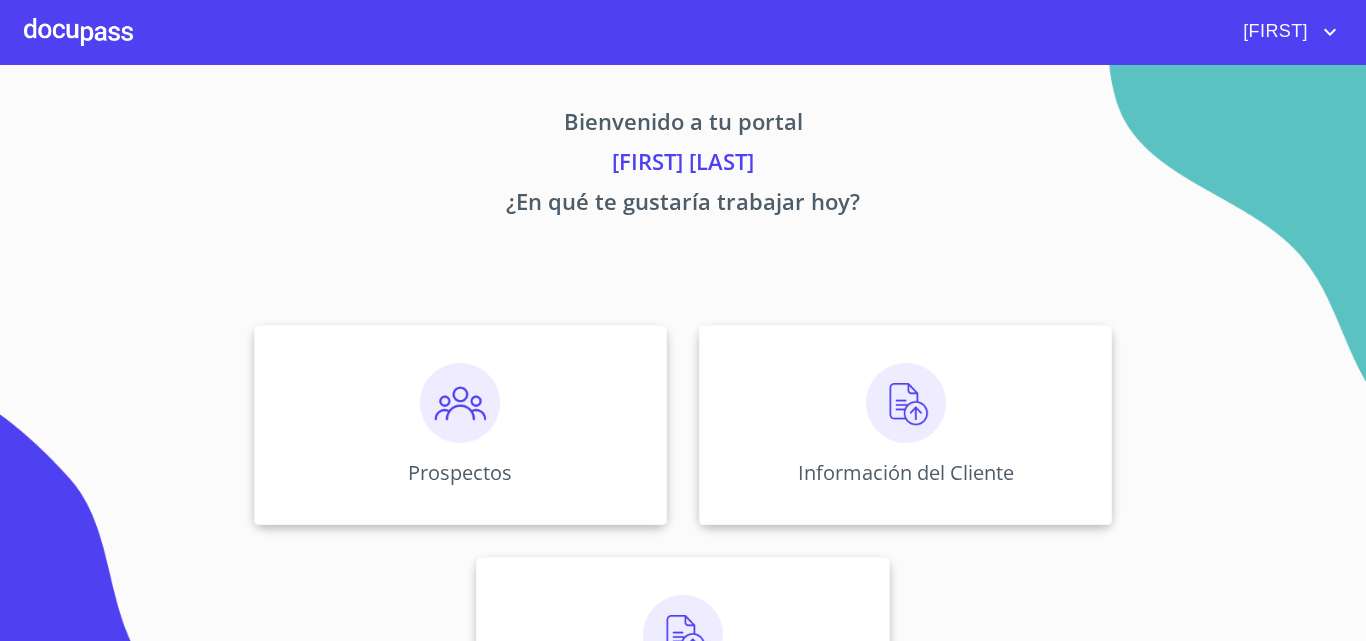 click at bounding box center (460, 403) 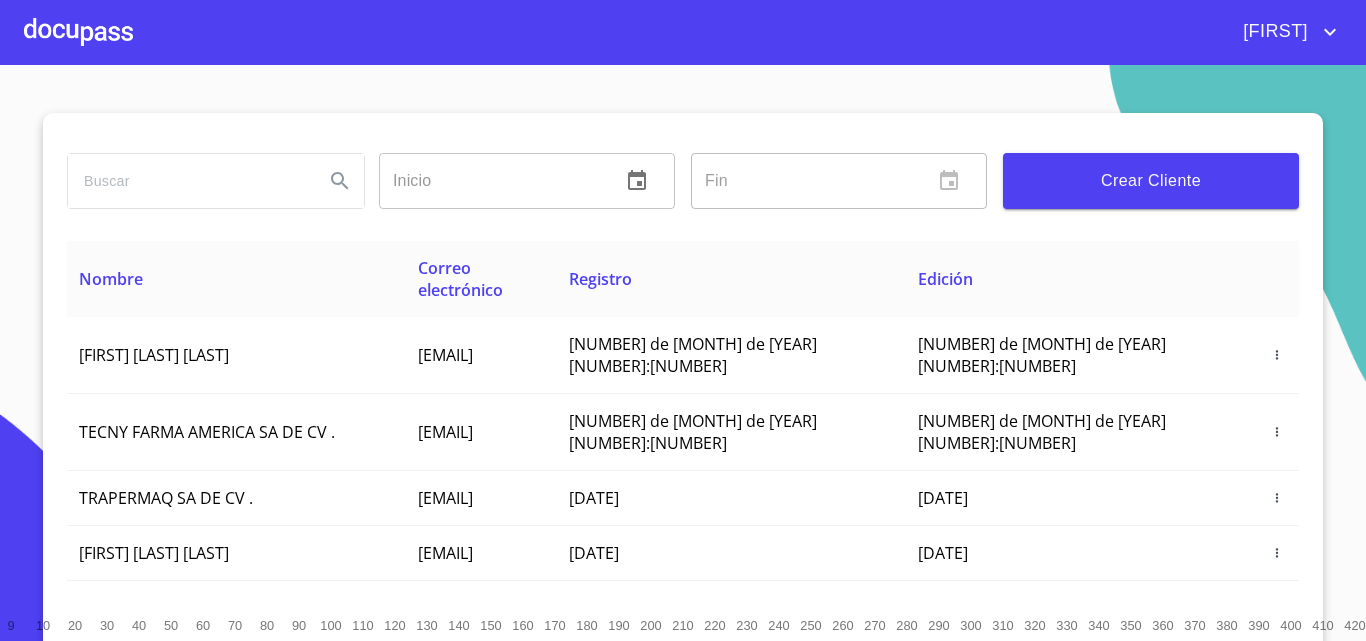 click on "Crear Cliente" at bounding box center [1151, 181] 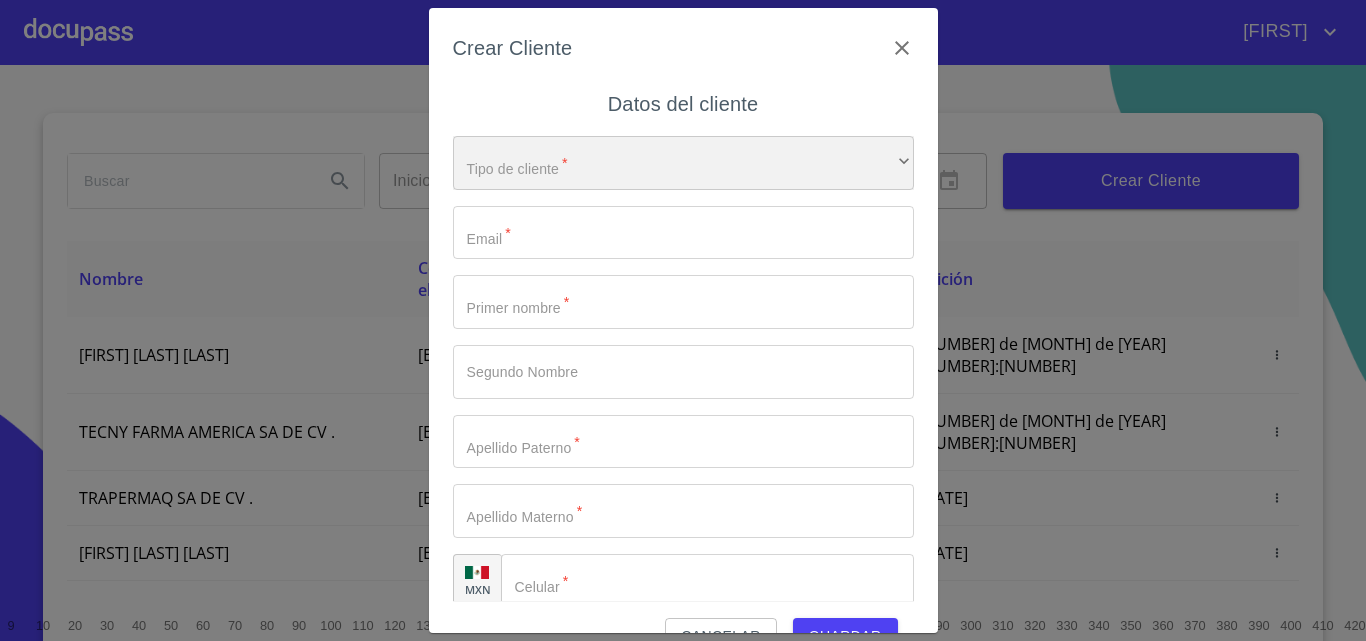 click on "​" at bounding box center (683, 163) 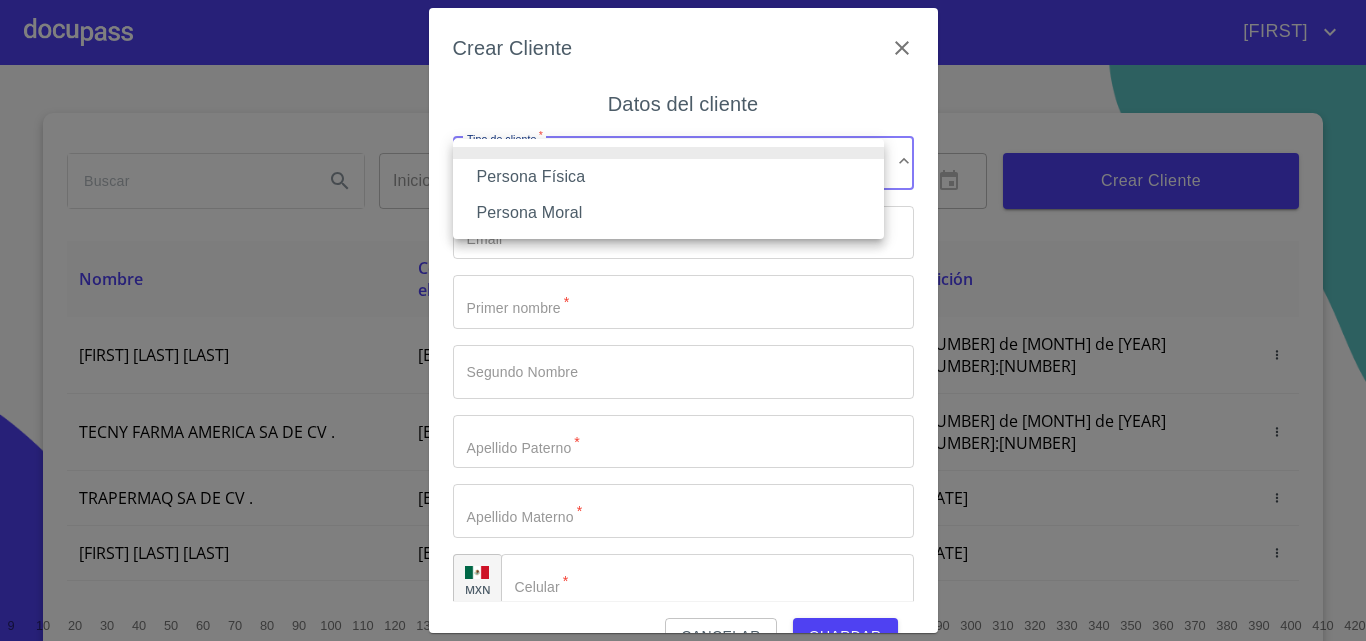 click on "Persona Física" at bounding box center [668, 177] 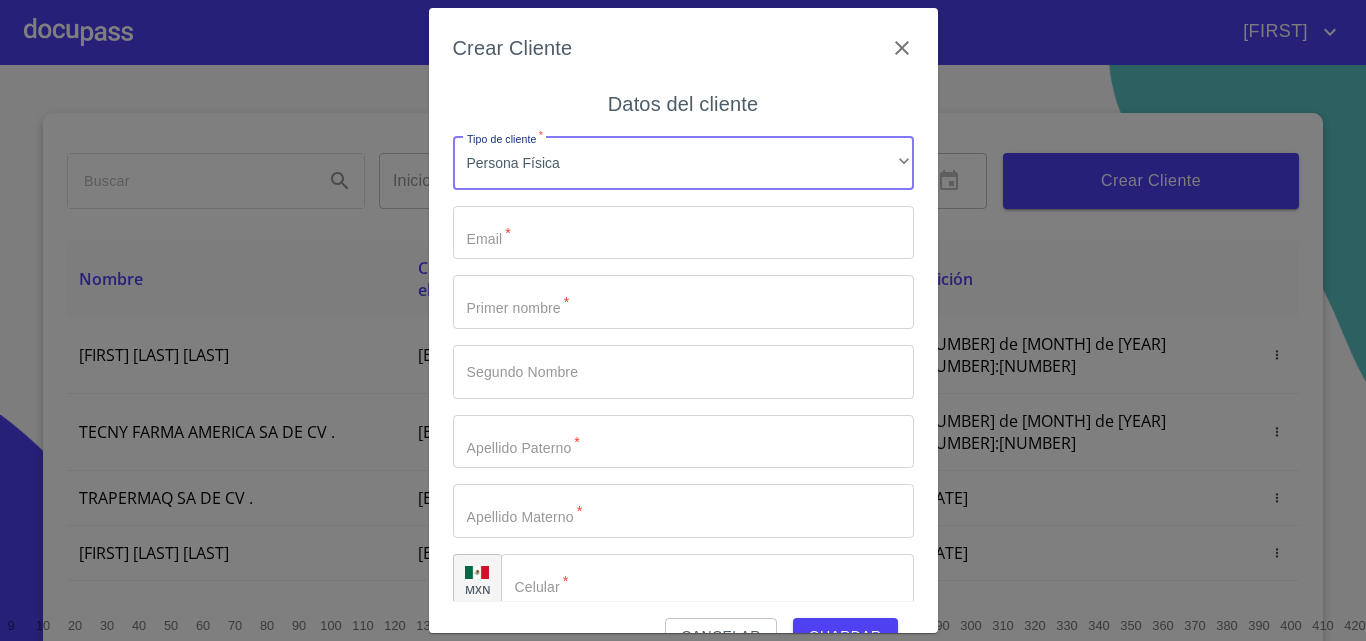 click on "Tipo de cliente   *" at bounding box center (683, 233) 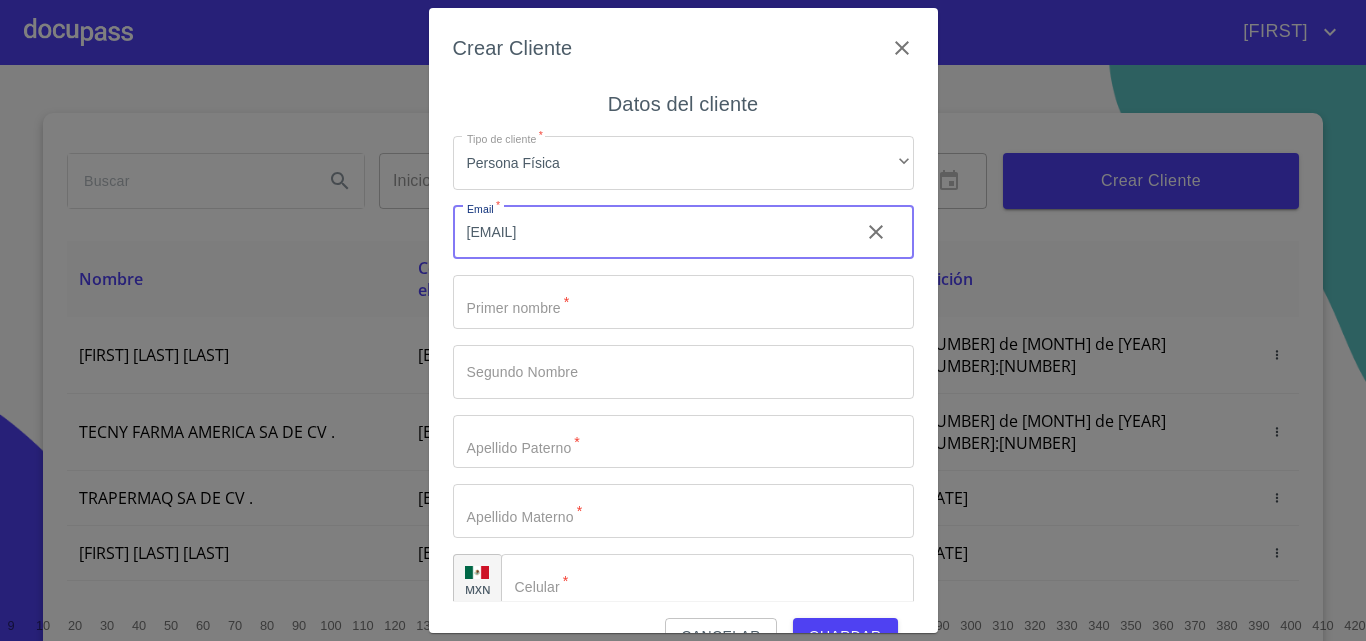 type on "[EMAIL]" 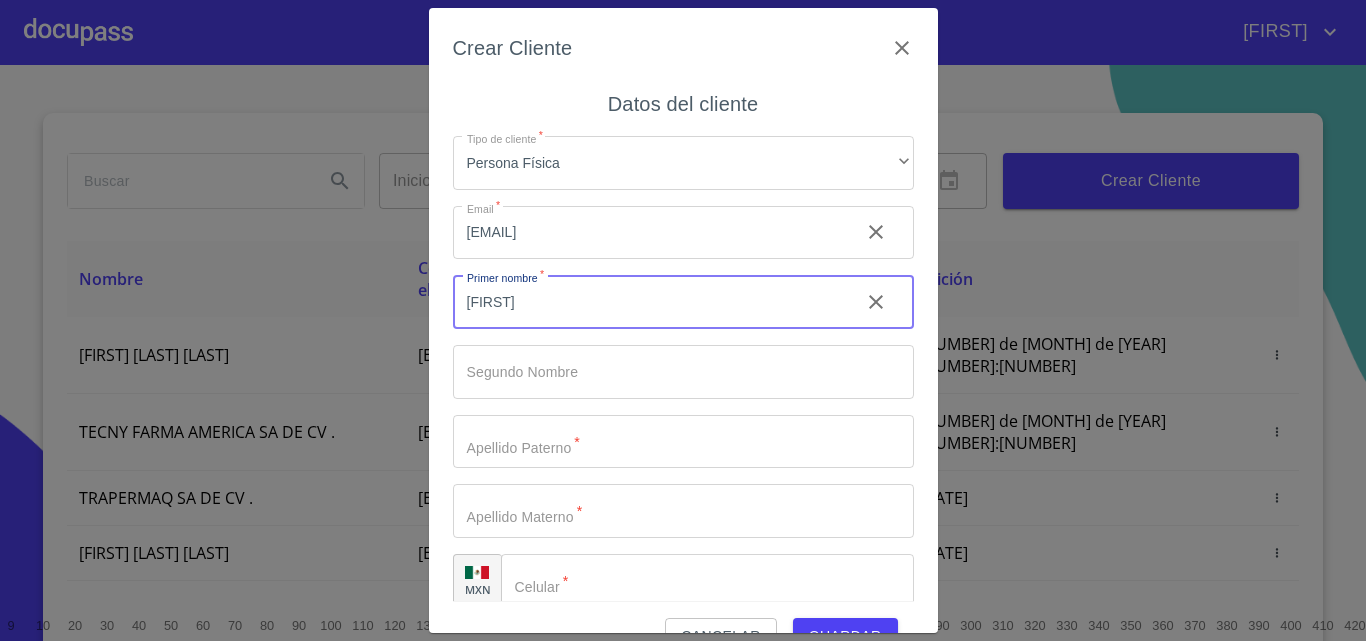 type on "[FIRST]" 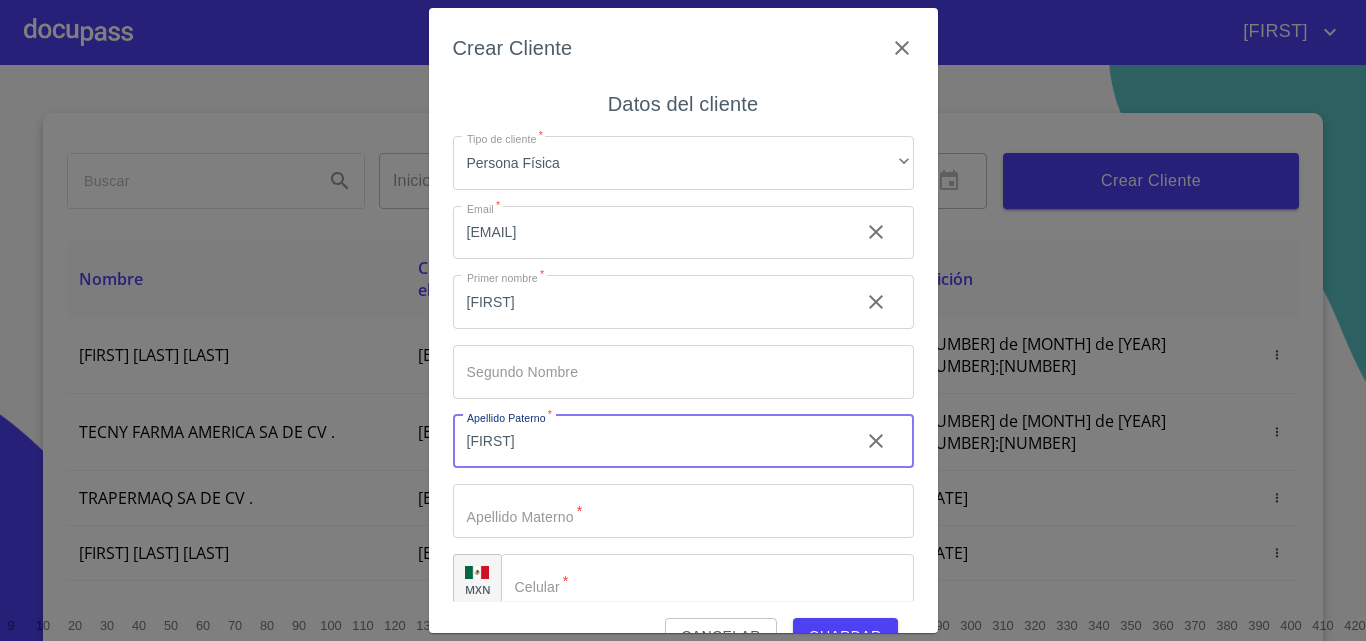 type on "[FIRST]" 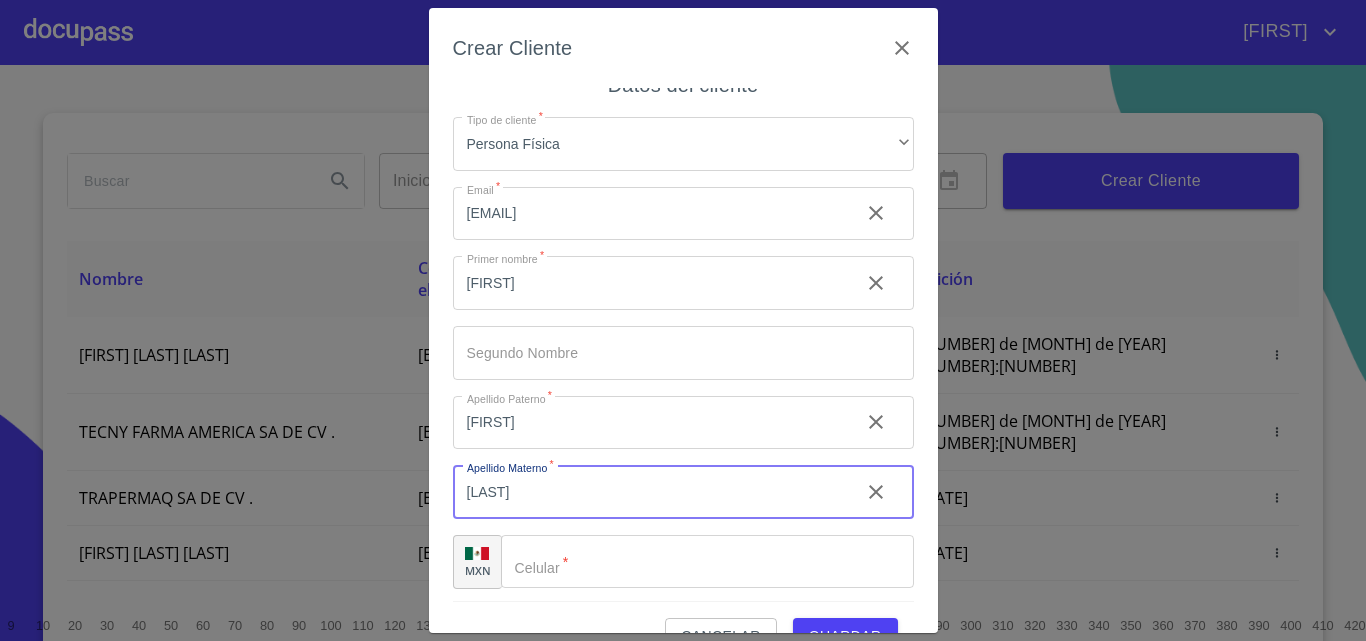 scroll, scrollTop: 23, scrollLeft: 0, axis: vertical 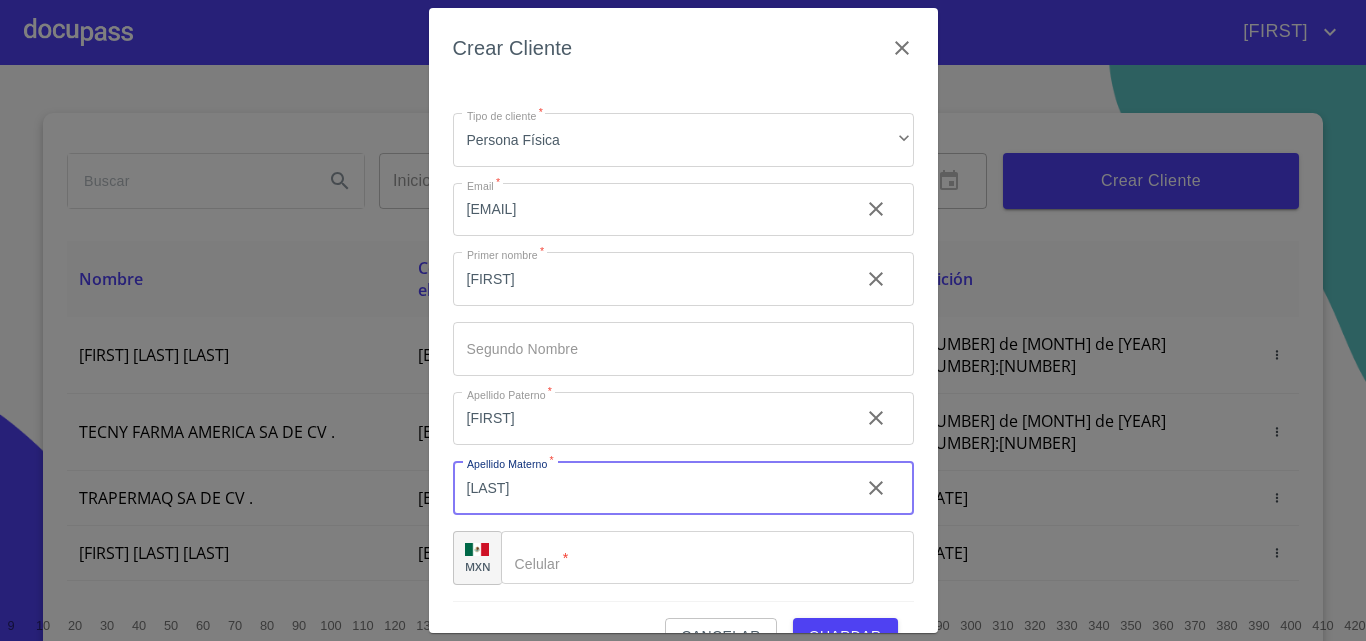type on "[LAST]" 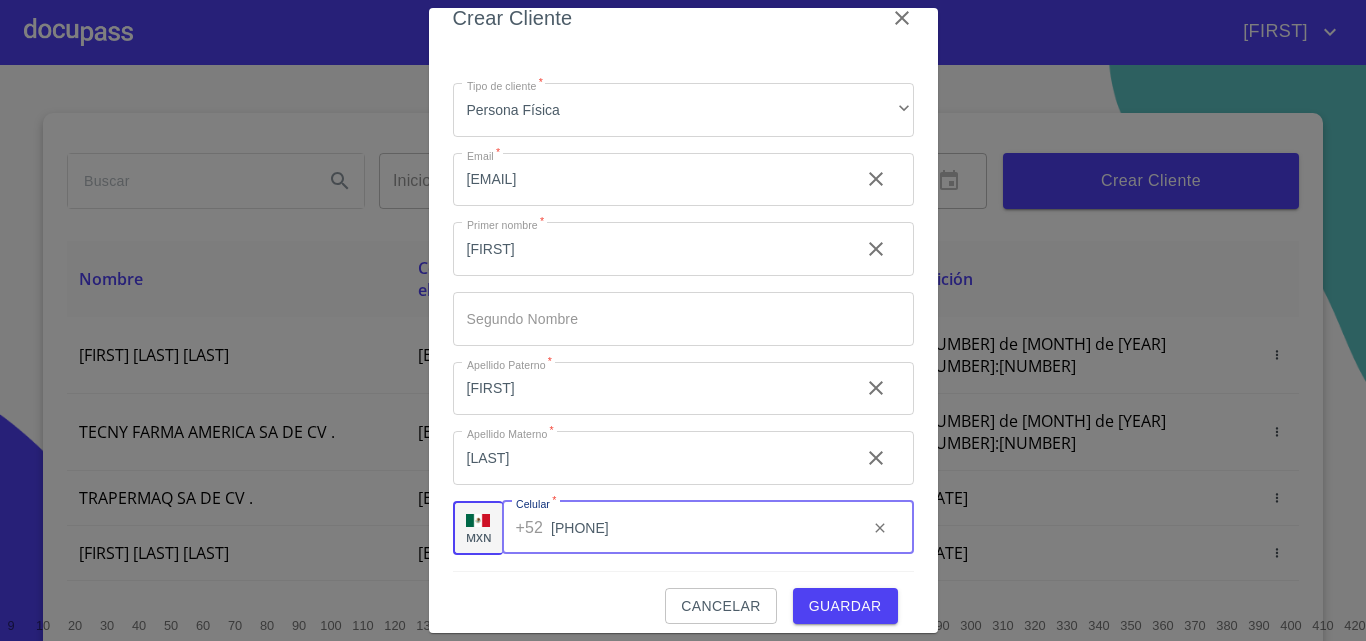 scroll, scrollTop: 45, scrollLeft: 0, axis: vertical 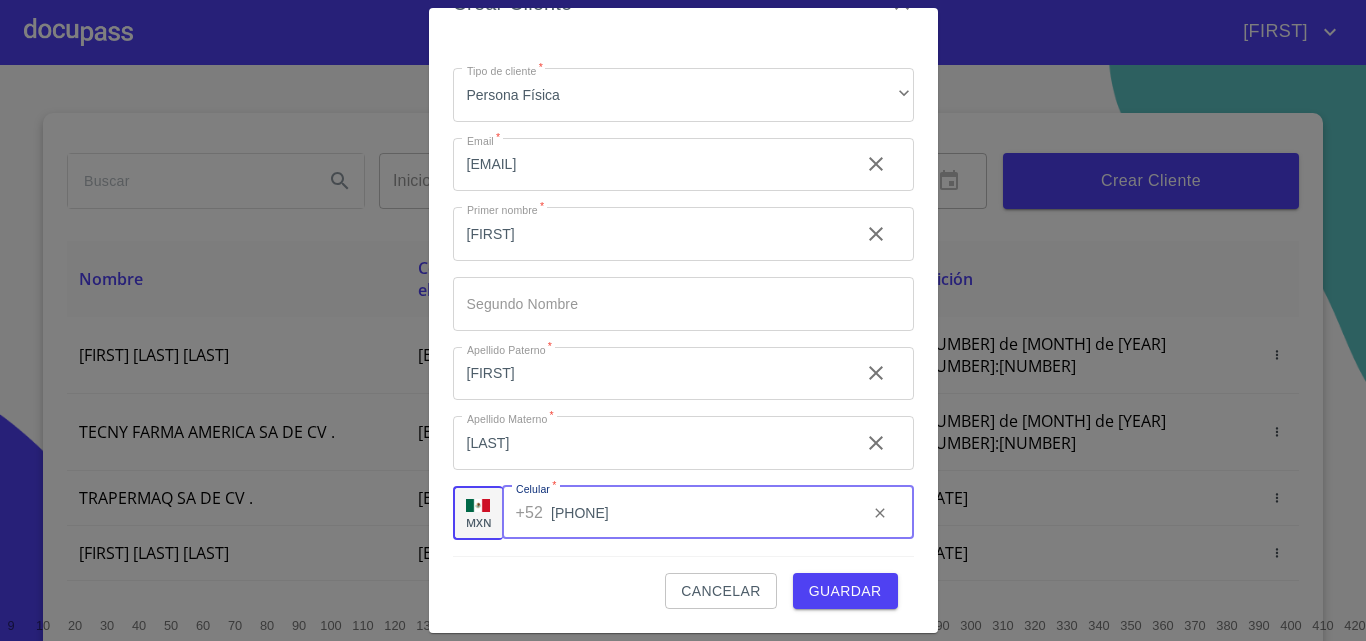 type on "[PHONE]" 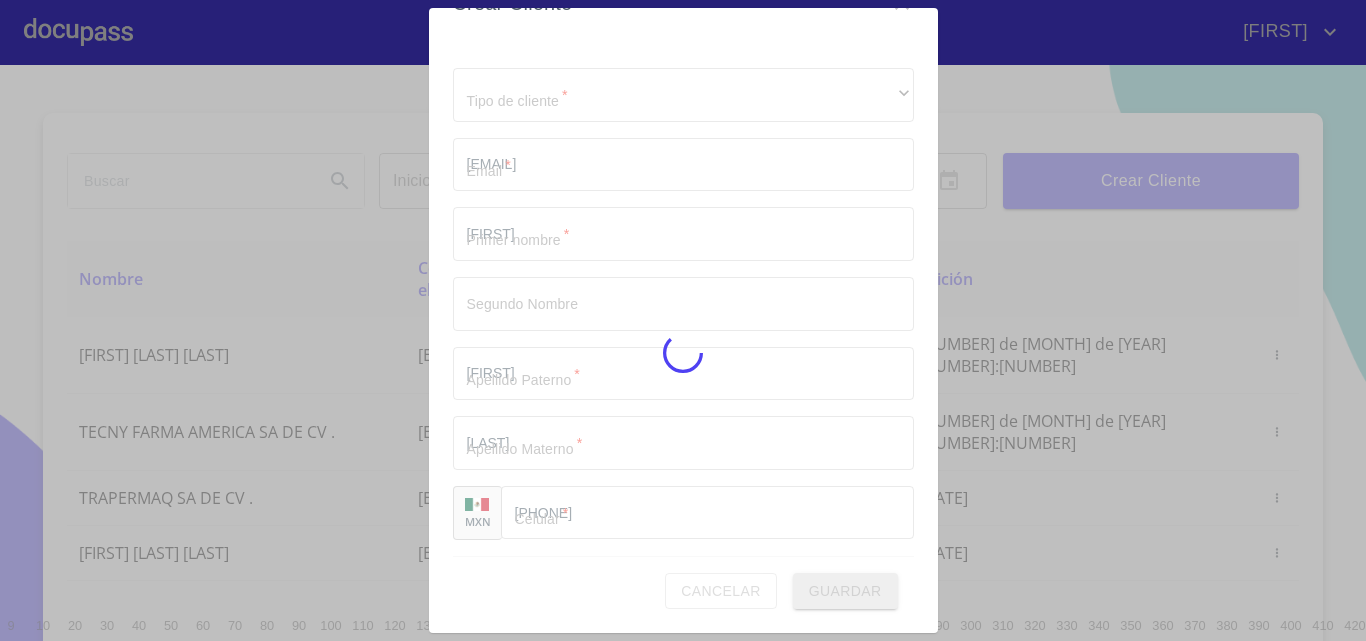 type 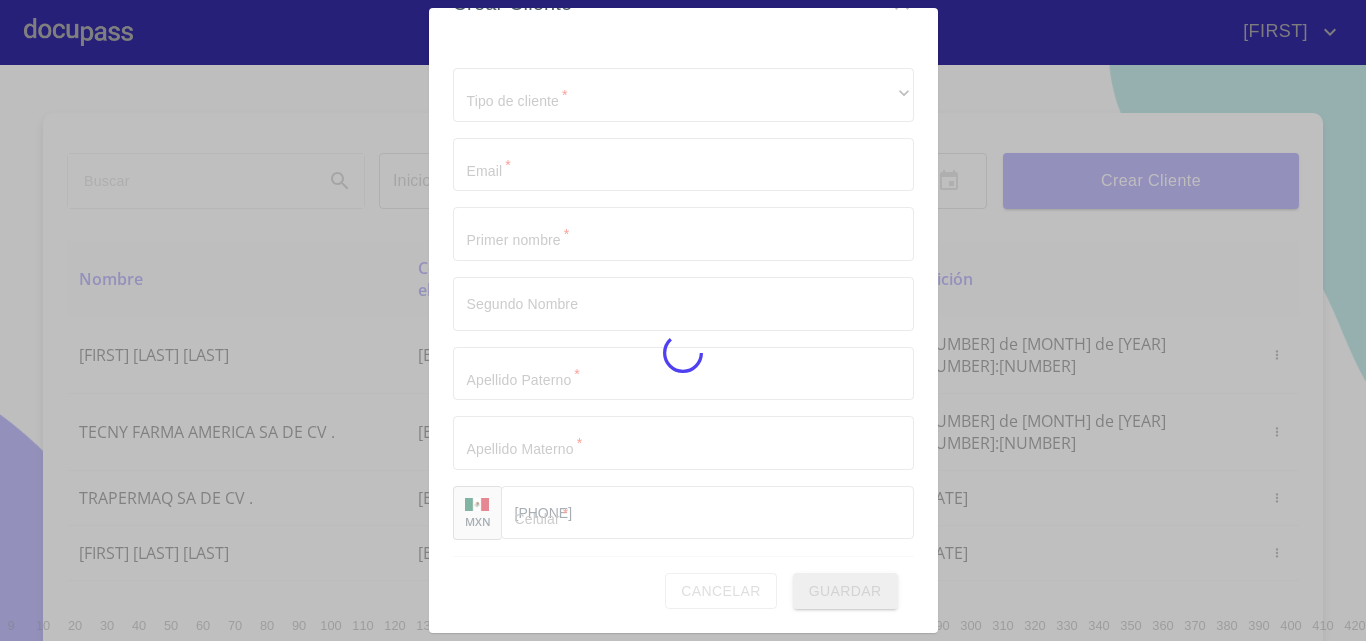 type 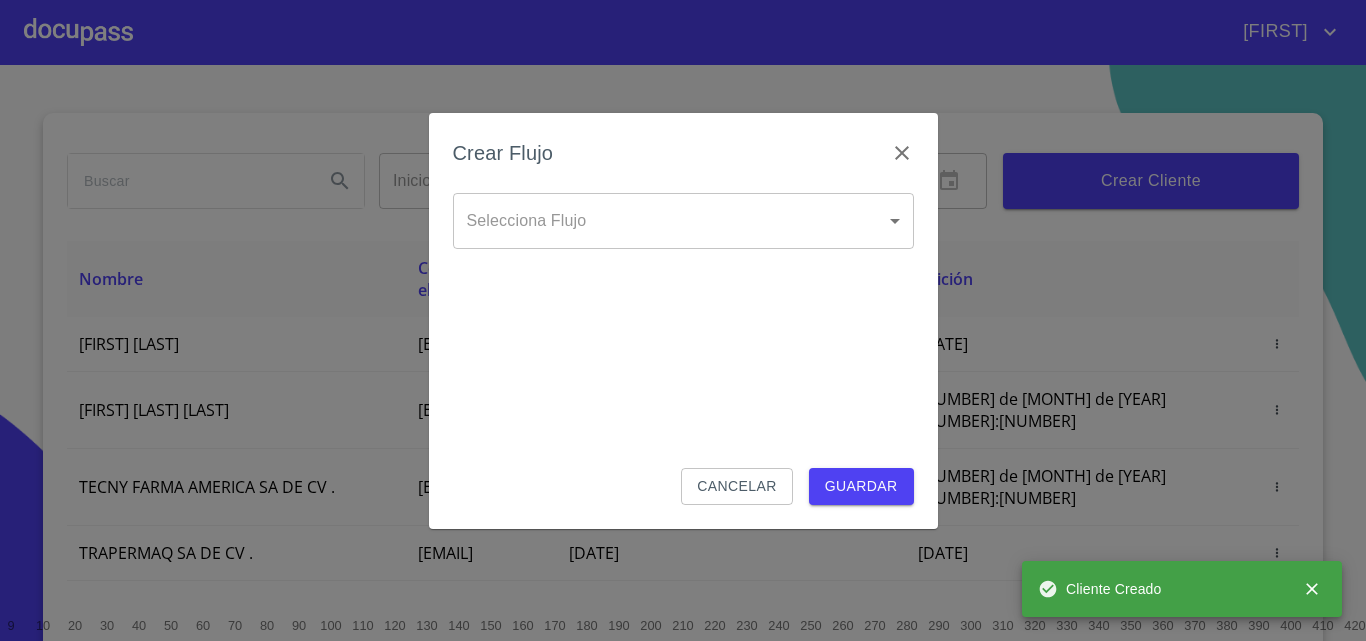 click on "[FIRST] [LAST] [EMAIL] [DATE] [DATE] [COMPANY] [EMAIL] [COMPANY] [EMAIL] [COMPANY] [EMAIL] [FIRST] [LAST] [EMAIL] [DATE] [DATE] [COMPANY] [EMAIL] [DATE] [DATE] [FIRST] [LAST] [EMAIL] [DATE] [DATE] [COMPANY] [EMAIL] [DATE] [DATE]" at bounding box center [683, 320] 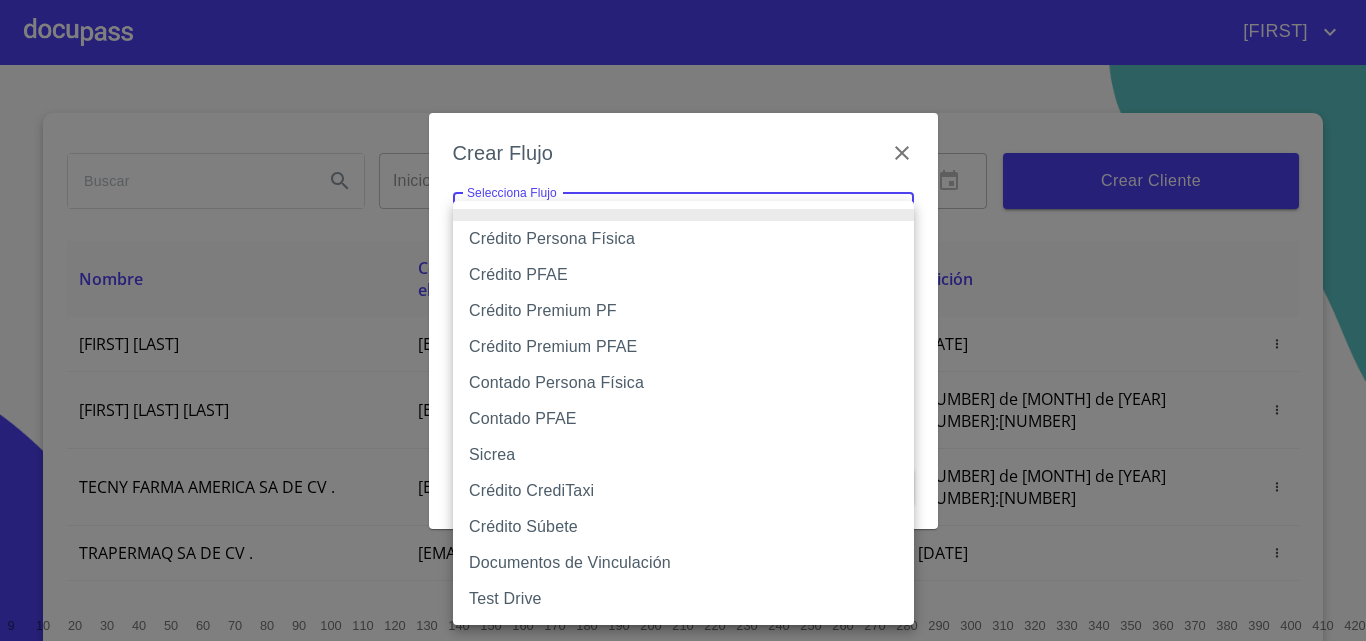 click on "Crédito Persona Física" at bounding box center (683, 239) 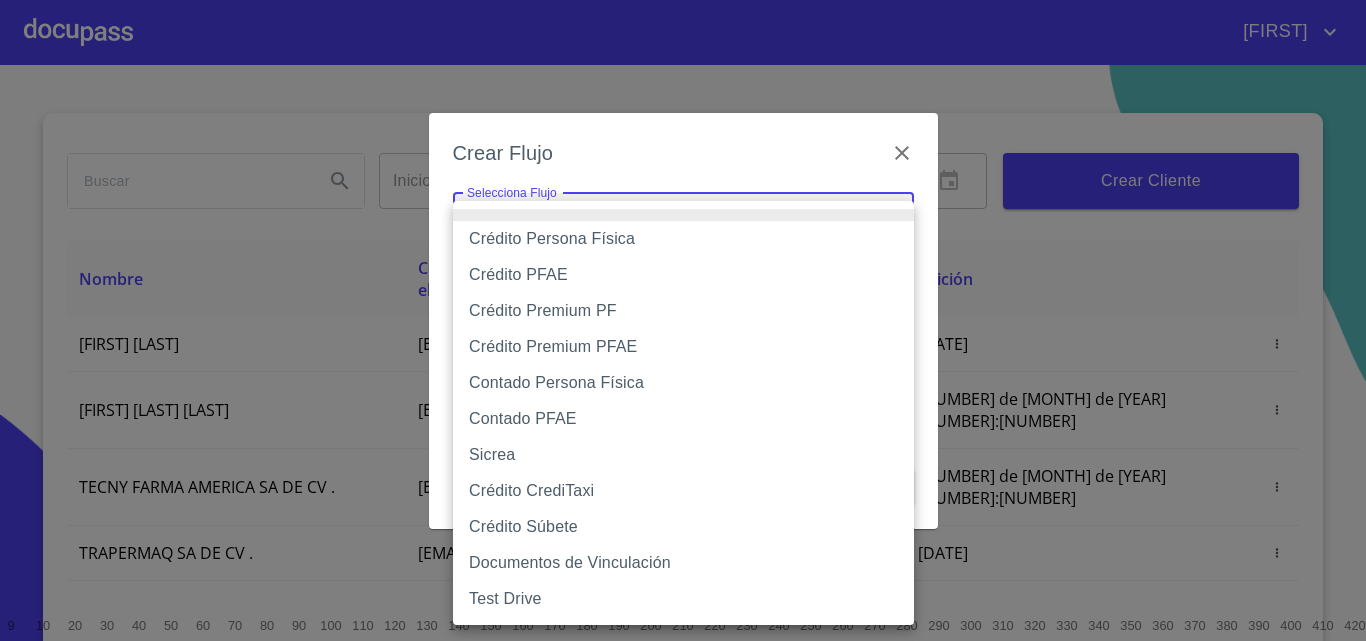 type on "61b033e49b8c202ad5bb7912" 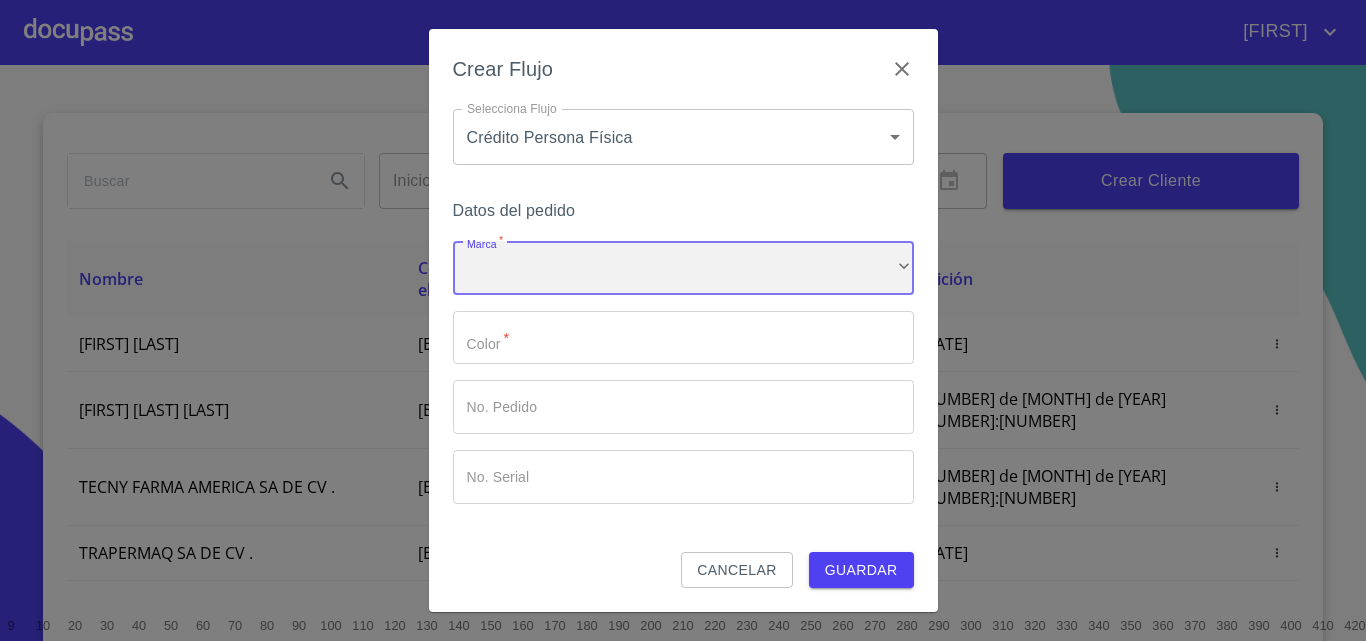 click on "​" at bounding box center [683, 268] 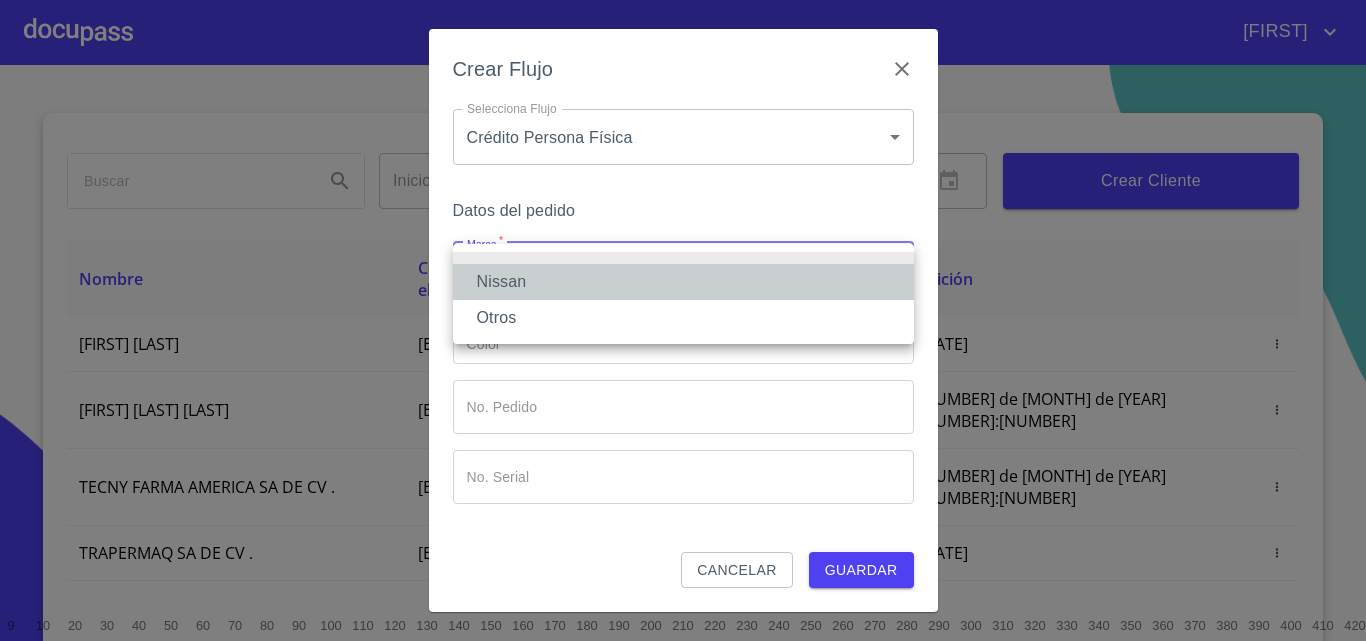 click on "Nissan" at bounding box center (683, 282) 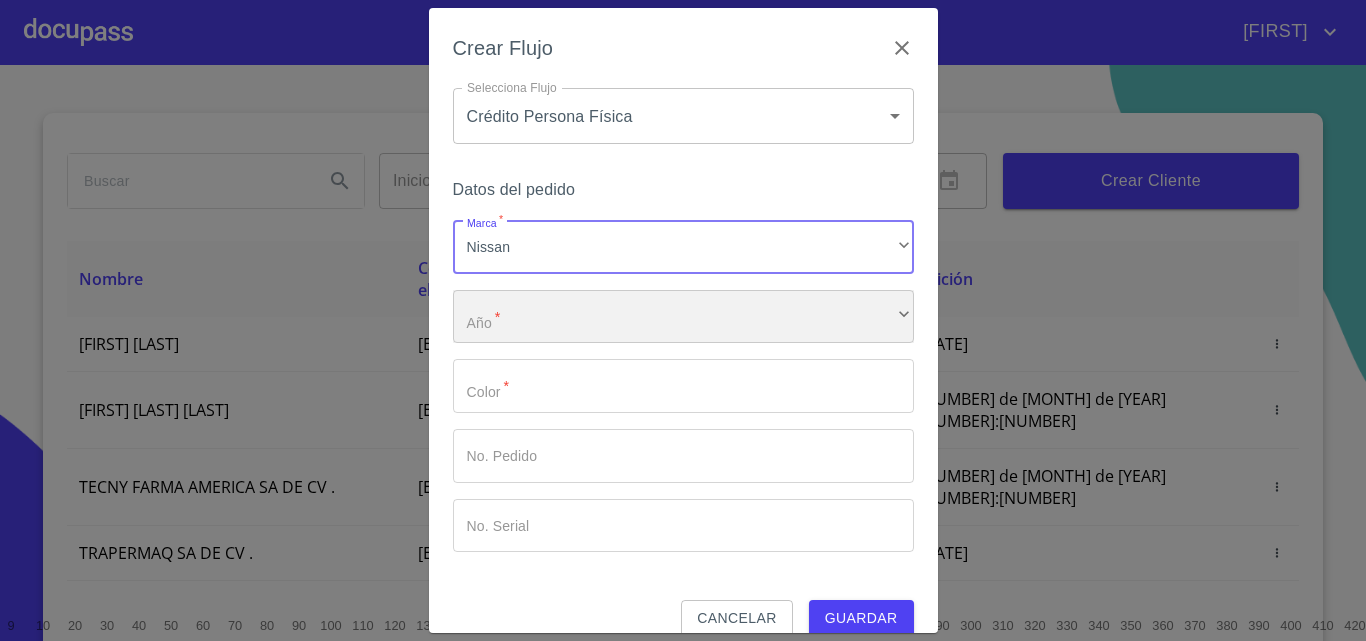 click on "​" at bounding box center [683, 317] 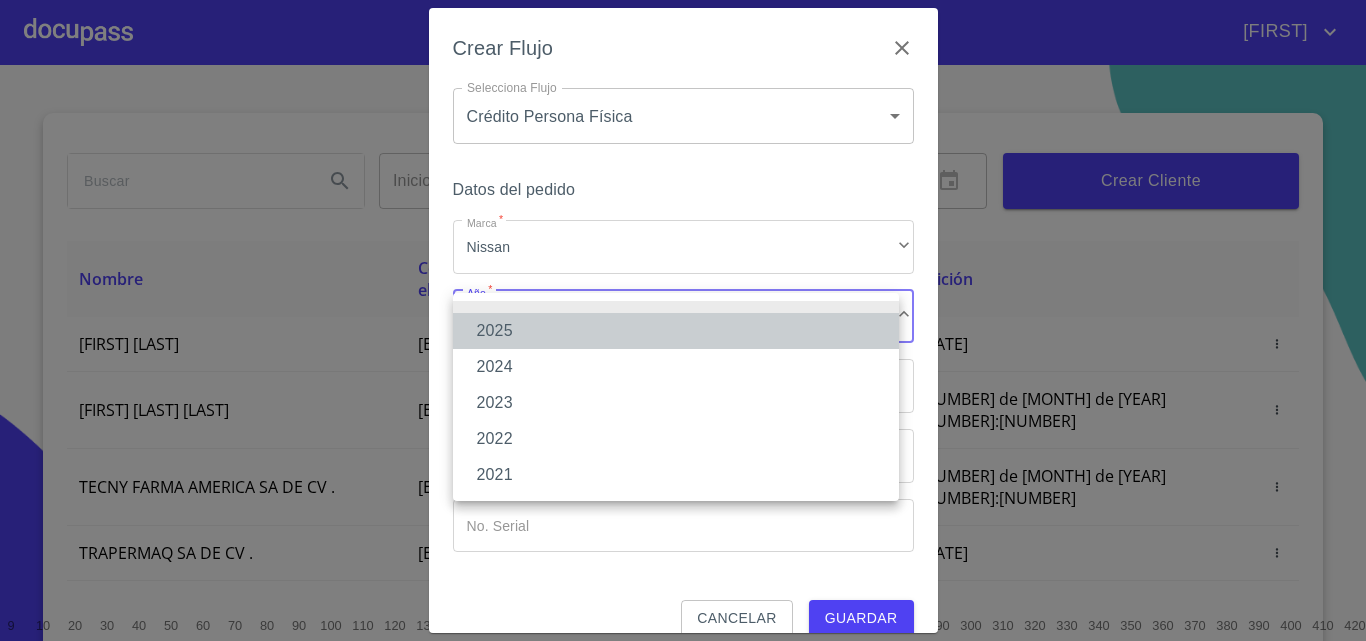 click on "2025" at bounding box center [676, 331] 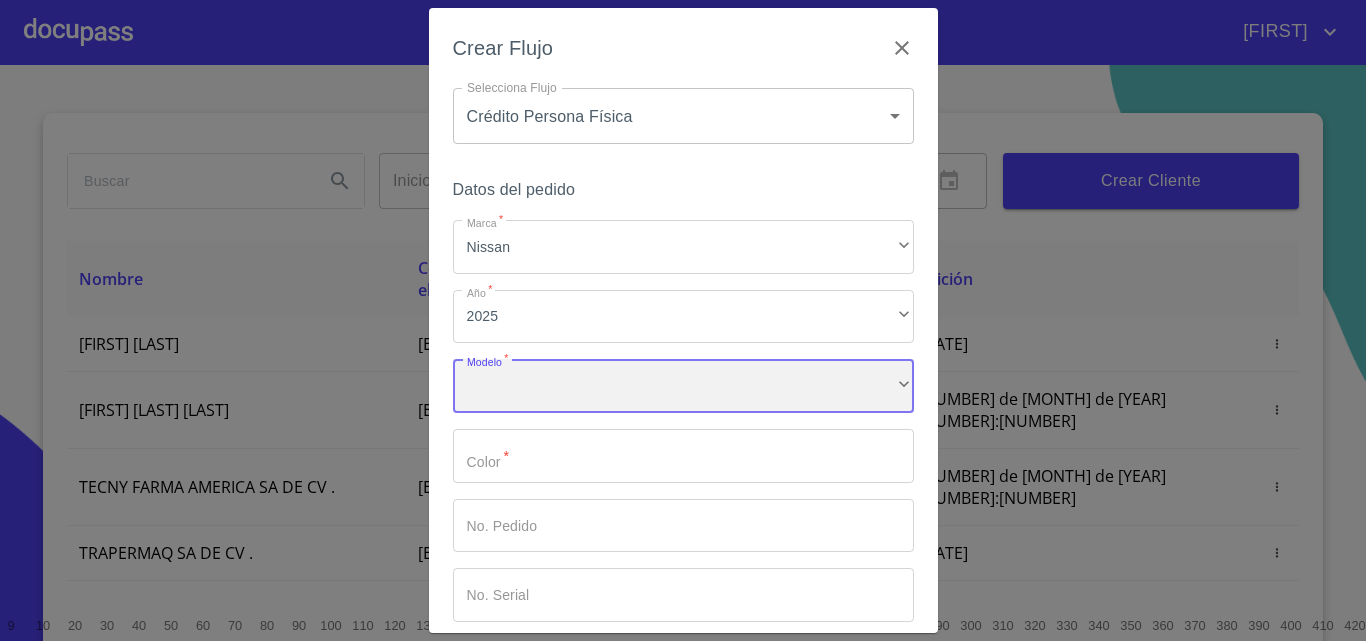 click on "​" at bounding box center [683, 386] 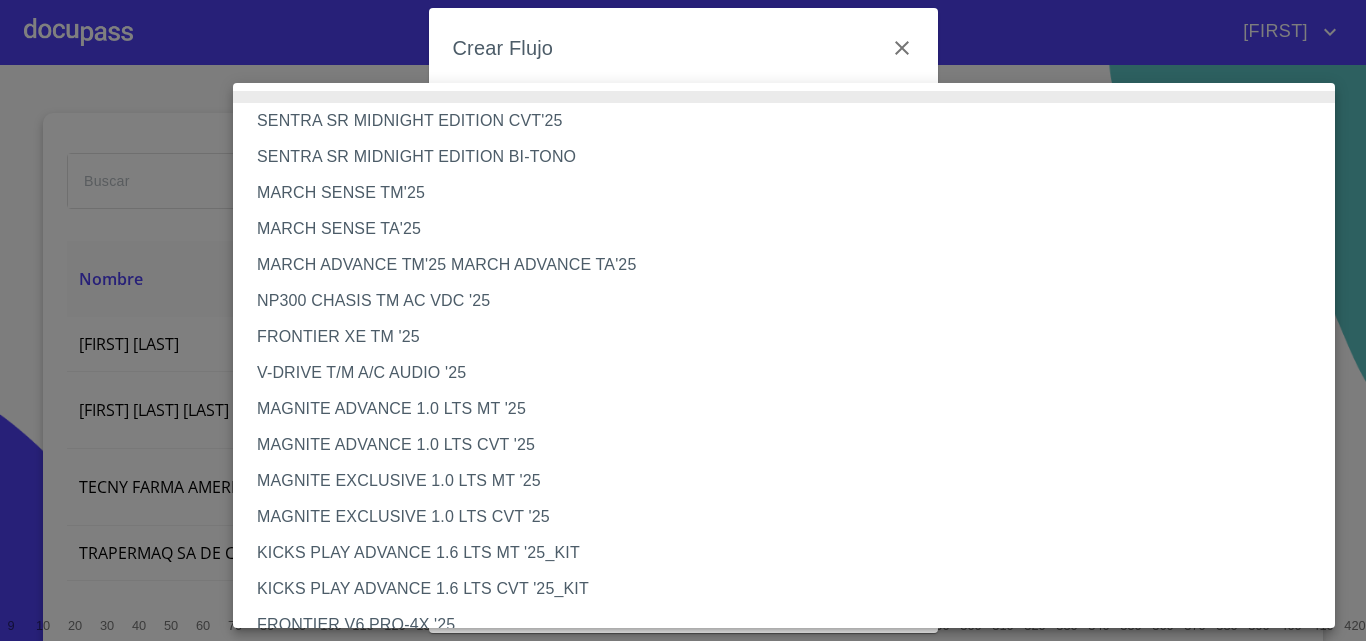 type 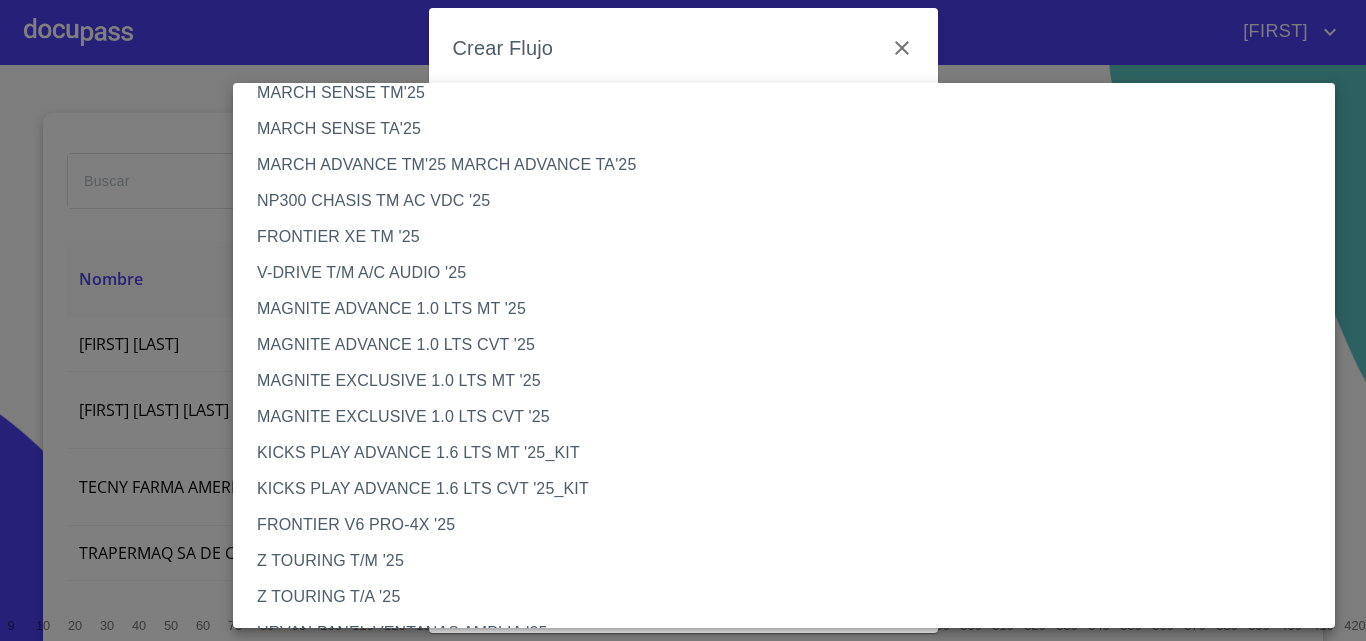 scroll, scrollTop: 200, scrollLeft: 0, axis: vertical 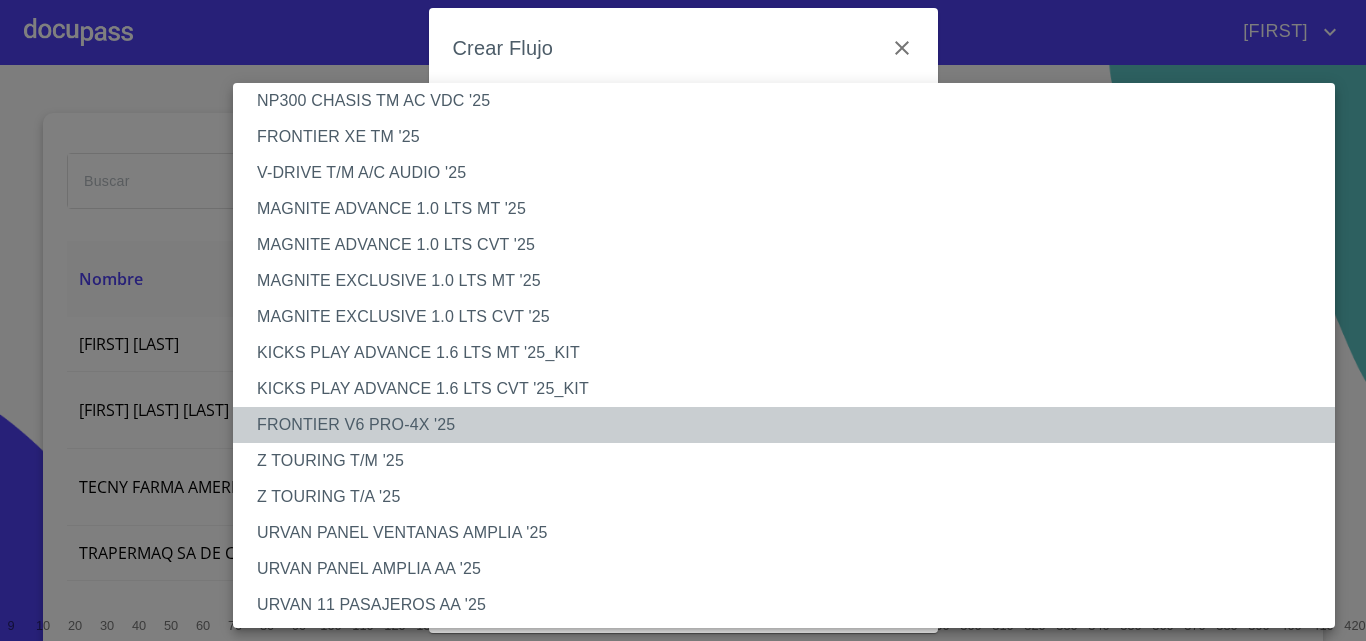 click on "FRONTIER V6 PRO-4X '25" at bounding box center [791, 425] 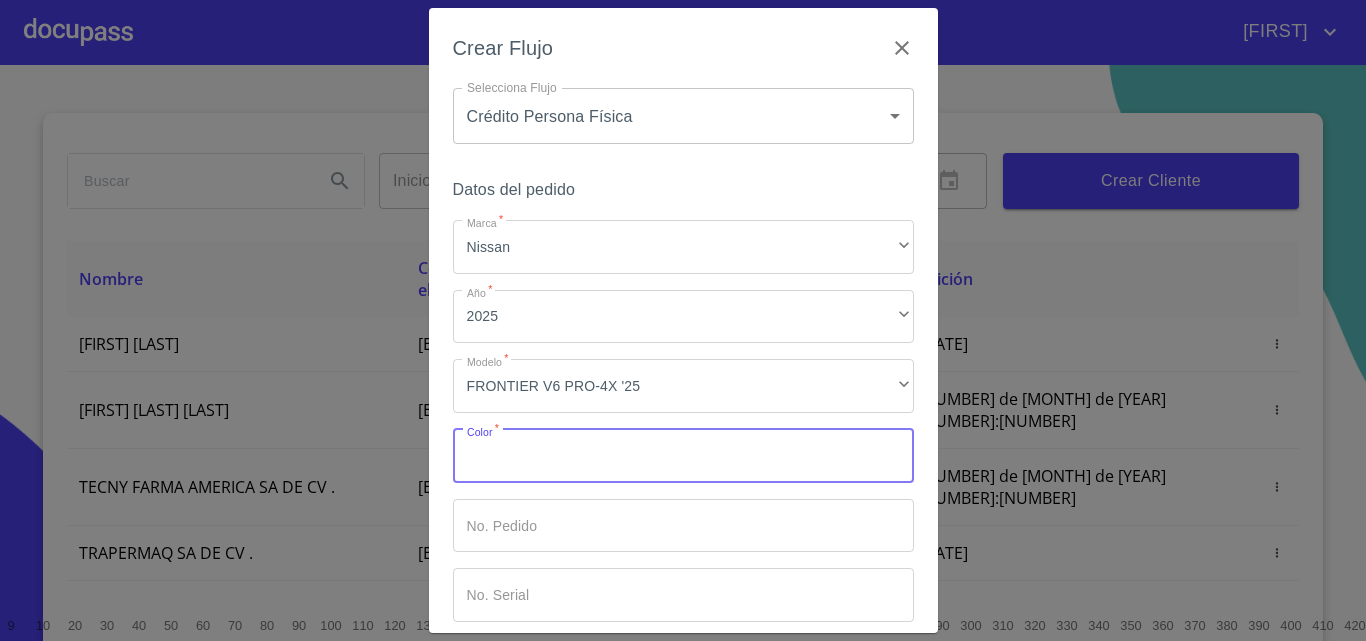 click on "Marca   *" at bounding box center (683, 456) 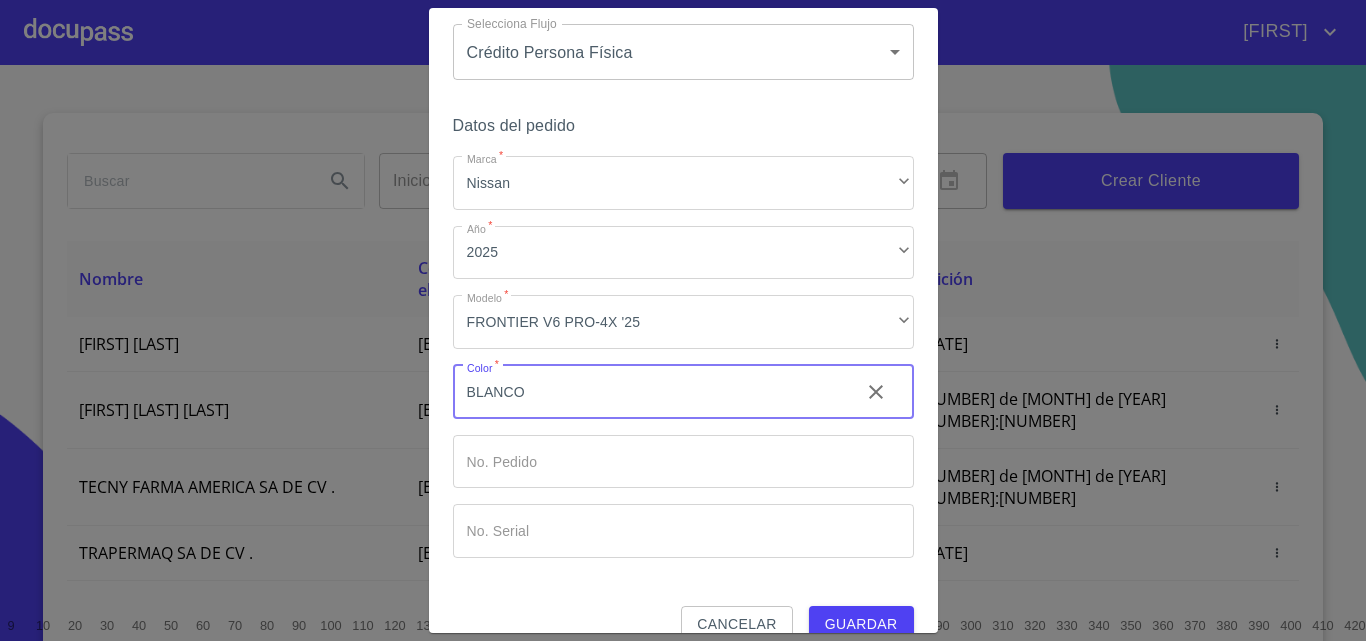 scroll, scrollTop: 97, scrollLeft: 0, axis: vertical 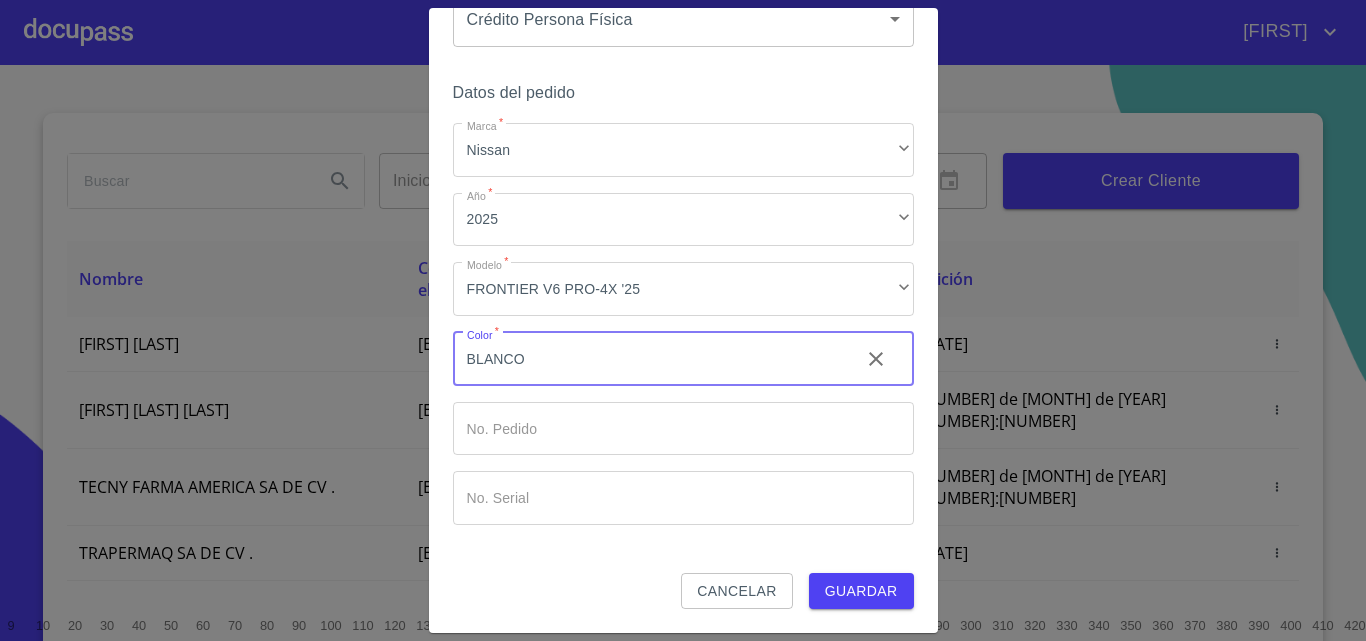 type on "BLANCO" 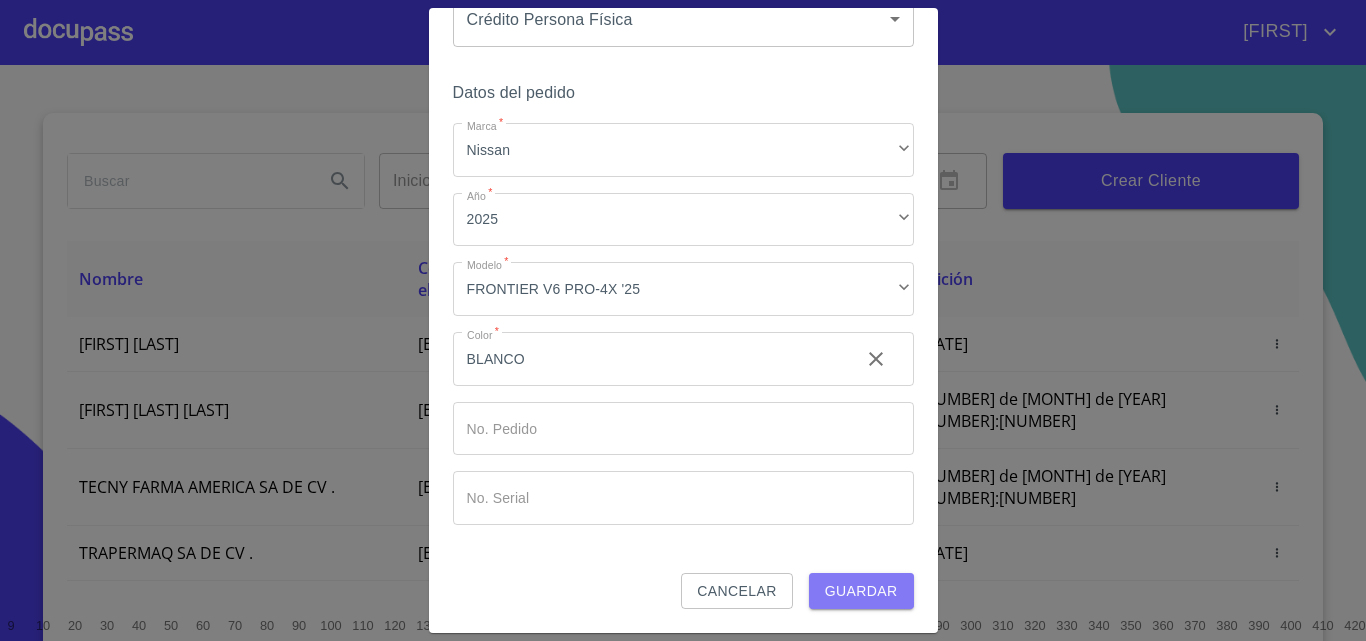 click on "Guardar" at bounding box center (861, 591) 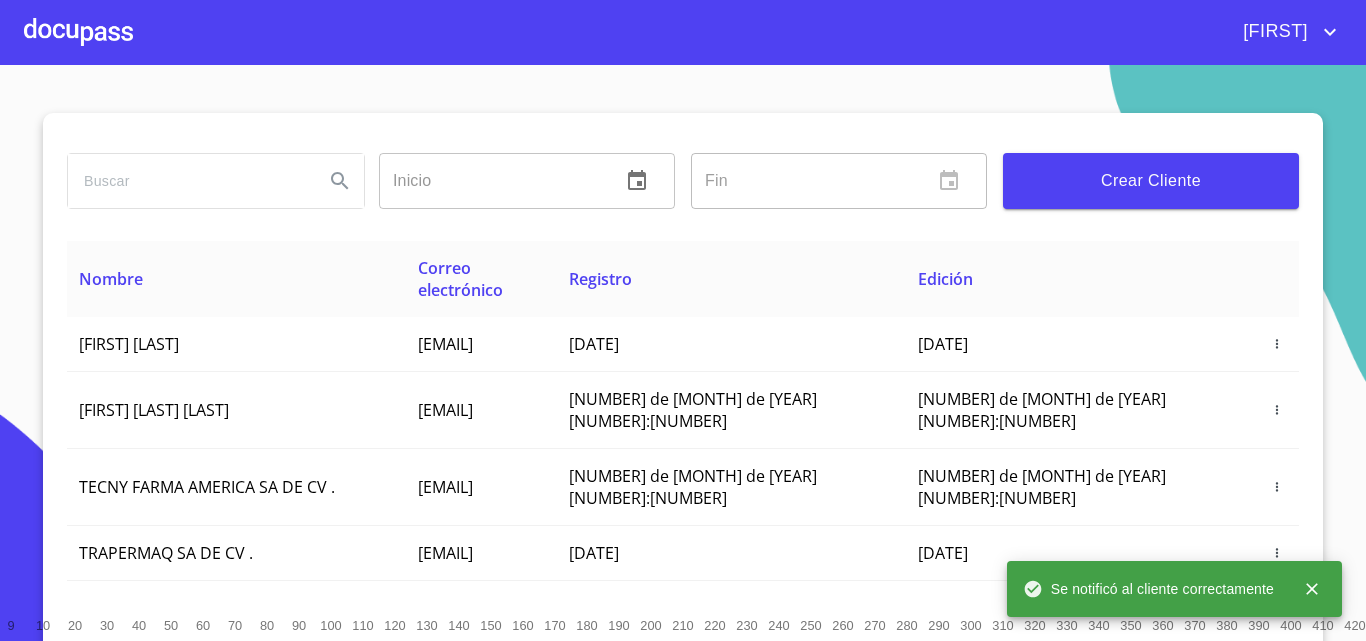 click at bounding box center (78, 32) 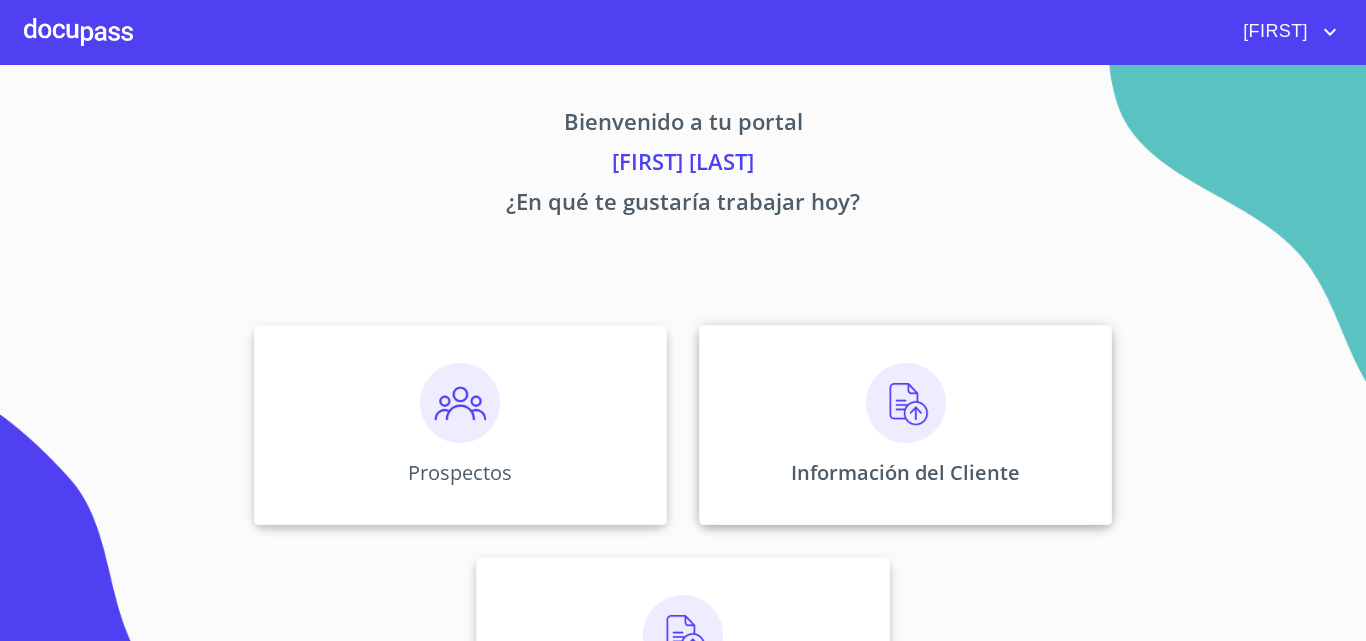 click at bounding box center (906, 403) 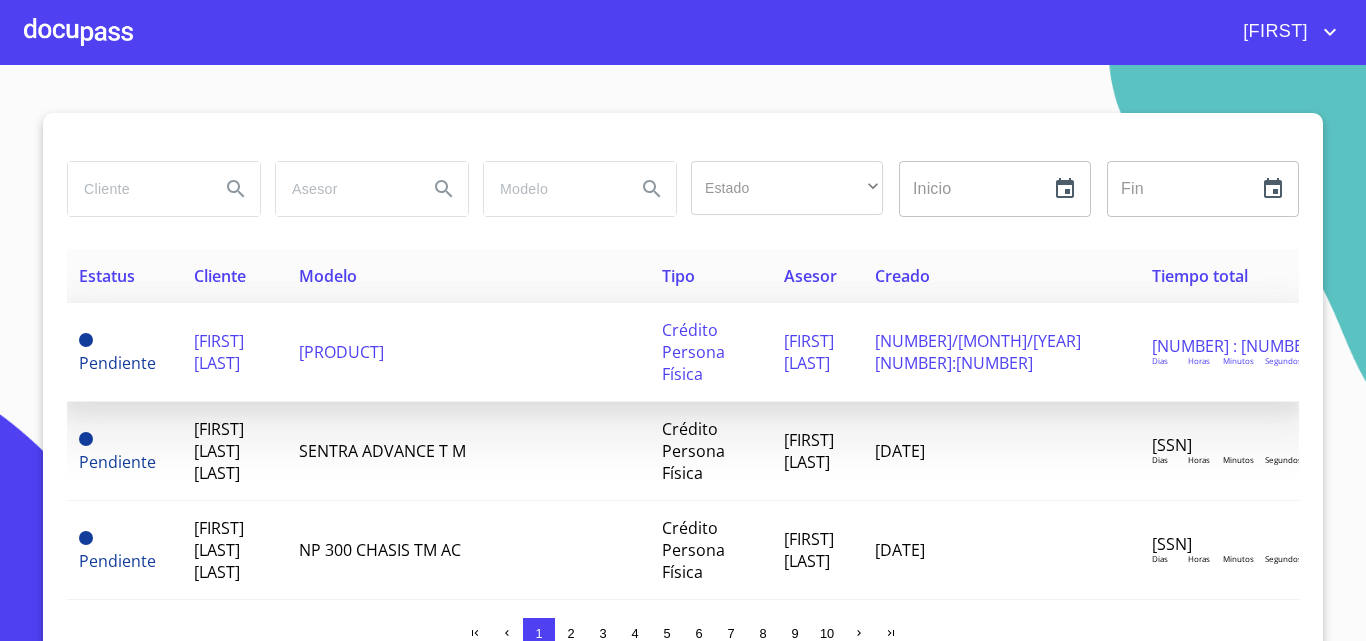 click on "[PRODUCT]" at bounding box center (341, 352) 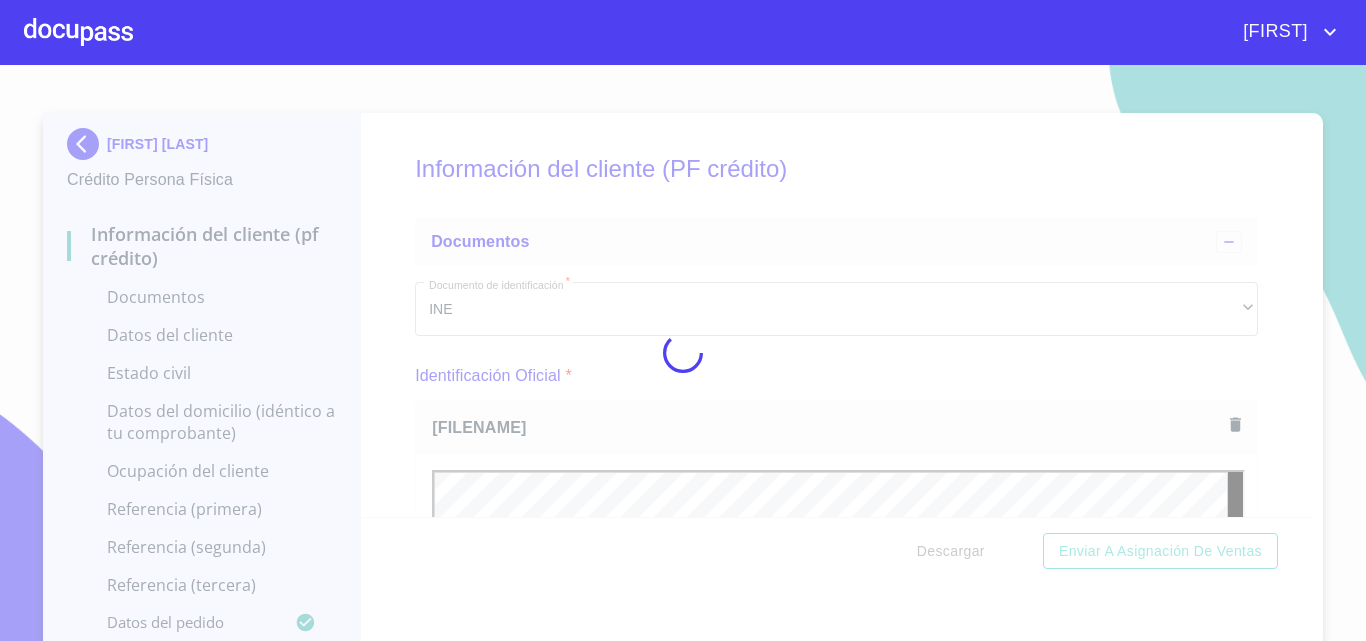 scroll, scrollTop: 0, scrollLeft: 0, axis: both 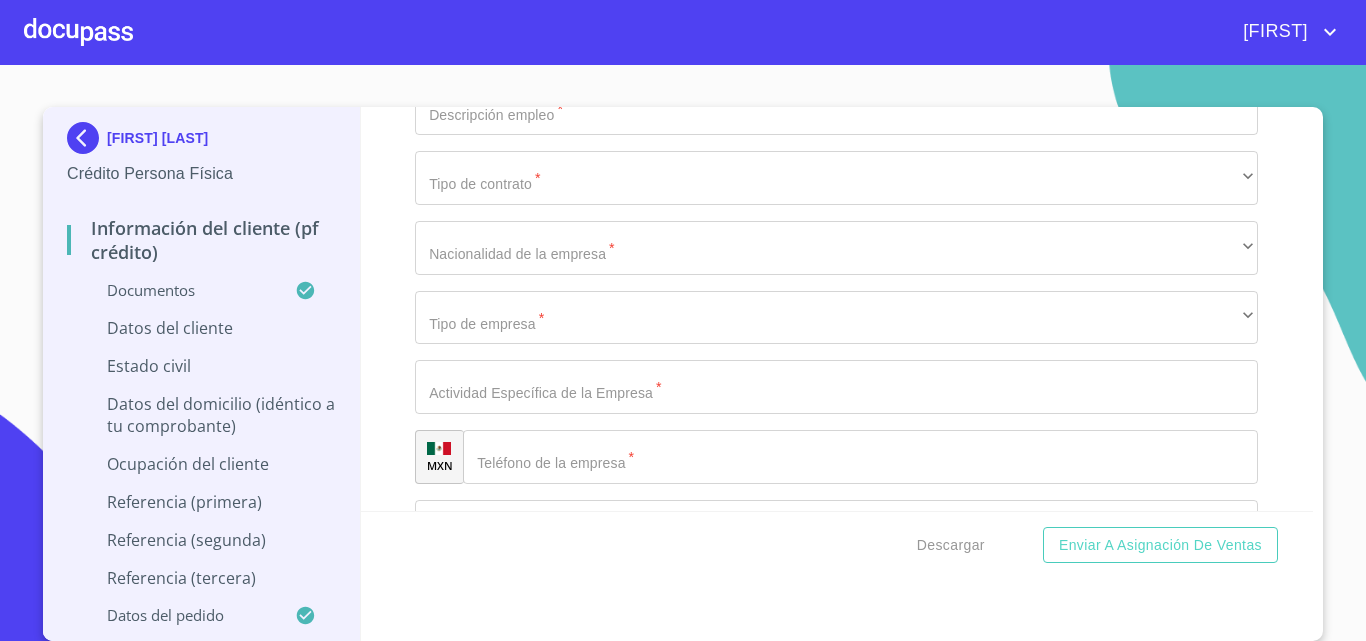 click 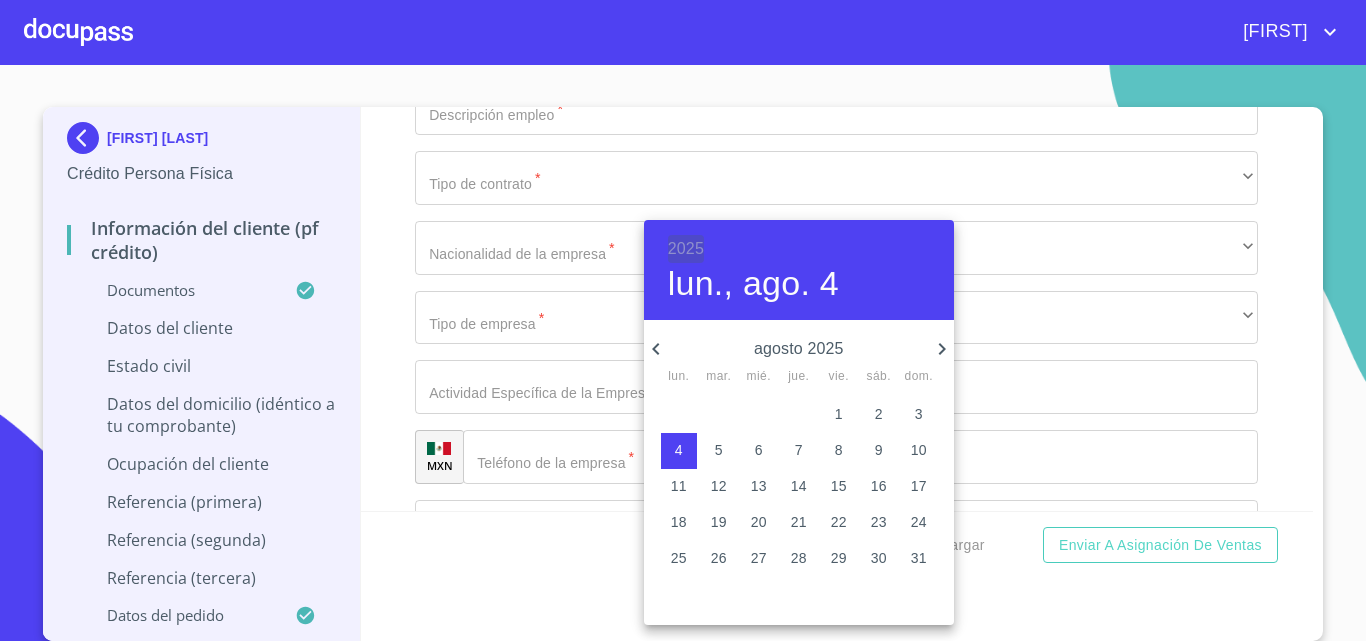 click on "2025" at bounding box center (686, 249) 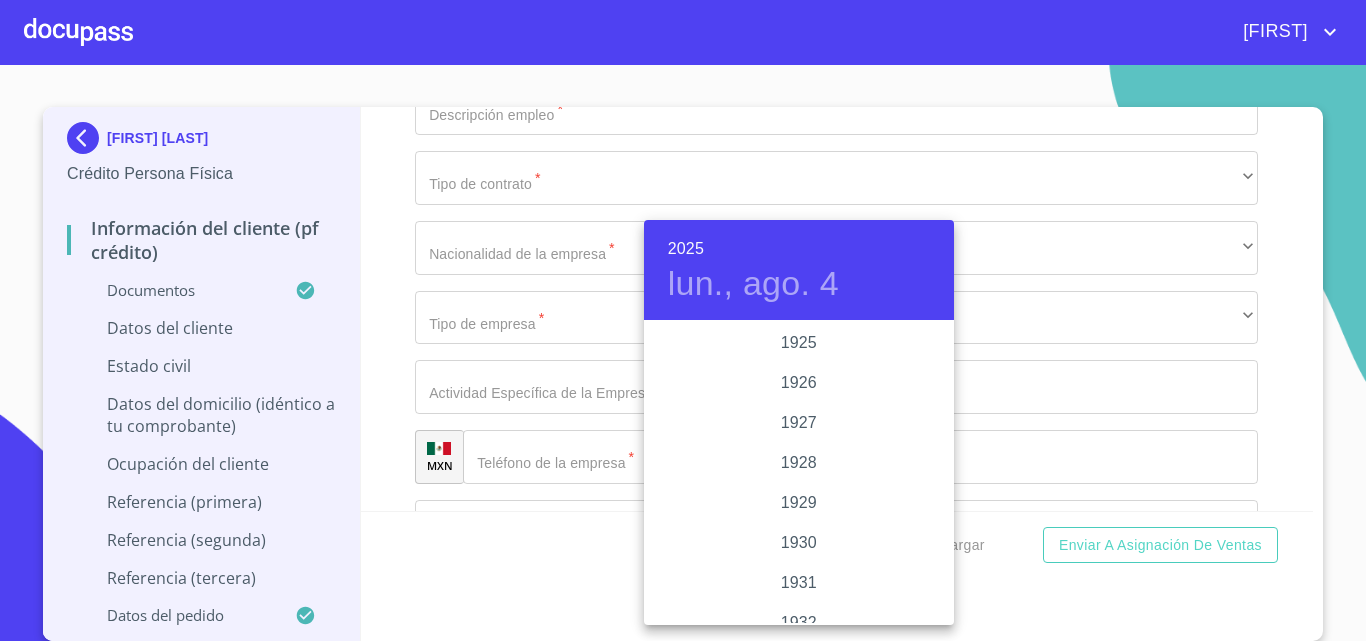 scroll, scrollTop: 3880, scrollLeft: 0, axis: vertical 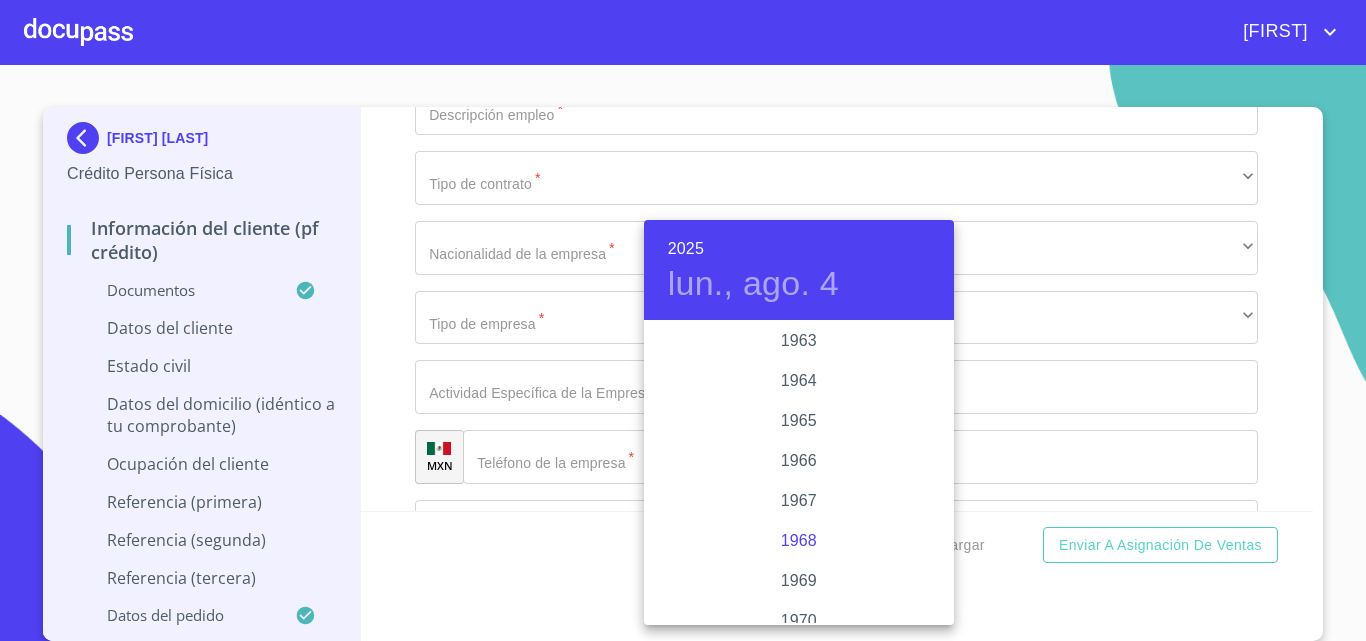 click on "1968" at bounding box center (799, 541) 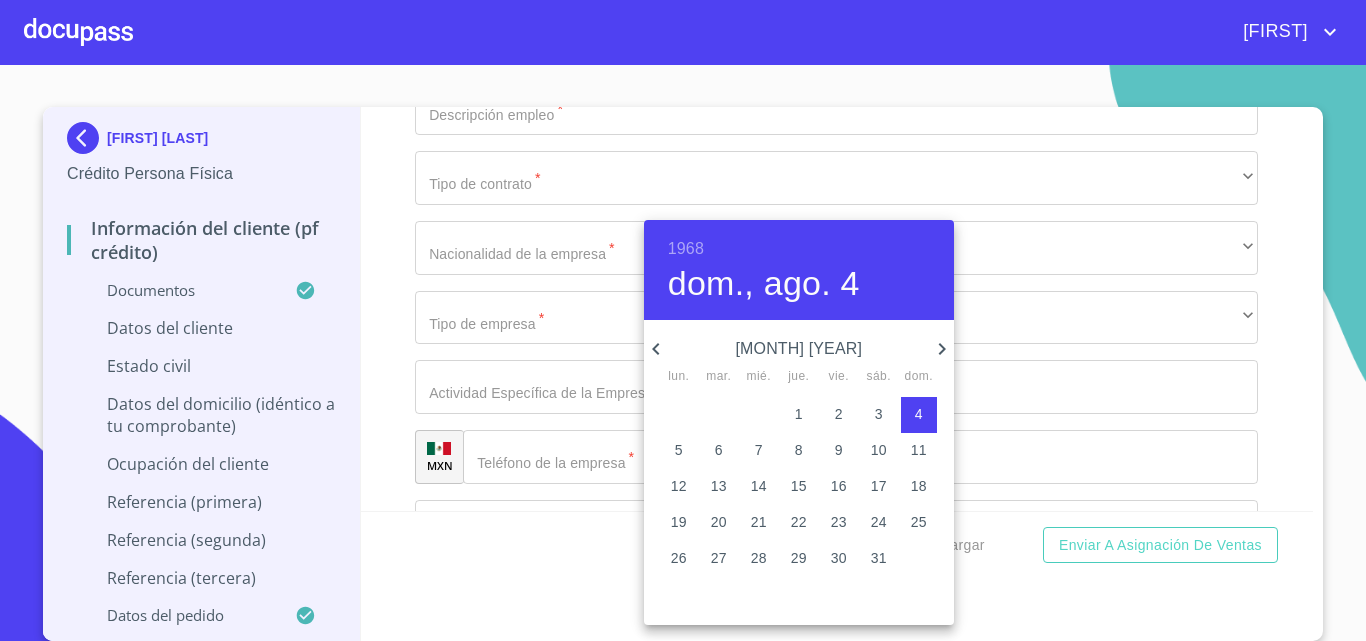 click 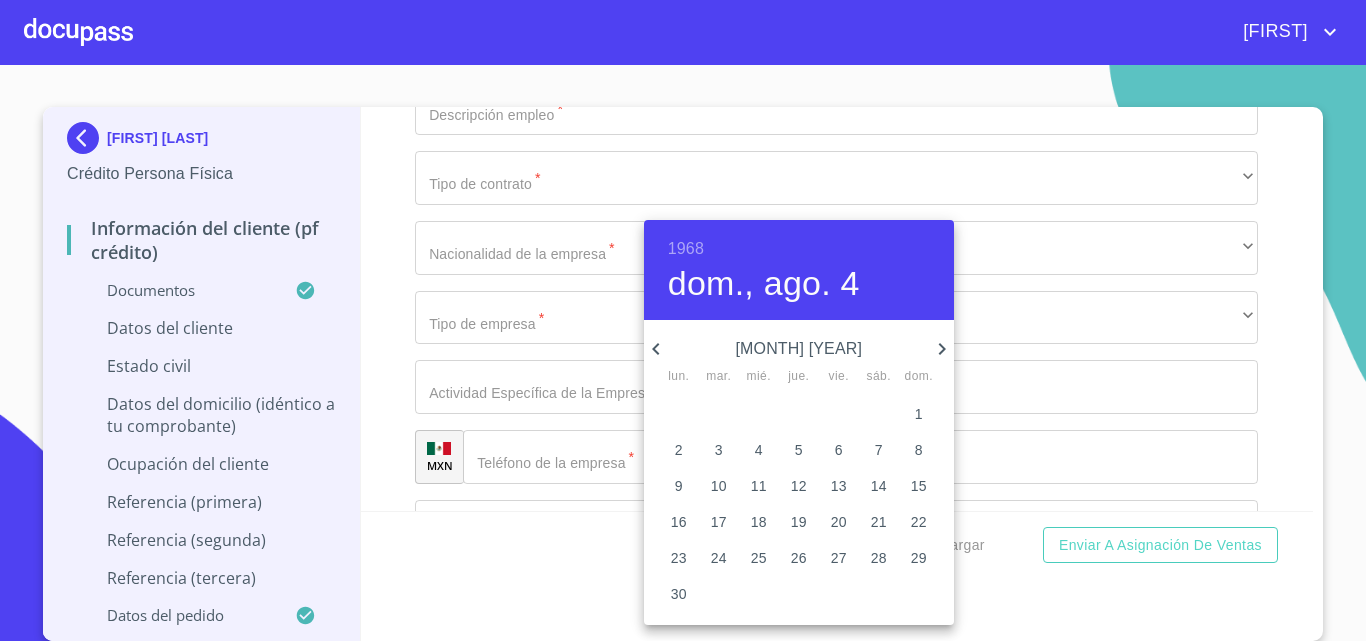 click 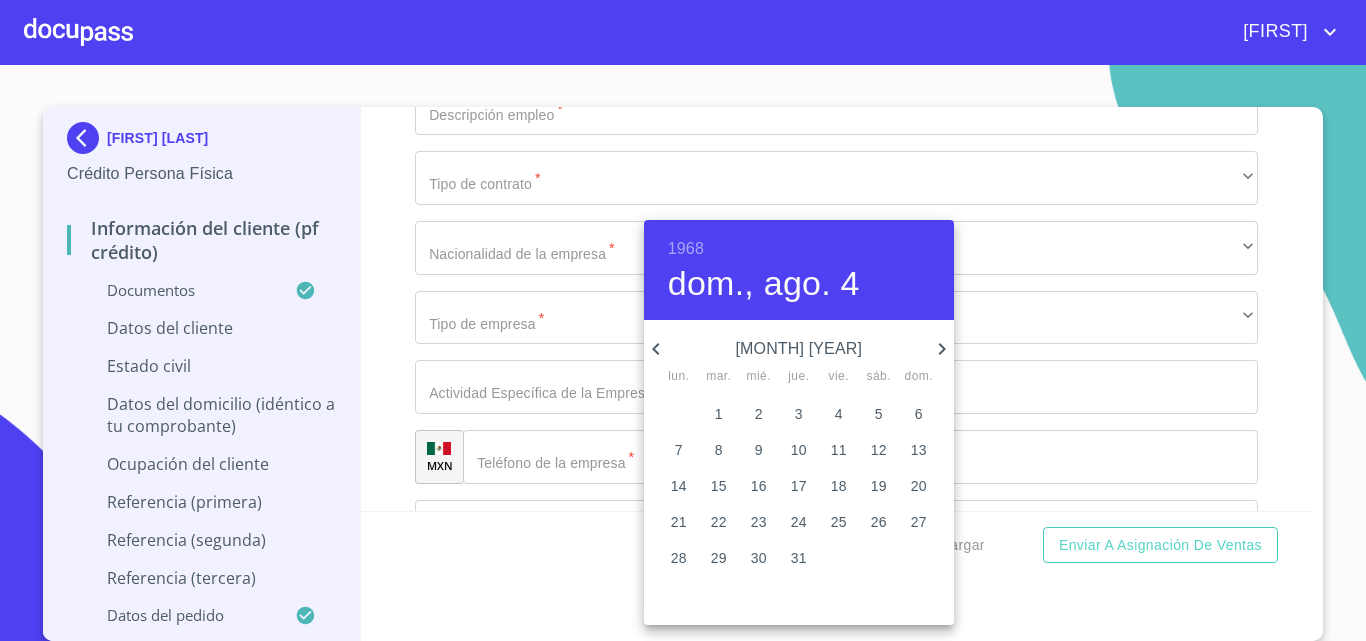 click on "27" at bounding box center (919, 522) 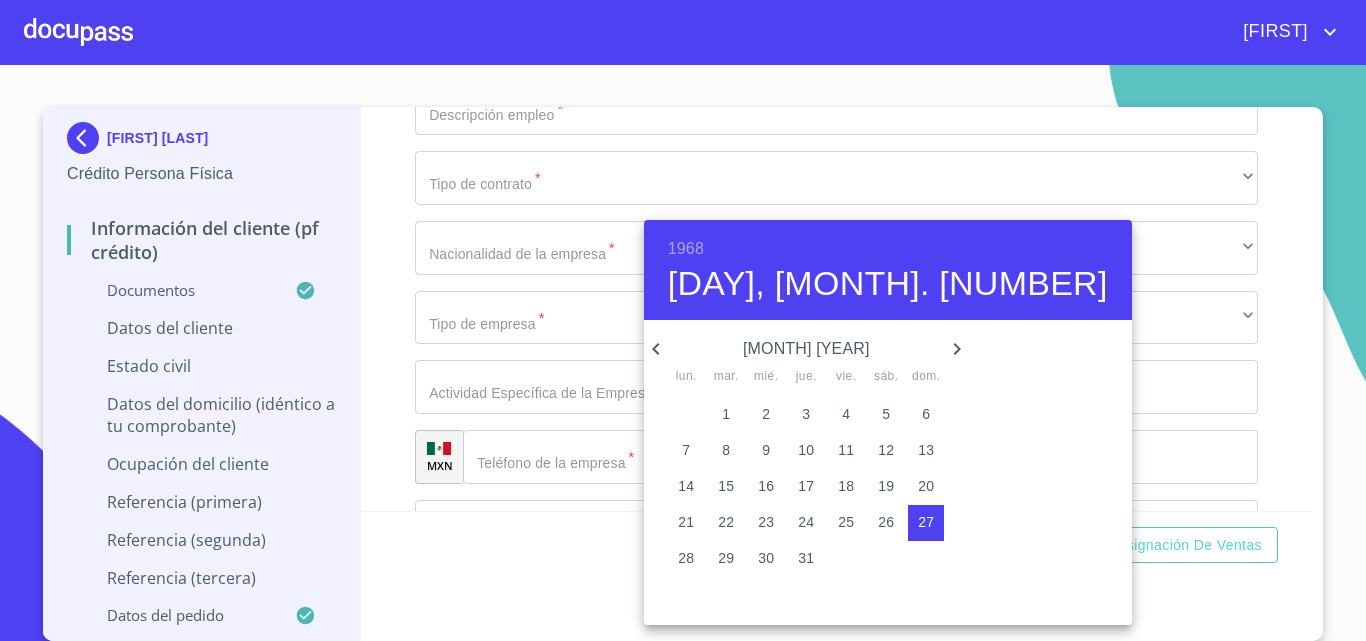 click at bounding box center (683, 320) 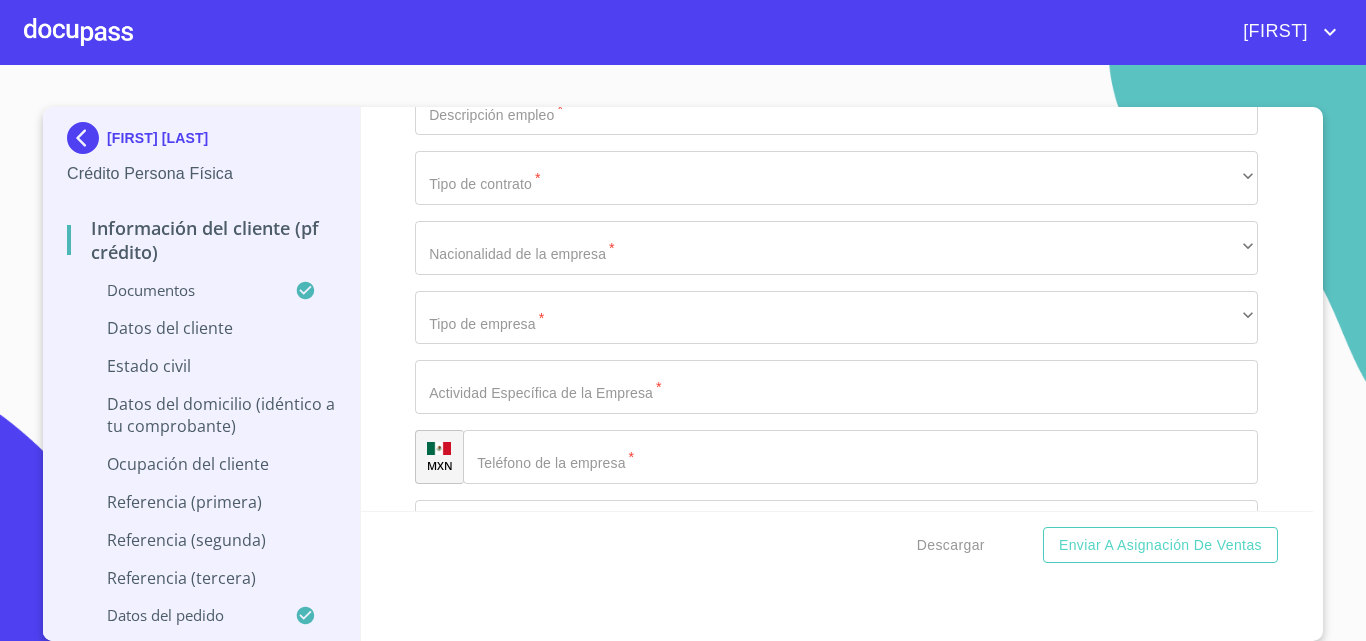 click on "​" at bounding box center (836, -1663) 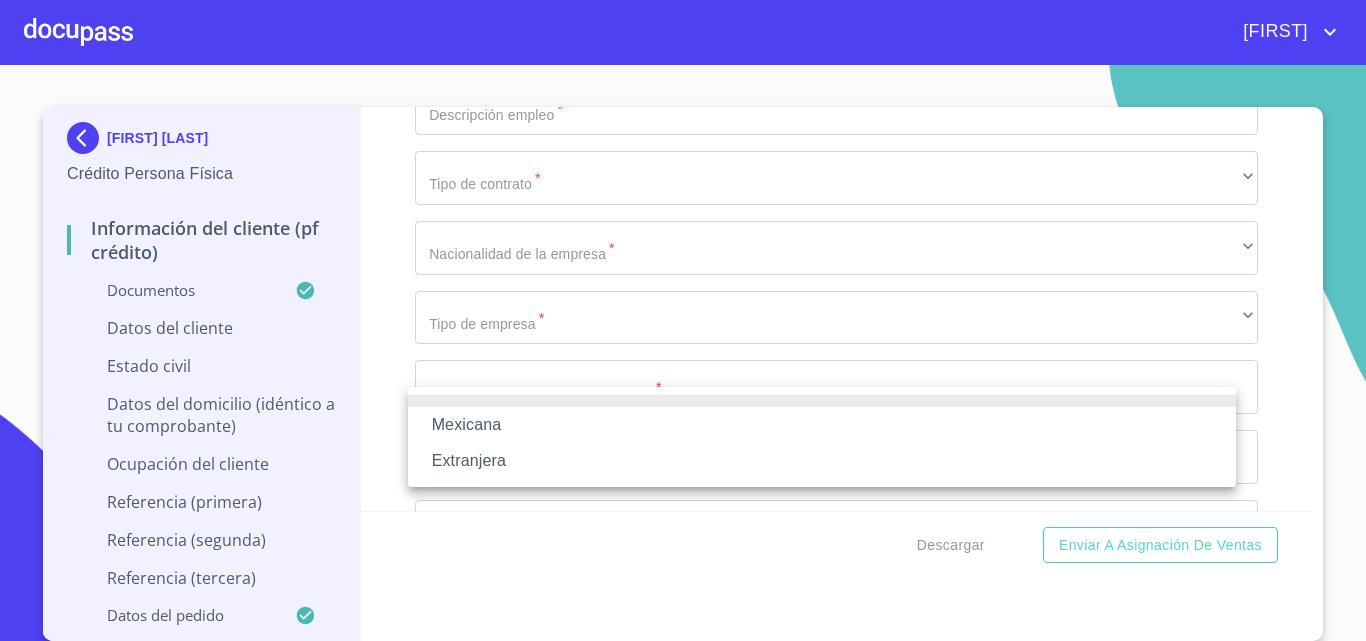 click on "Mexicana" at bounding box center [822, 425] 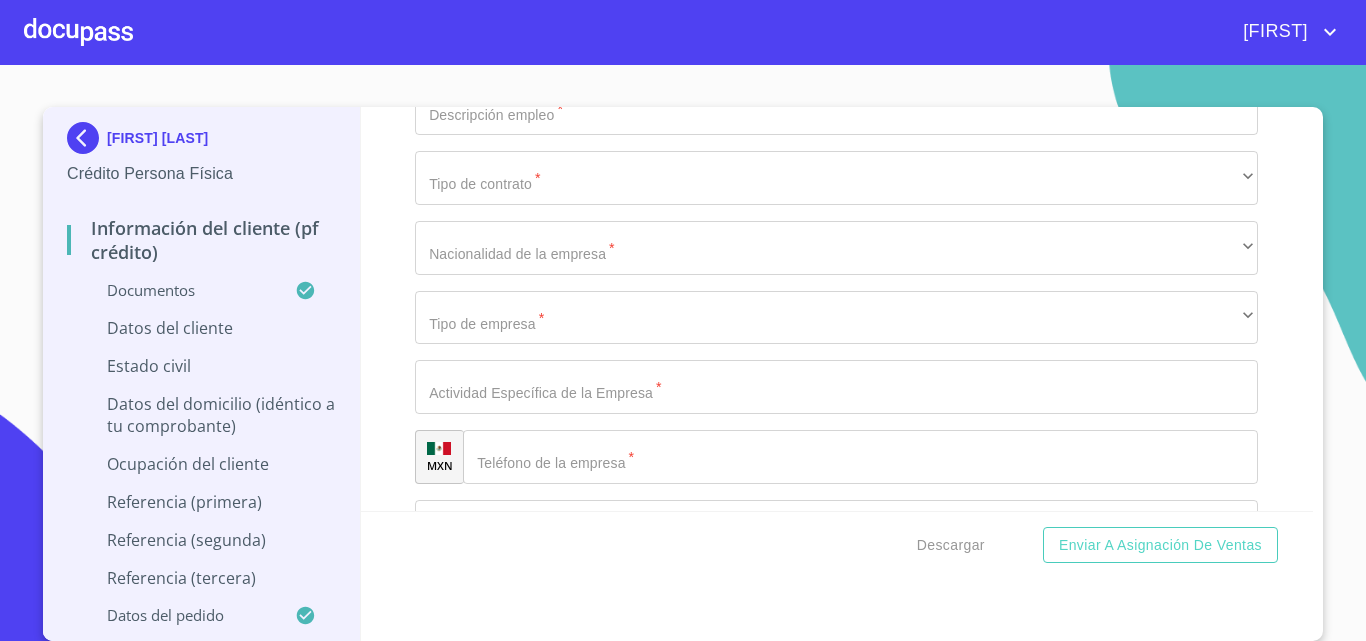 click on "Documento de identificación   *" at bounding box center [836, -1594] 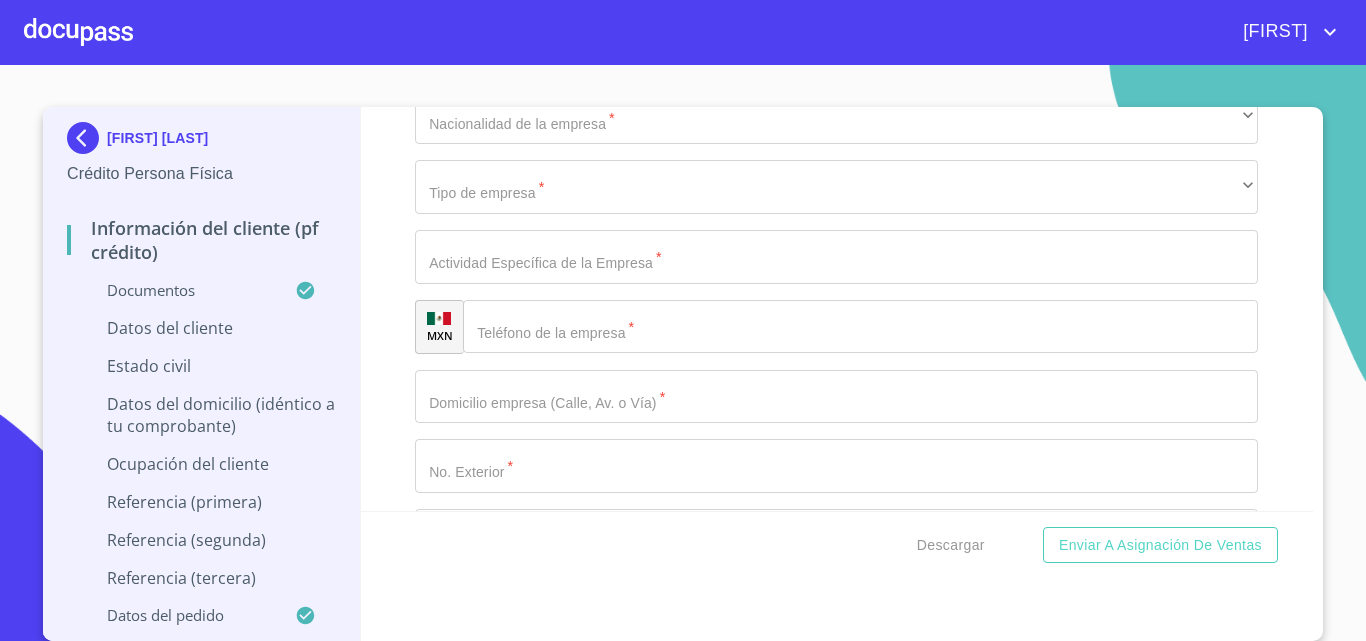 scroll, scrollTop: 6709, scrollLeft: 0, axis: vertical 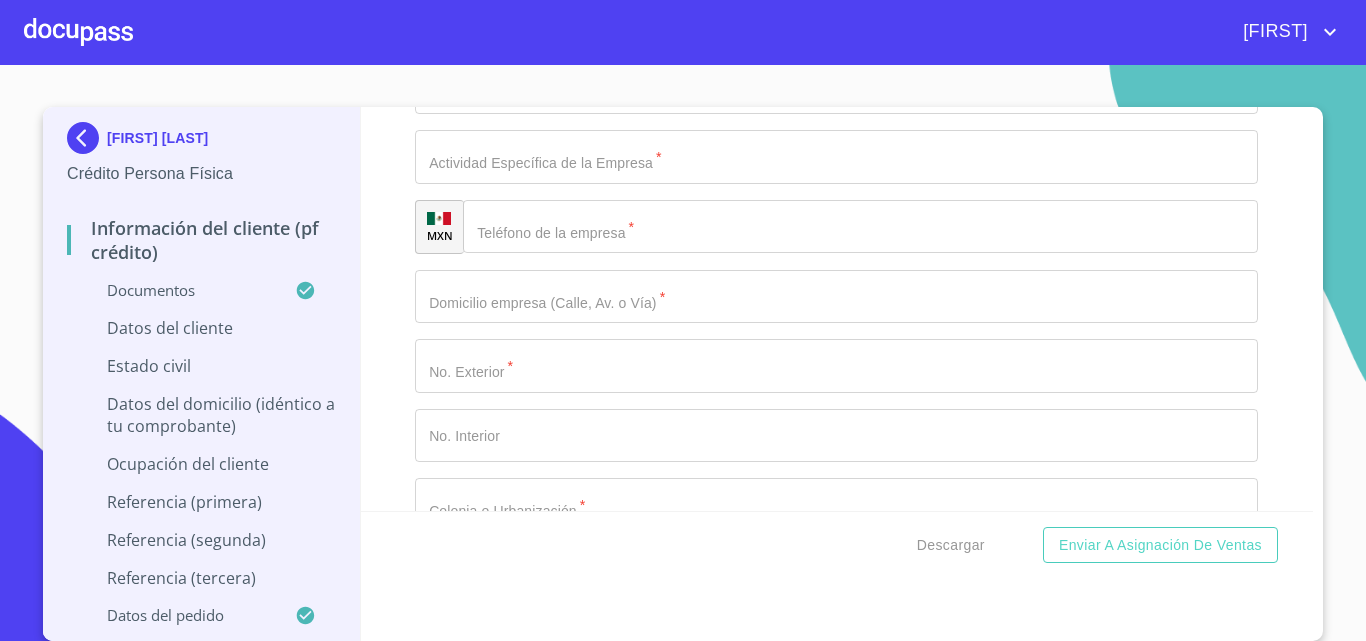 type on "MEXICO" 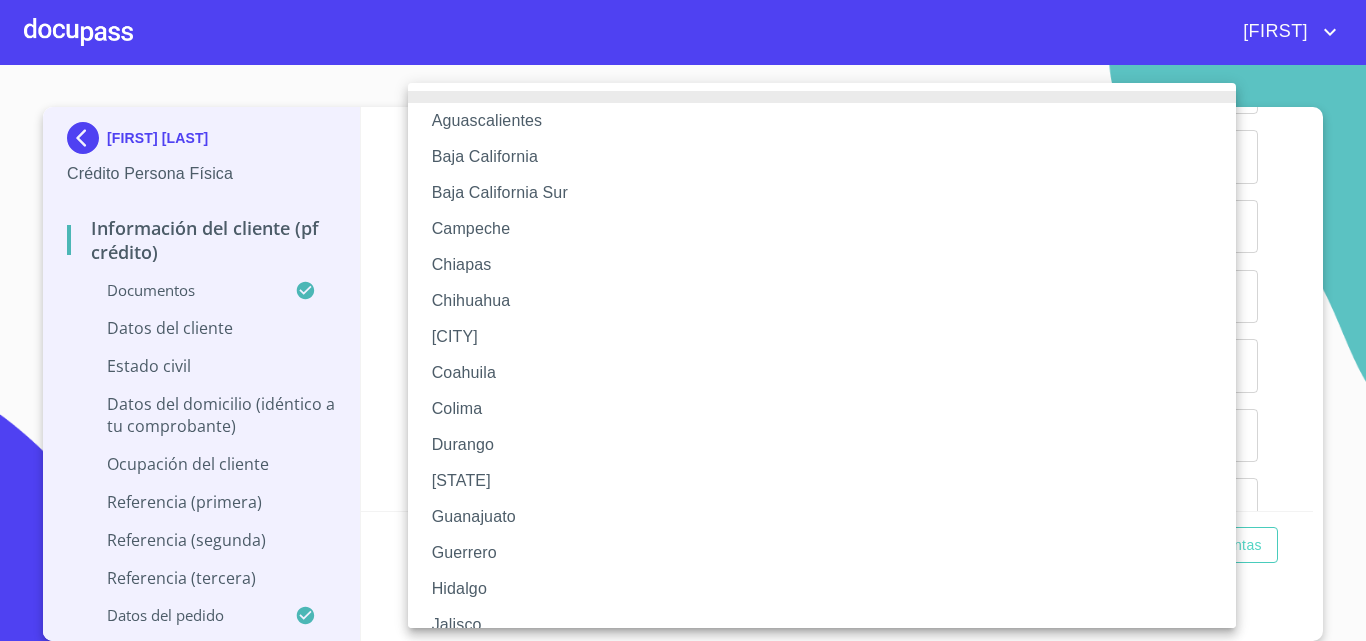 click on "Baja California" at bounding box center (829, 157) 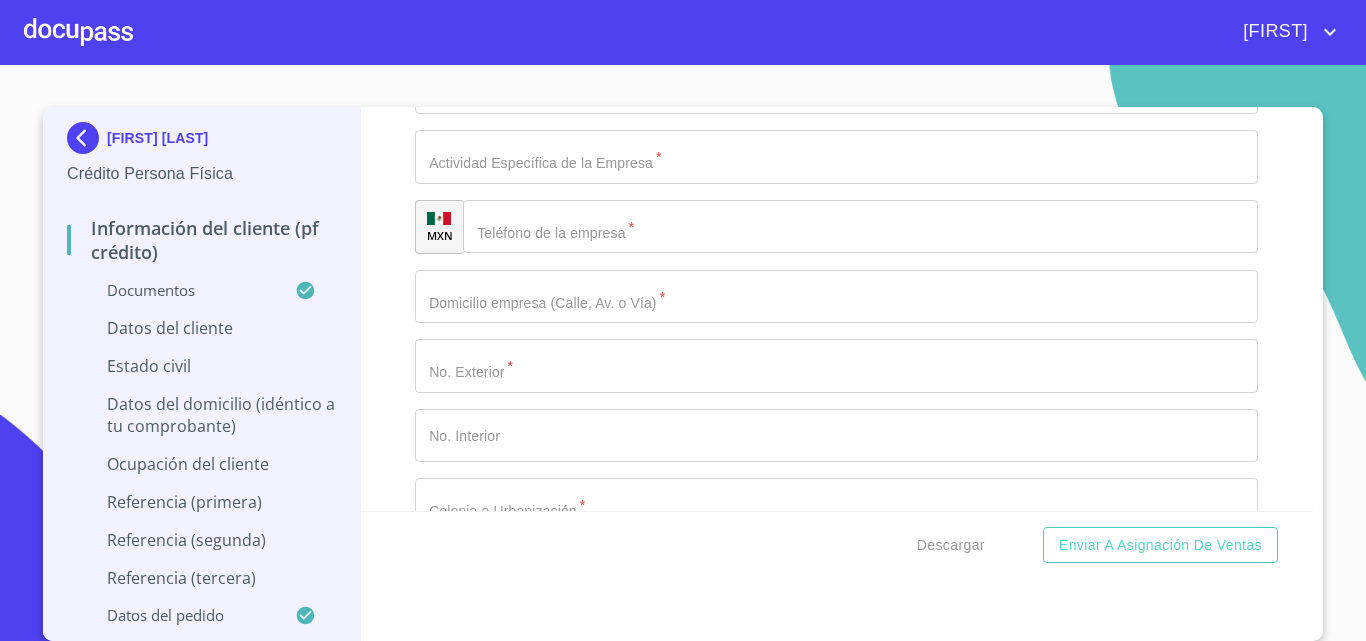 click on "Documento de identificación   *" at bounding box center [836, -1754] 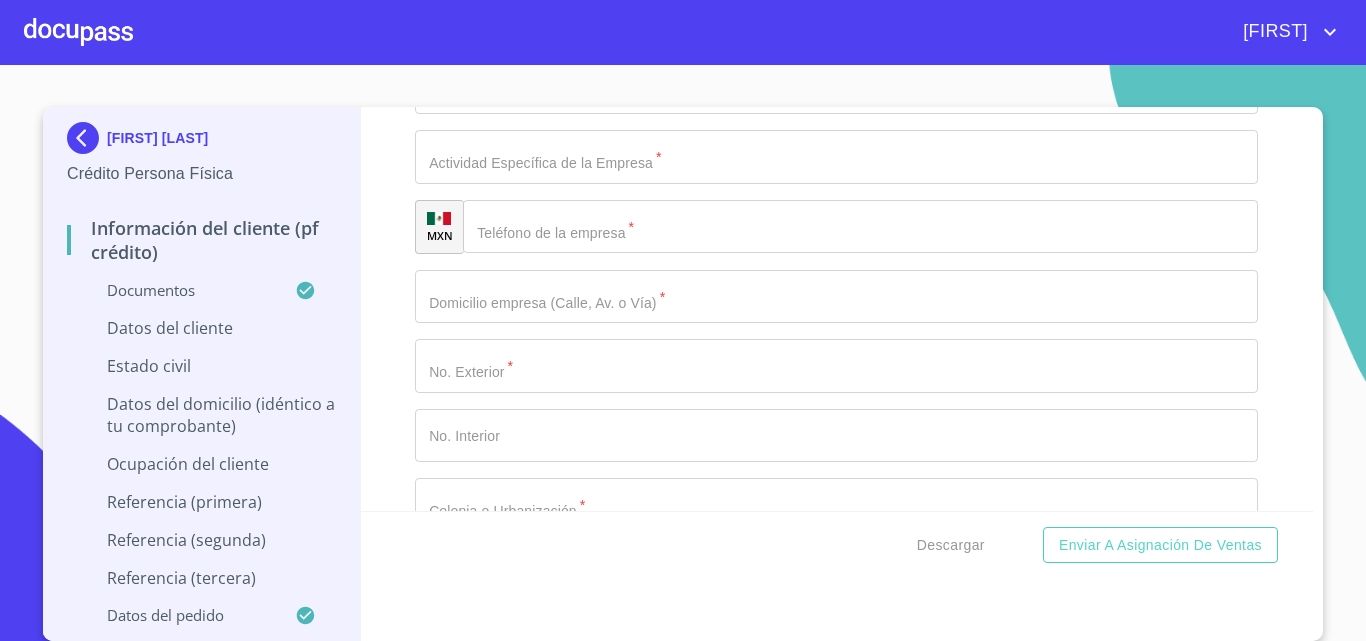 type on "[CURP]" 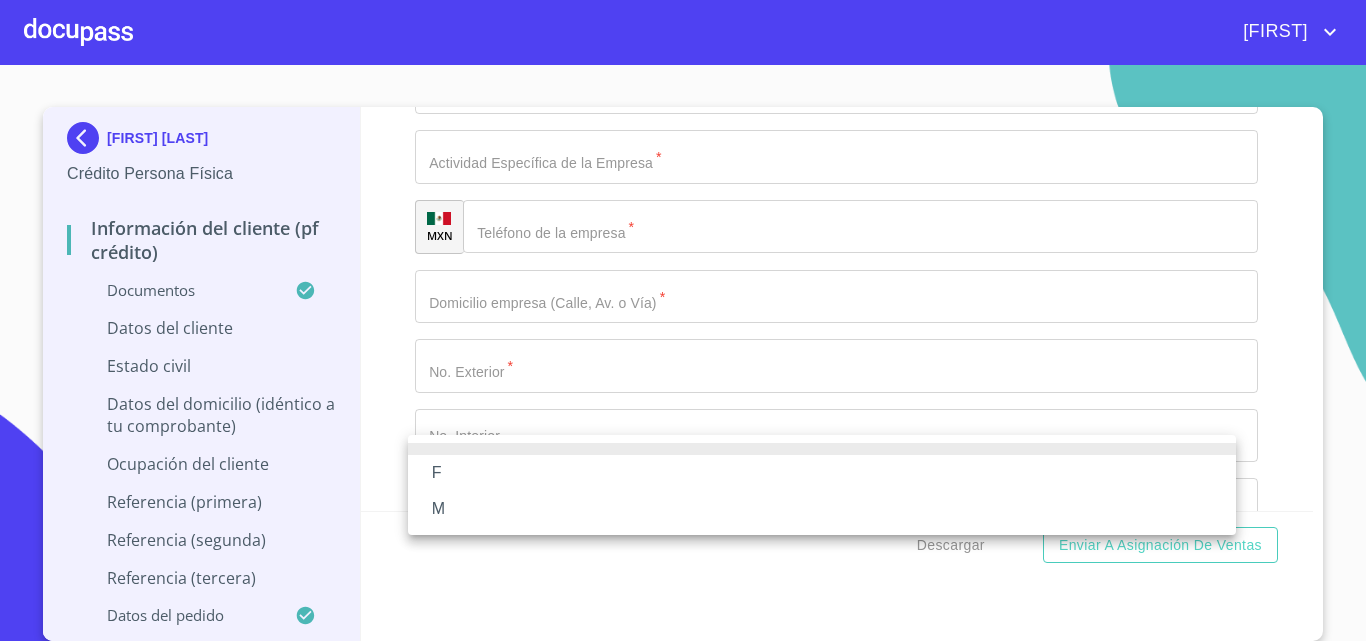 click on "M" at bounding box center (822, 509) 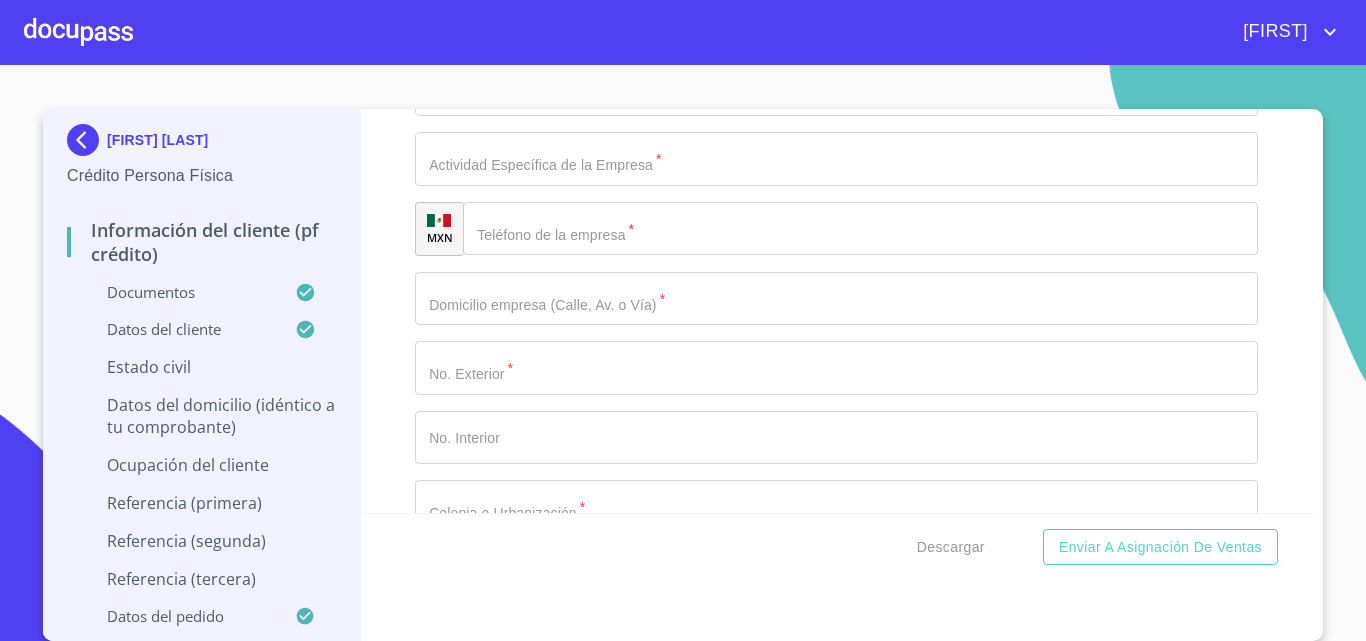 scroll, scrollTop: 4, scrollLeft: 0, axis: vertical 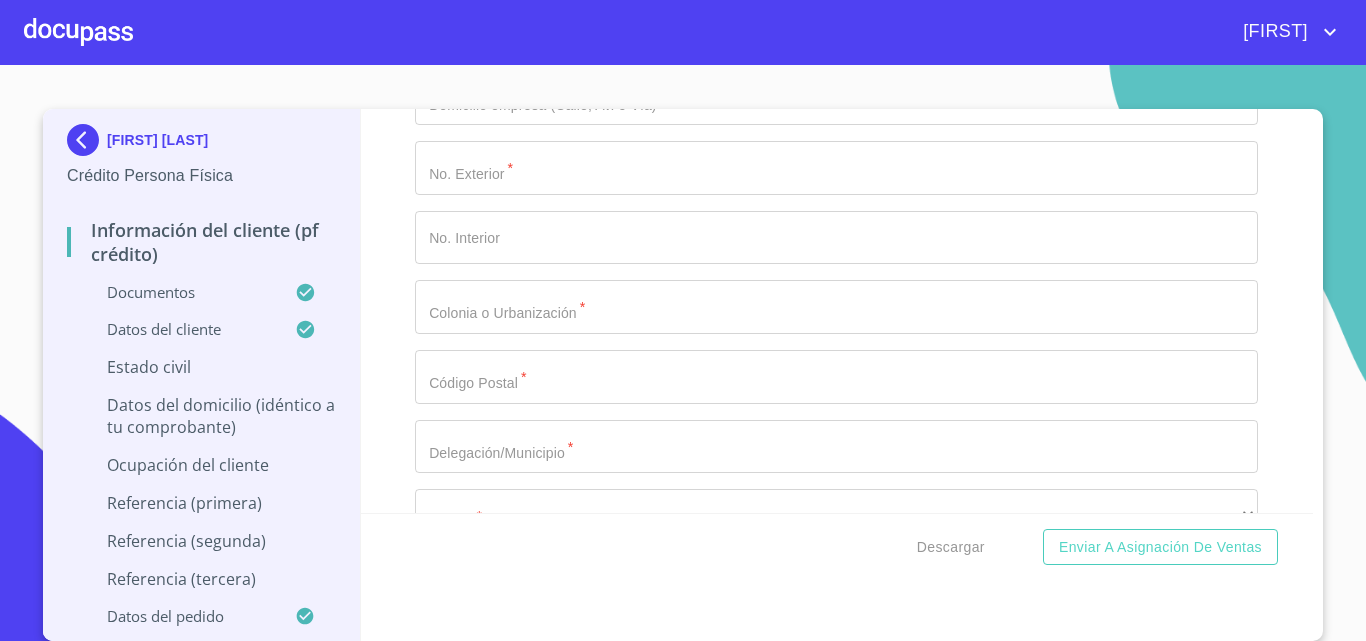 click on "Documento de identificación   *" at bounding box center (836, -1674) 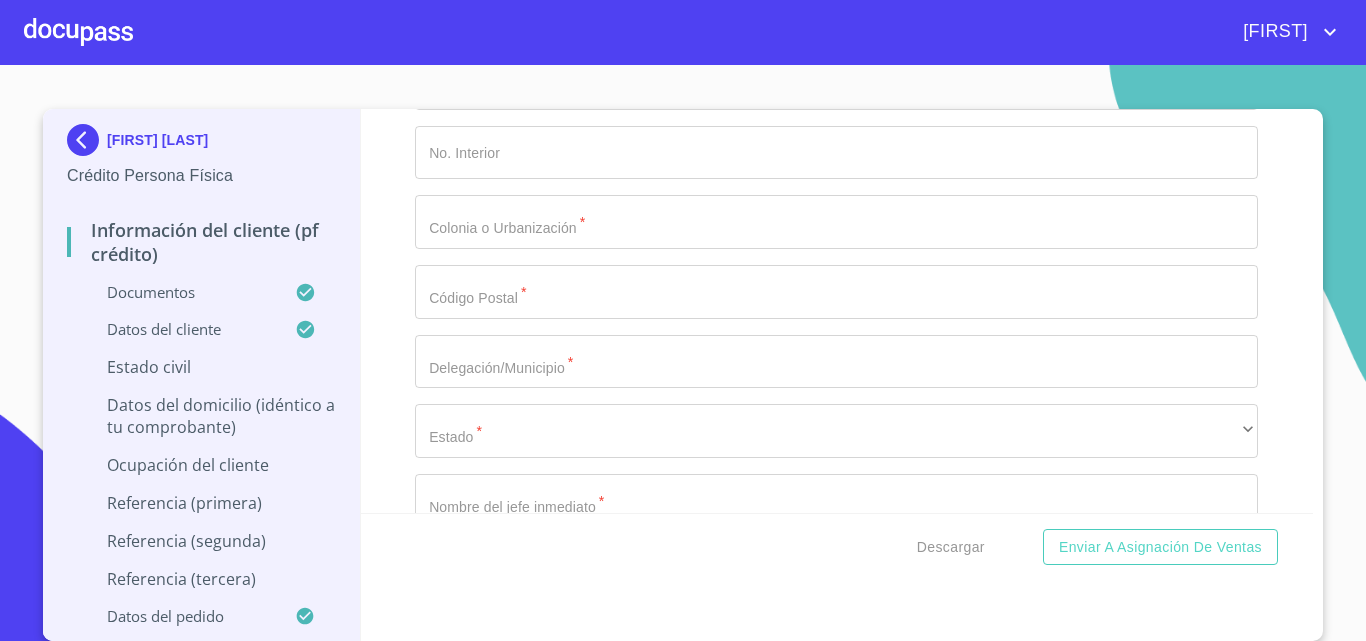scroll, scrollTop: 7109, scrollLeft: 0, axis: vertical 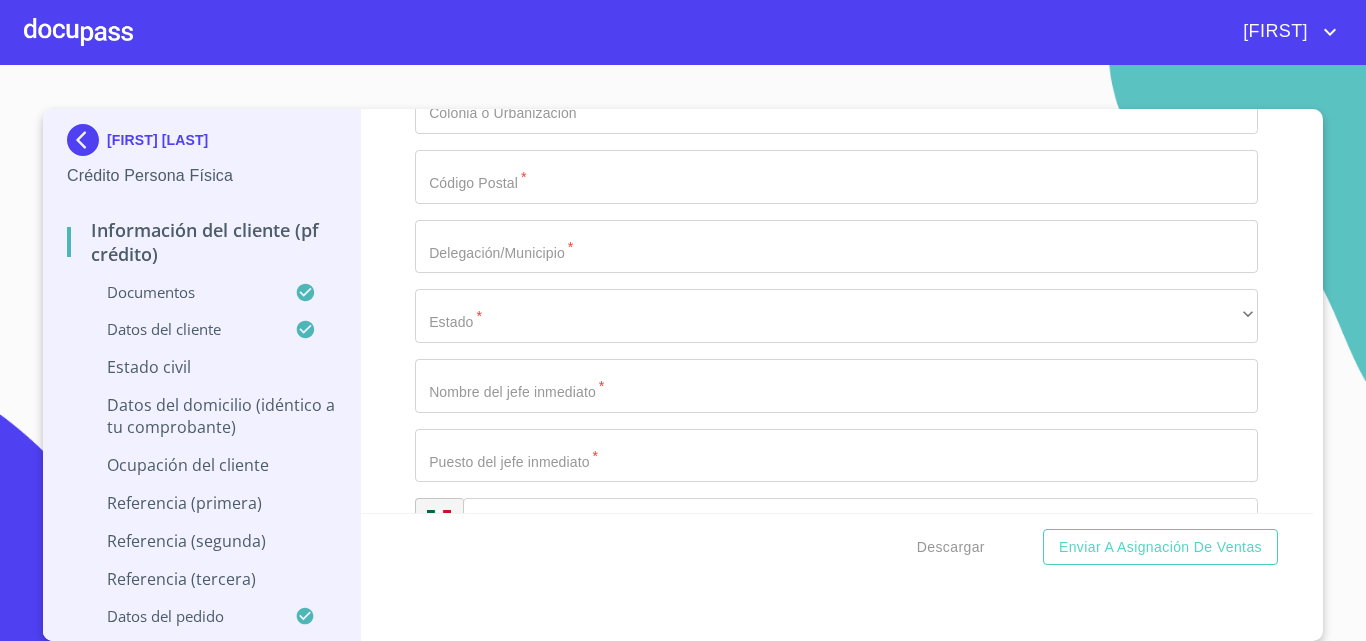 type on "[NUMBER]" 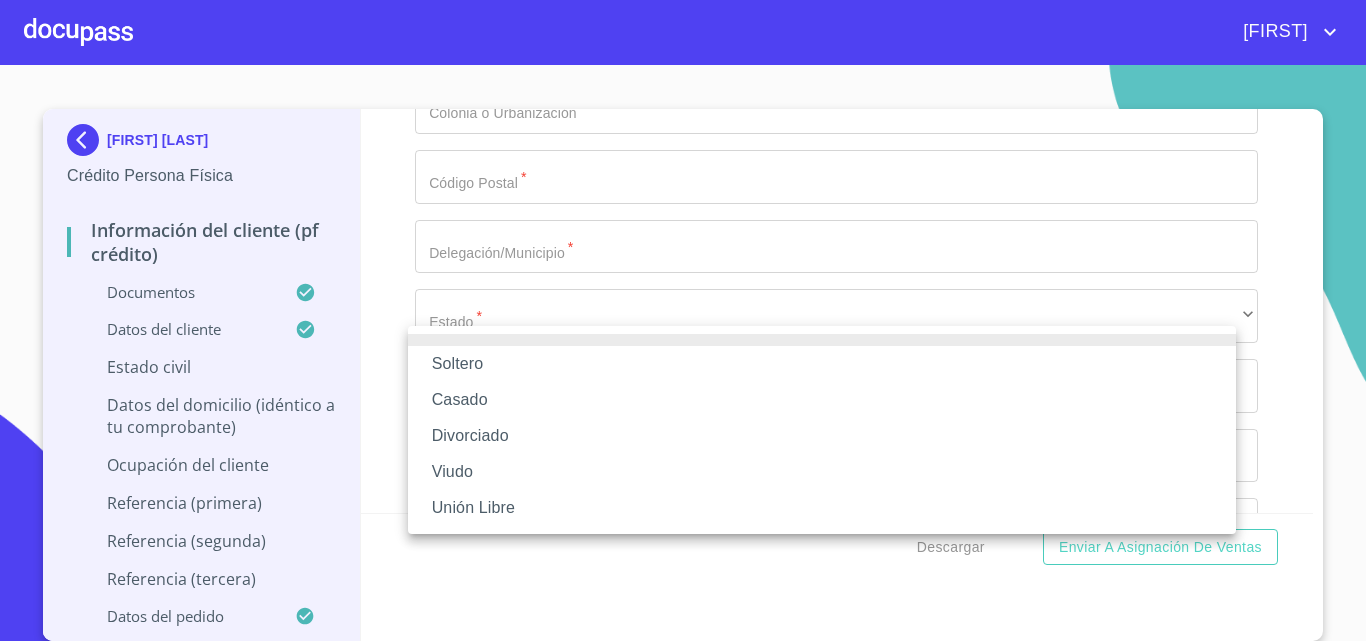 click on "Casado" at bounding box center [822, 400] 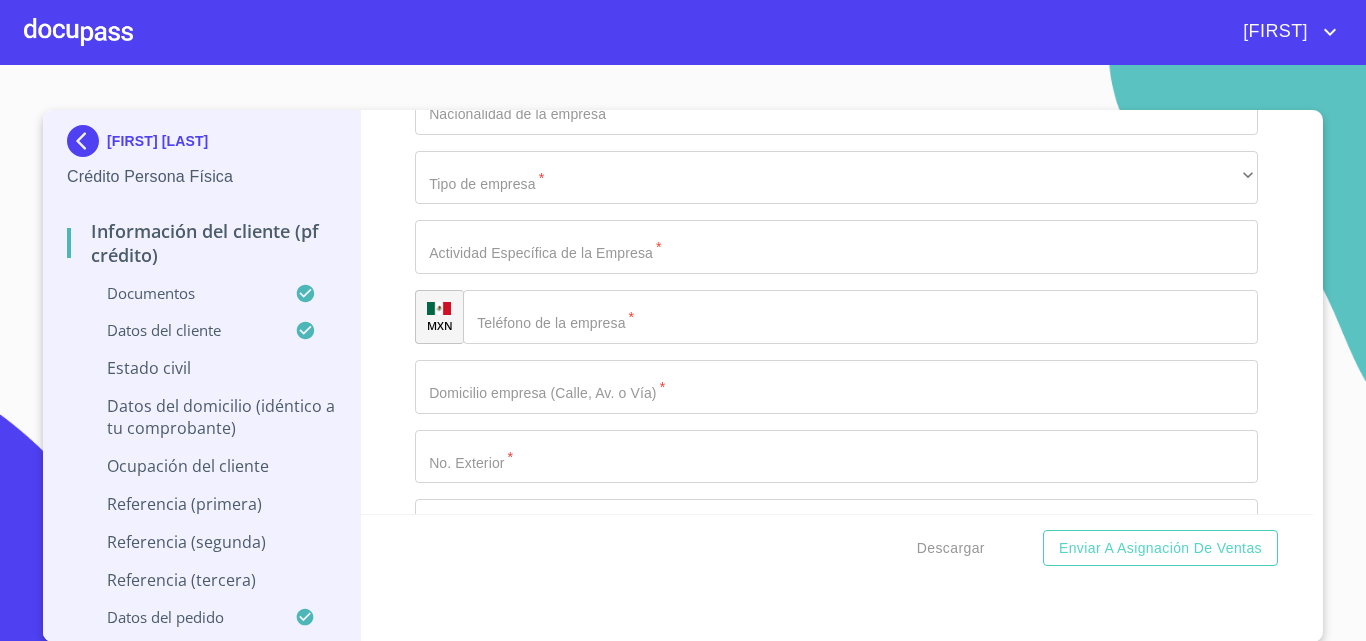 scroll, scrollTop: 4, scrollLeft: 0, axis: vertical 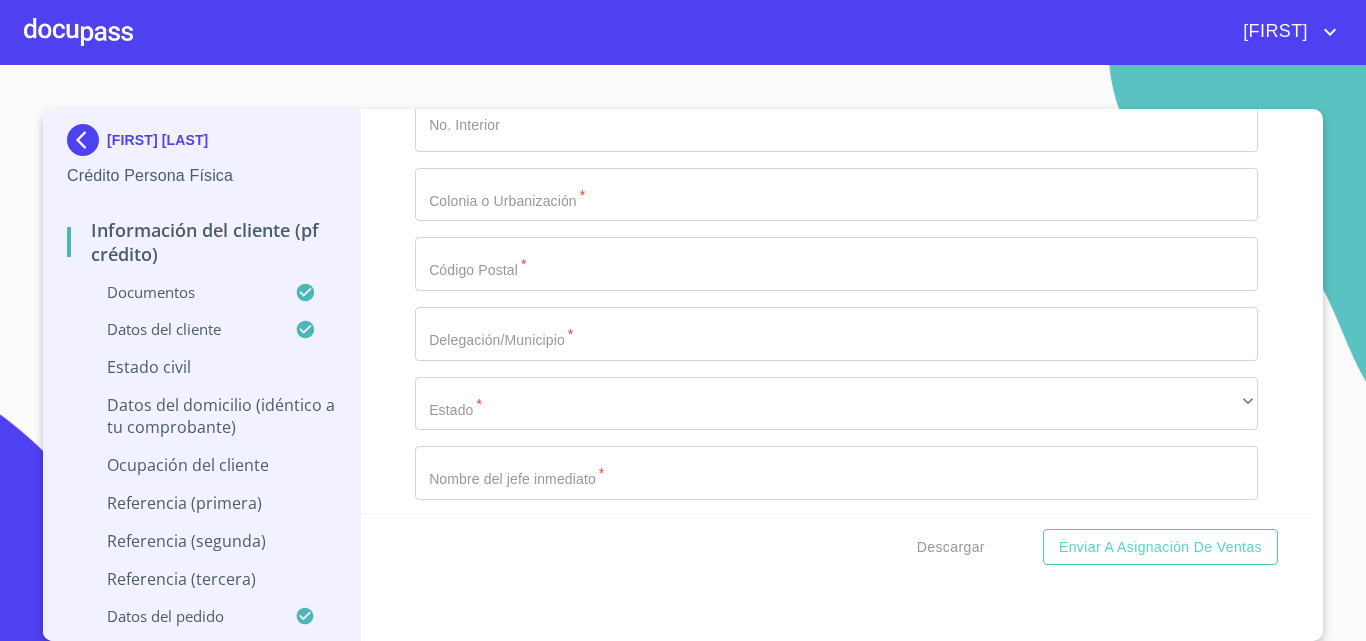 click on "​" at bounding box center [836, -1776] 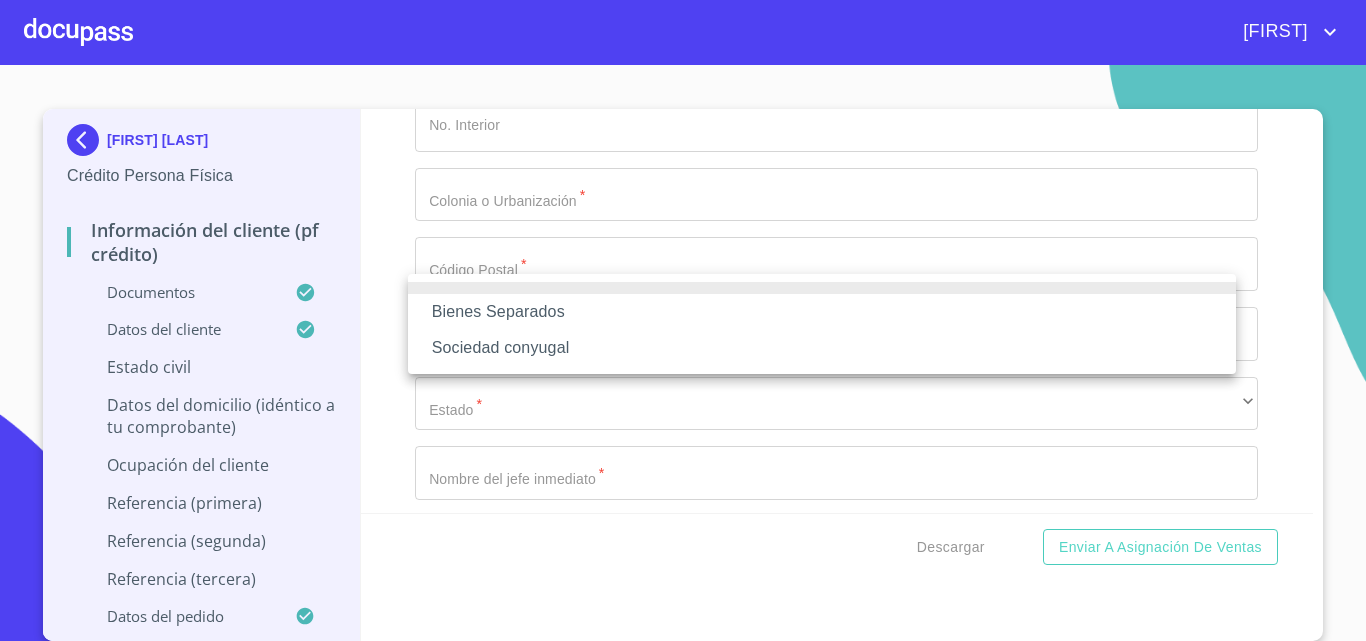 click on "Sociedad conyugal" at bounding box center (822, 348) 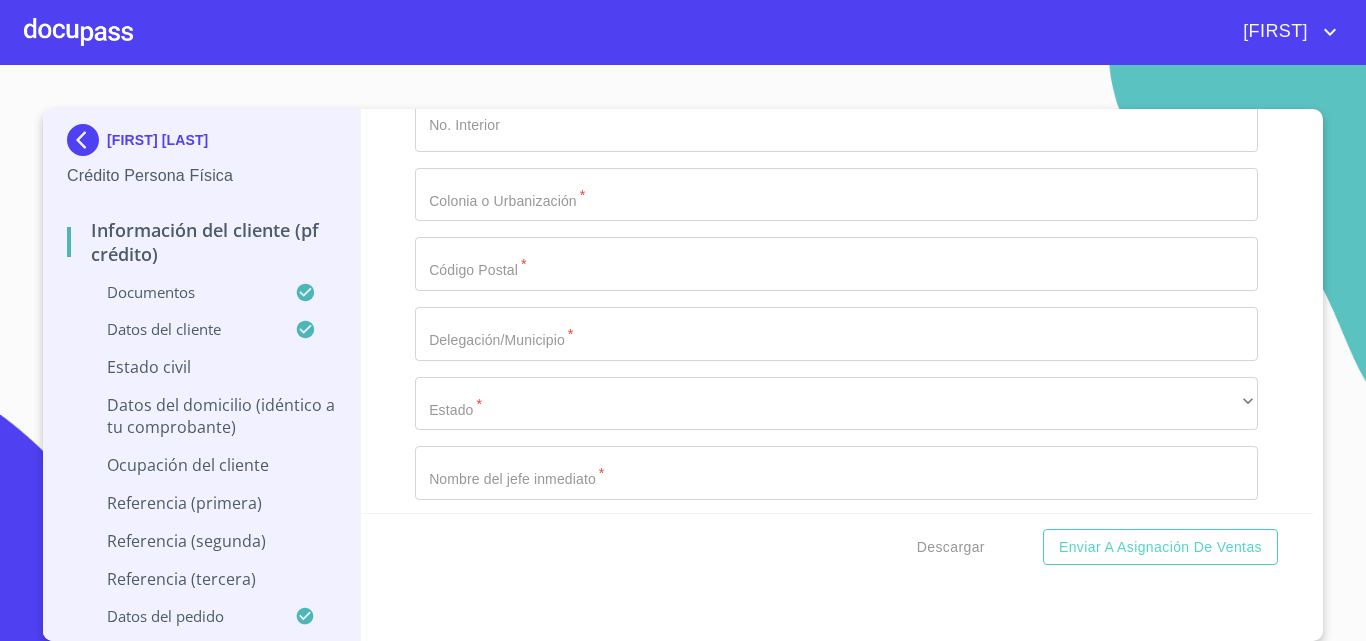 click on "Documento de identificación   *" at bounding box center [813, -3109] 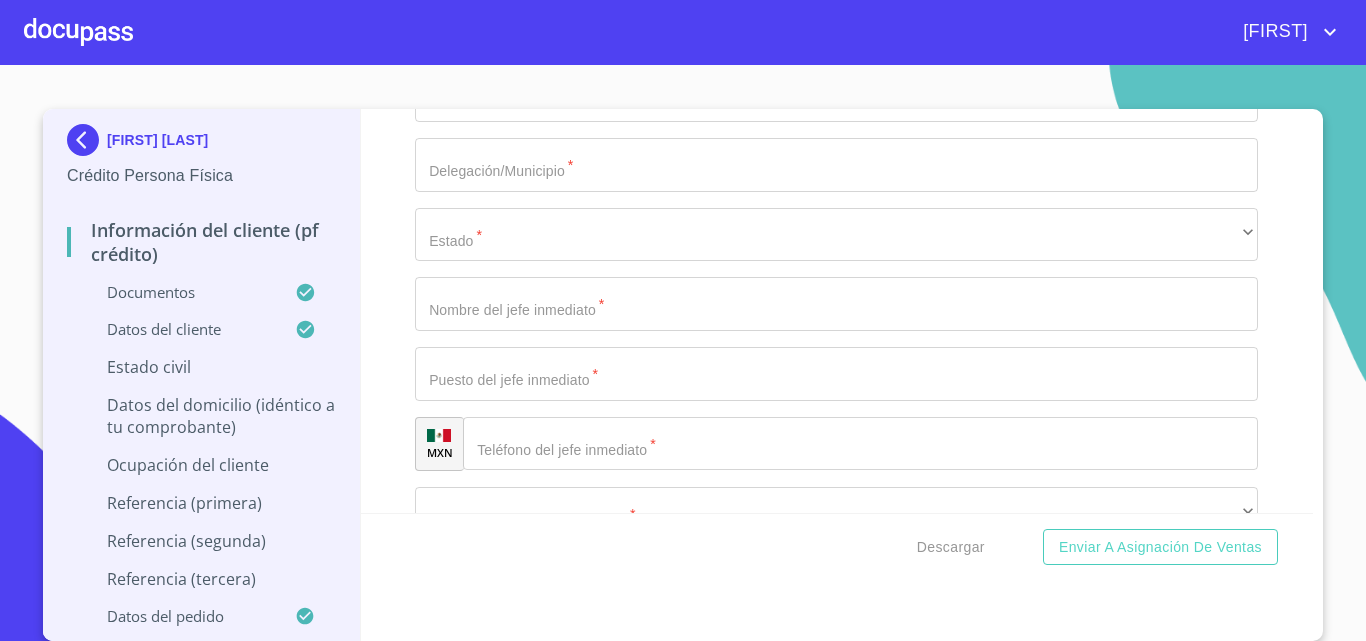 scroll, scrollTop: 7709, scrollLeft: 0, axis: vertical 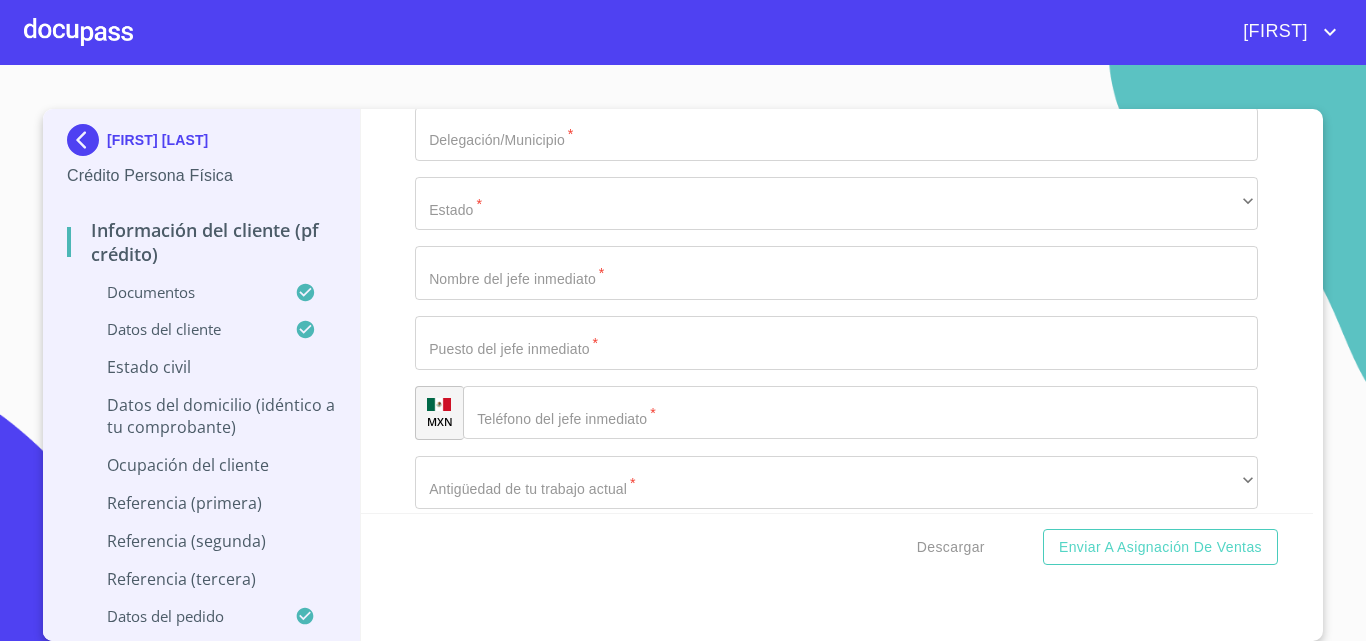 type on "0" 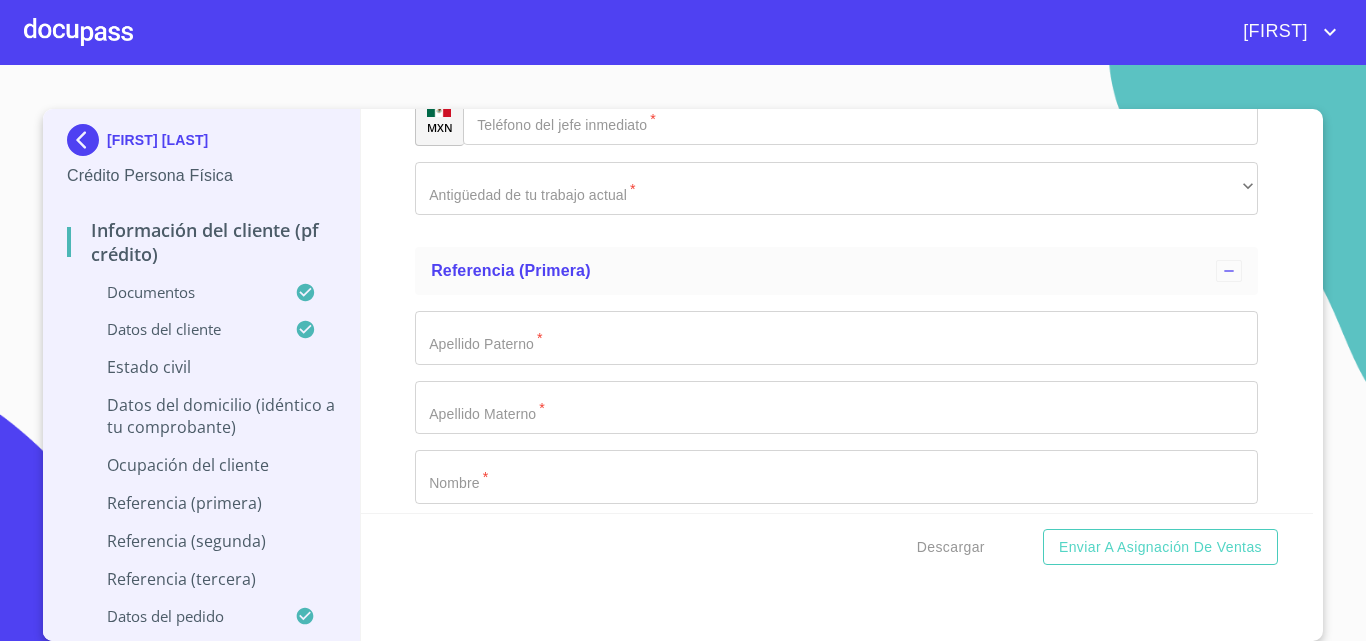scroll, scrollTop: 8009, scrollLeft: 0, axis: vertical 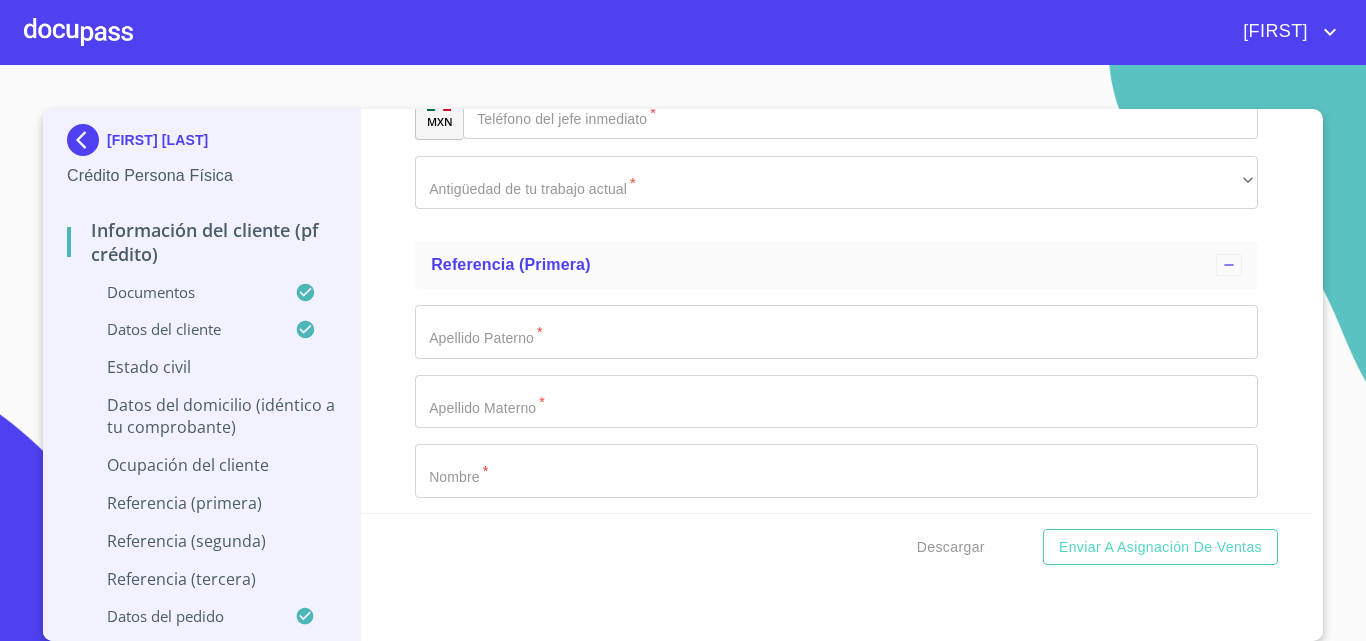 type on "322" 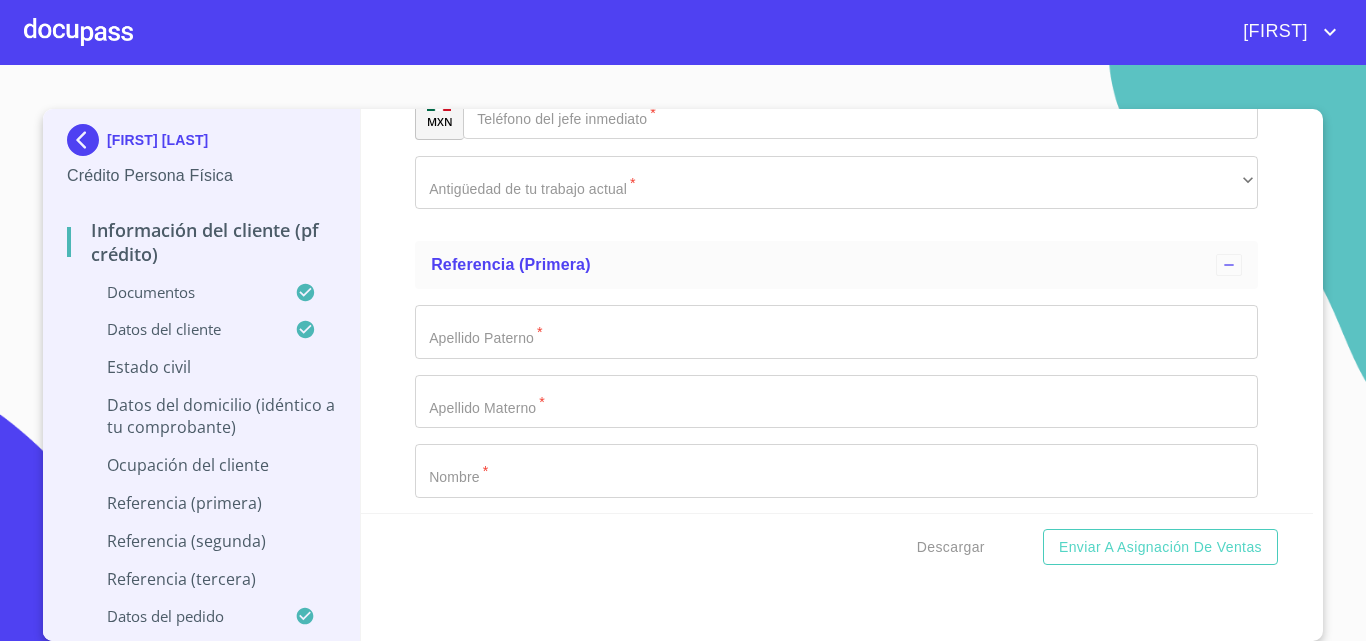 click on "Documento de identificación   *" at bounding box center [836, -1778] 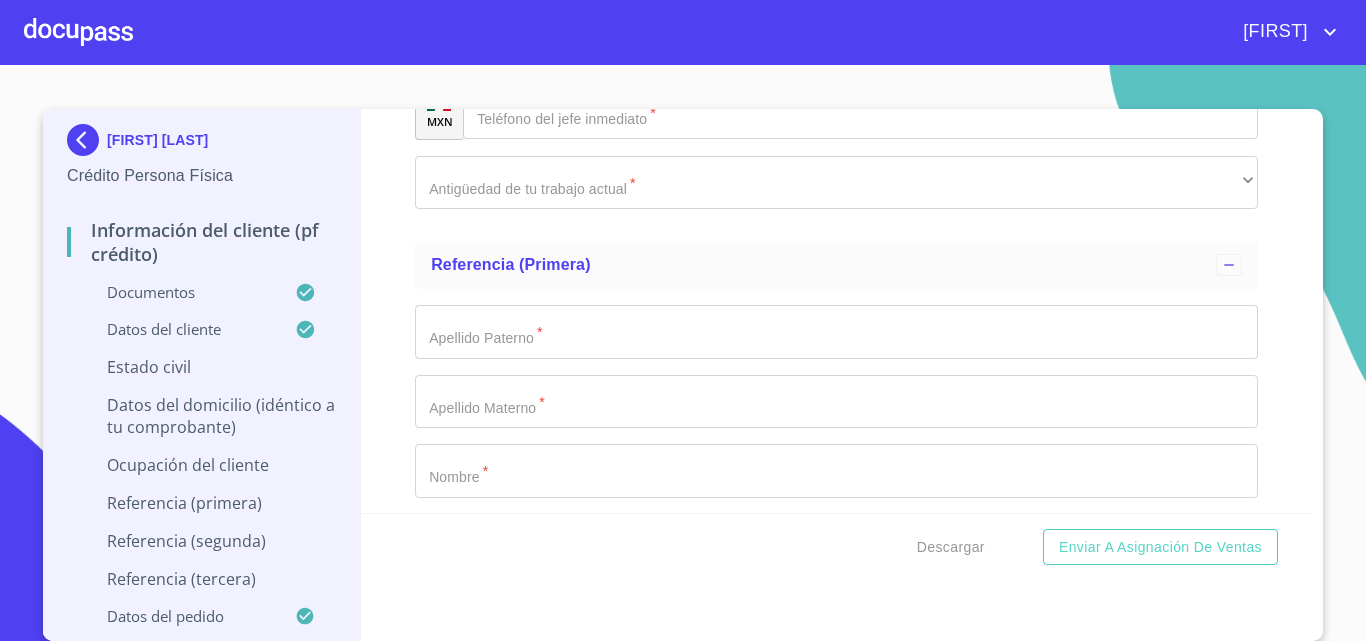 type on "[STREET]" 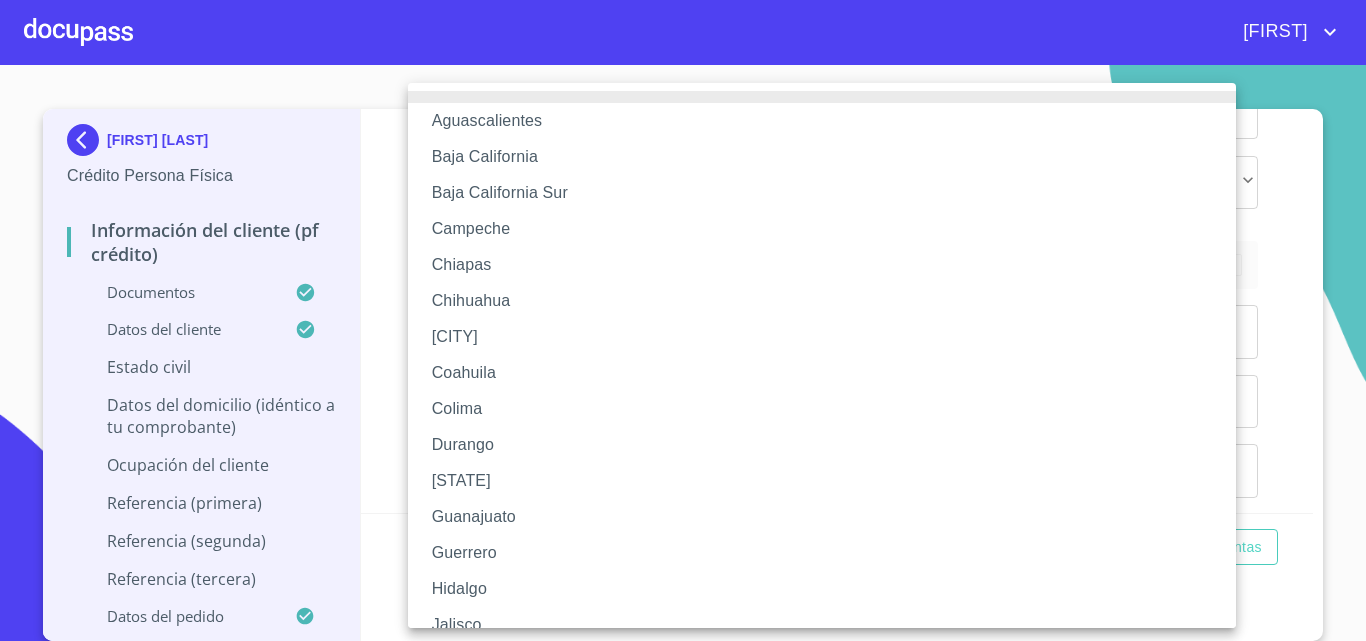 type 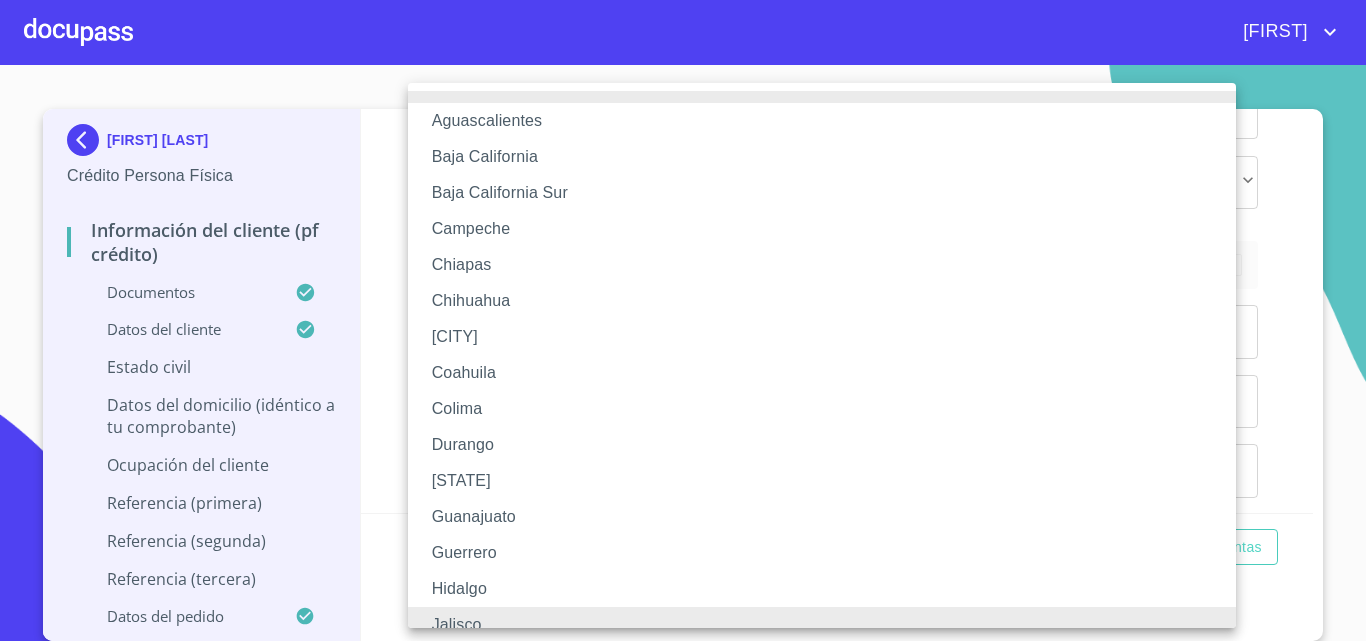 type 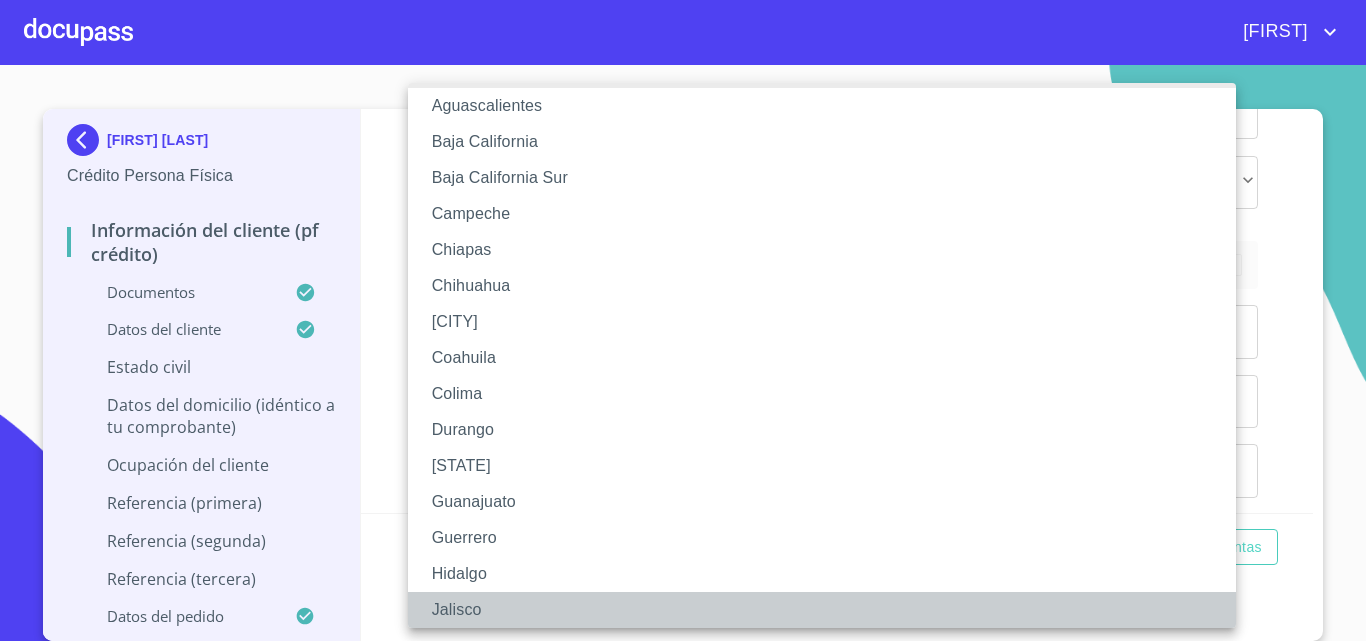 click on "Jalisco" at bounding box center [829, 610] 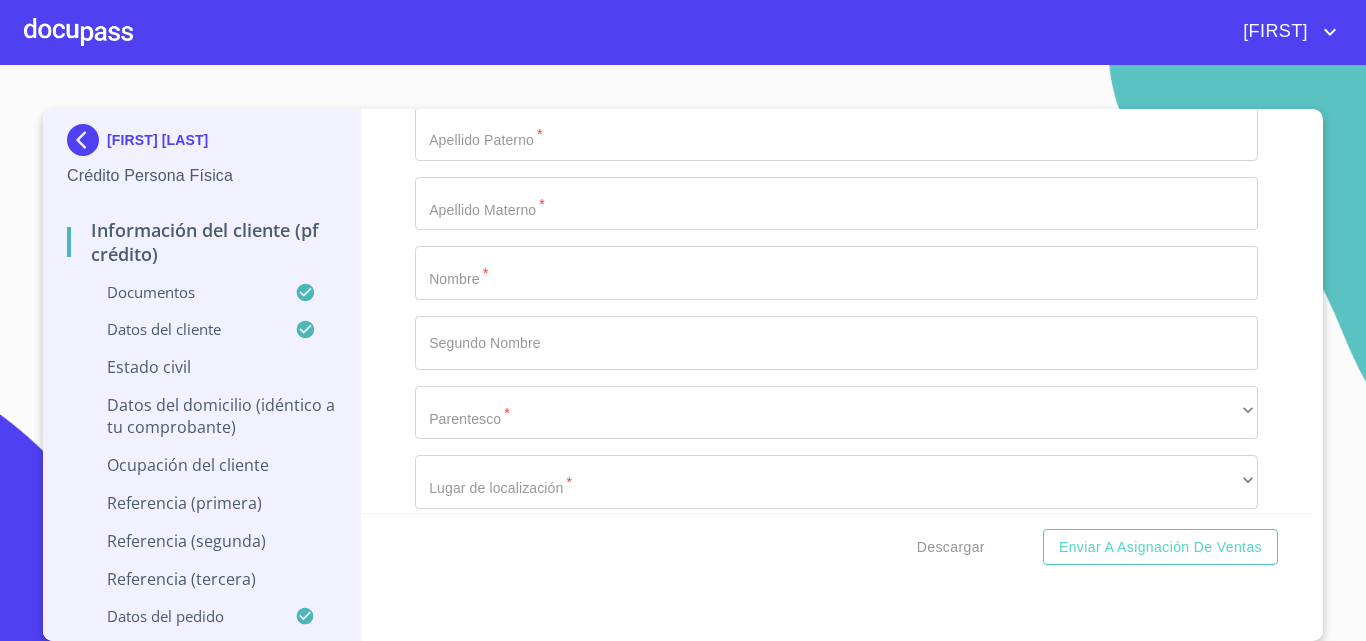 scroll, scrollTop: 8209, scrollLeft: 0, axis: vertical 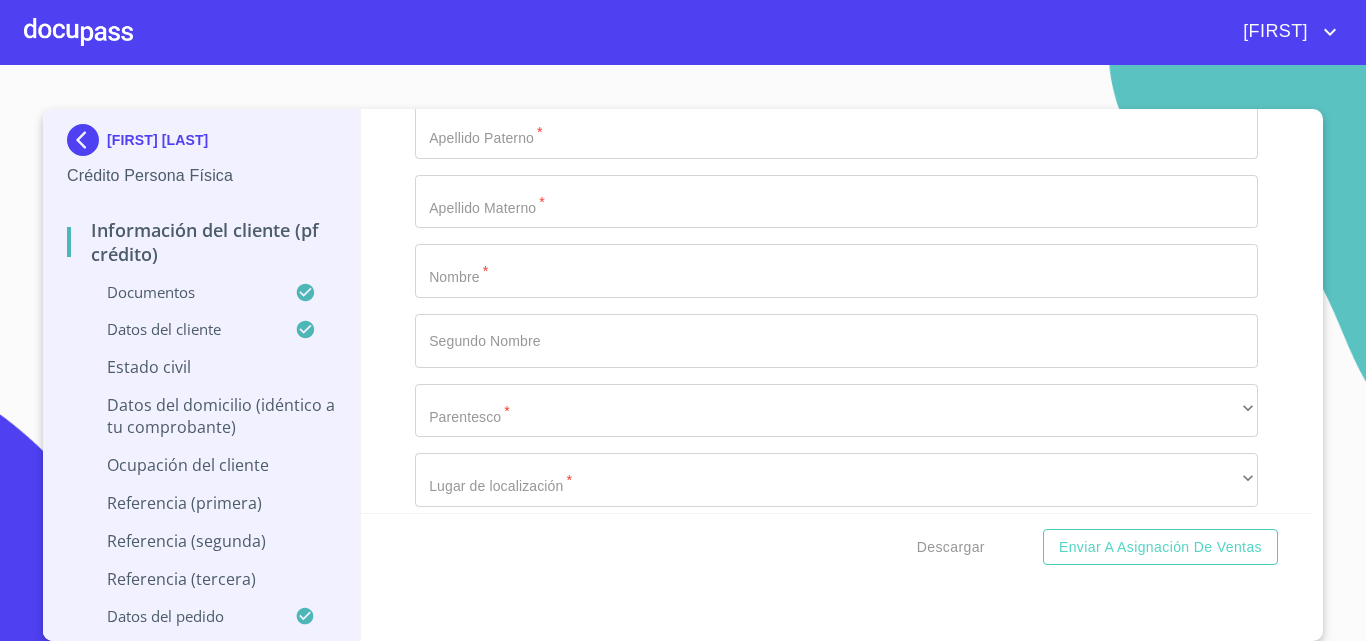 click on "Documento de identificación   *" at bounding box center (813, -3809) 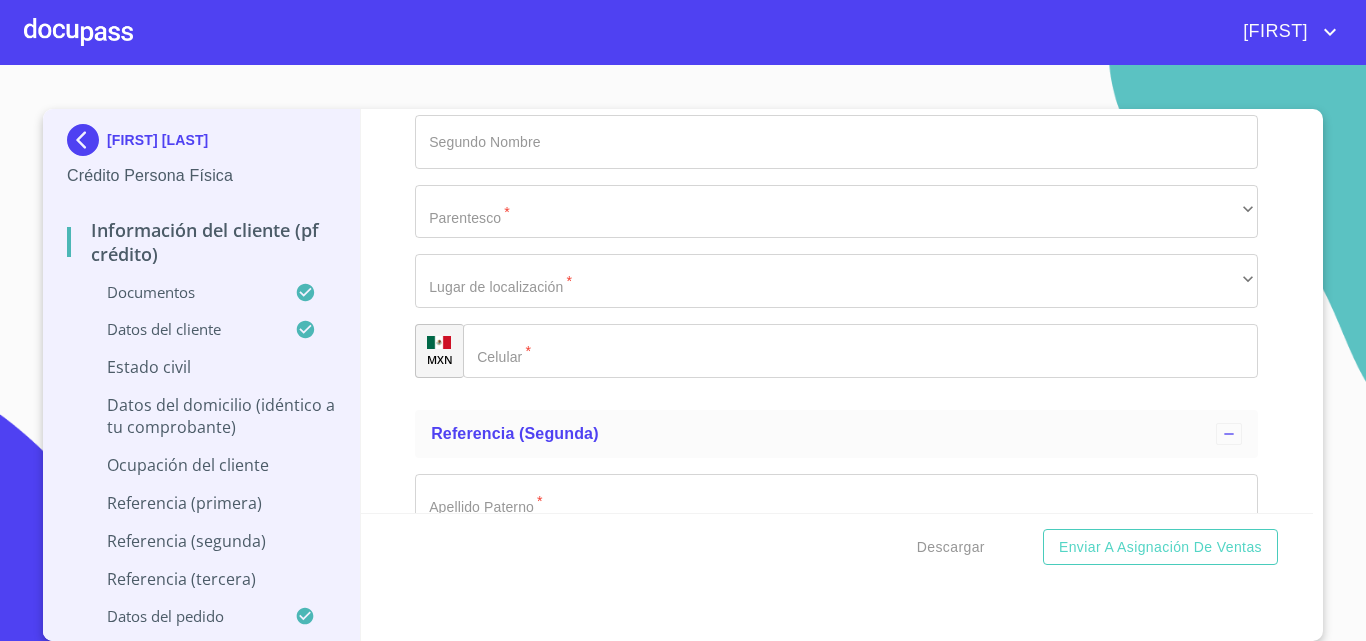 scroll, scrollTop: 8409, scrollLeft: 0, axis: vertical 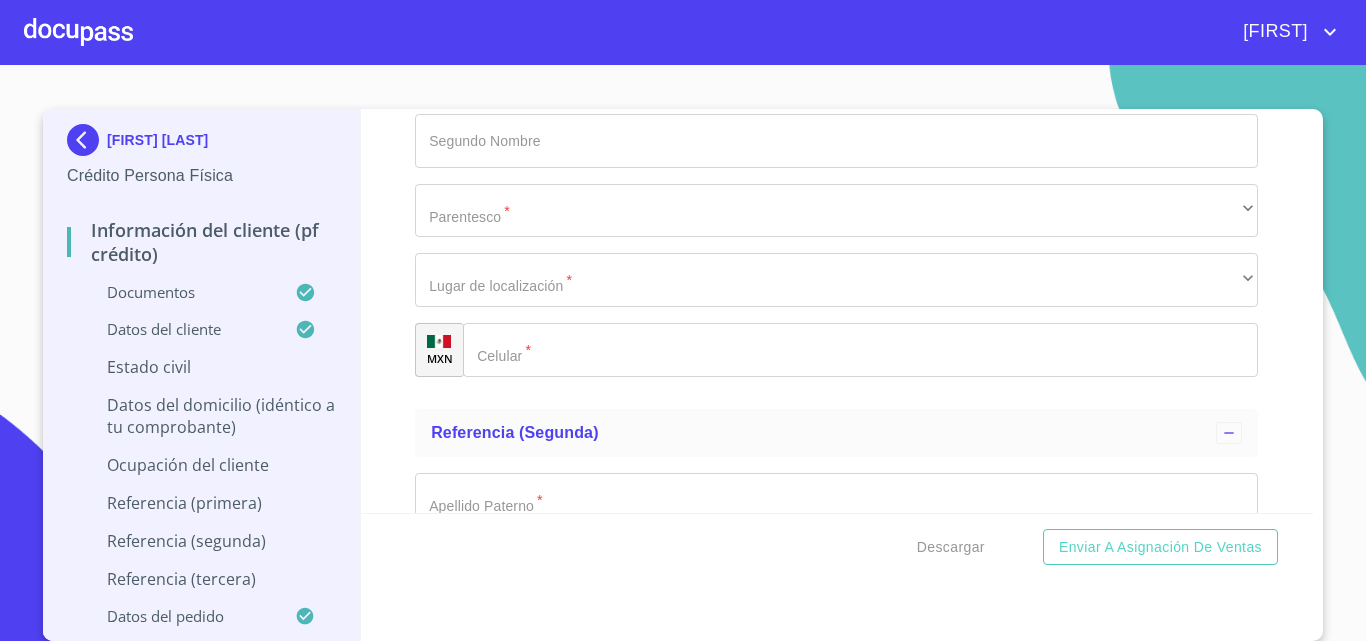 click on "​" at bounding box center (836, -1760) 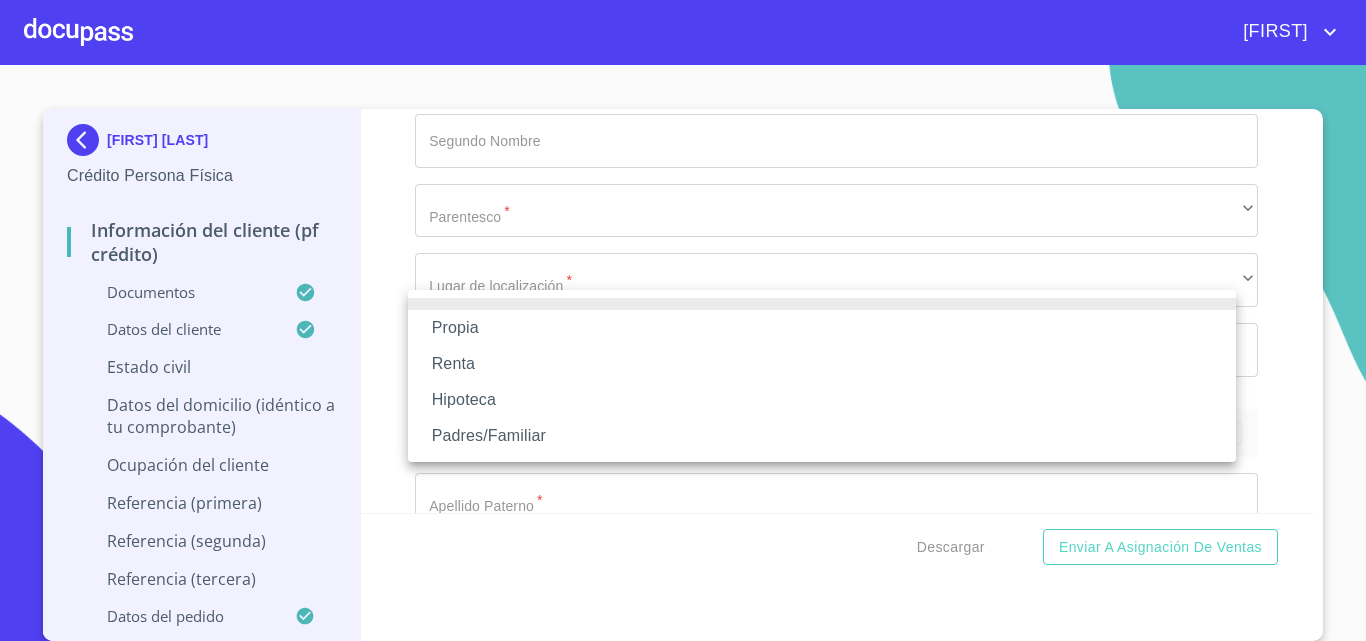 click on "Renta" at bounding box center [822, 364] 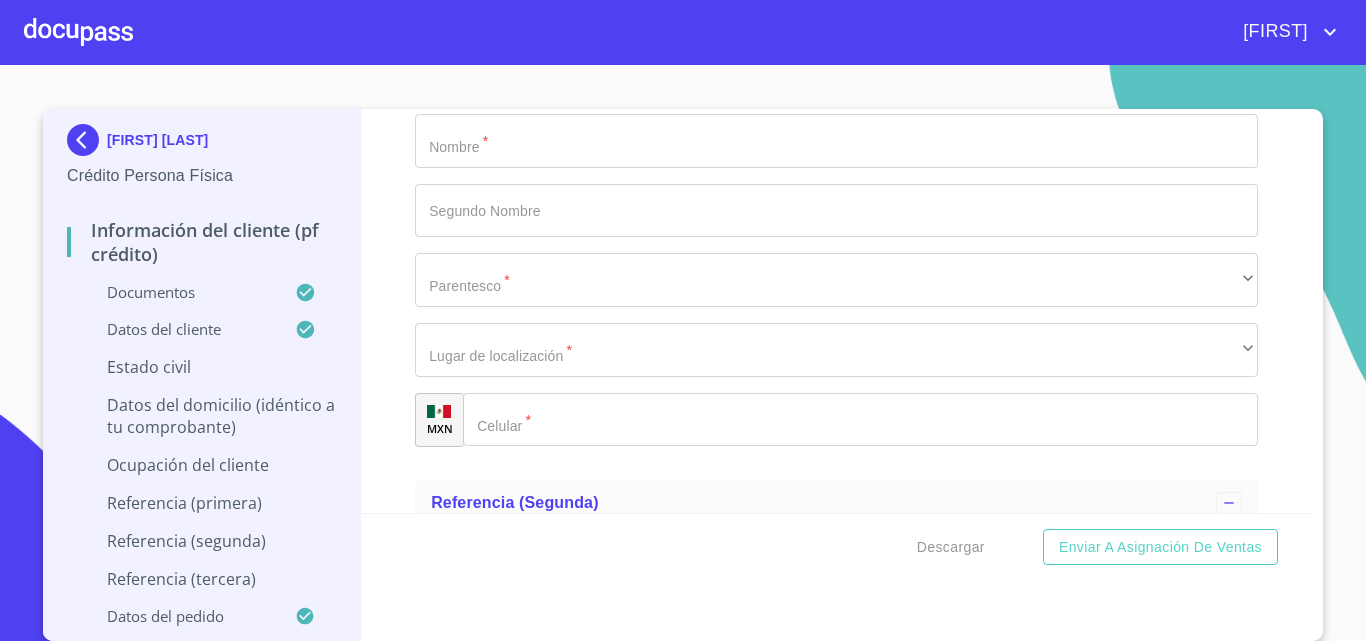 click on "Documento de identificación   *" at bounding box center (813, -4009) 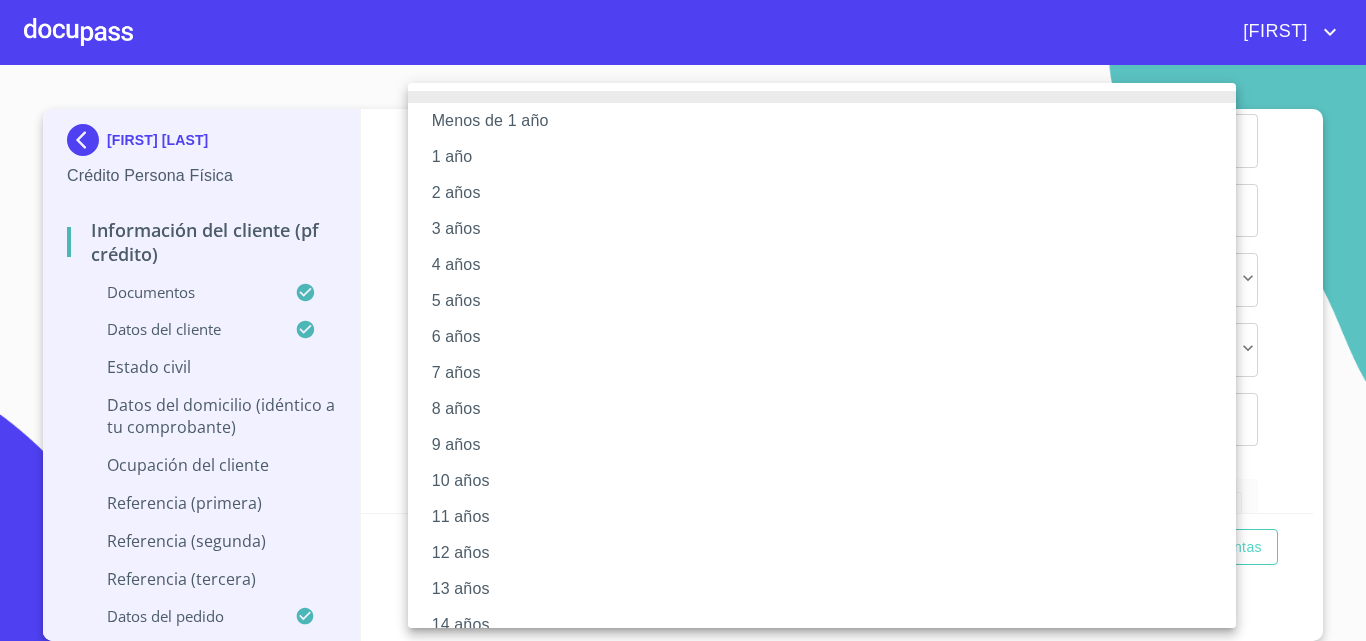 type 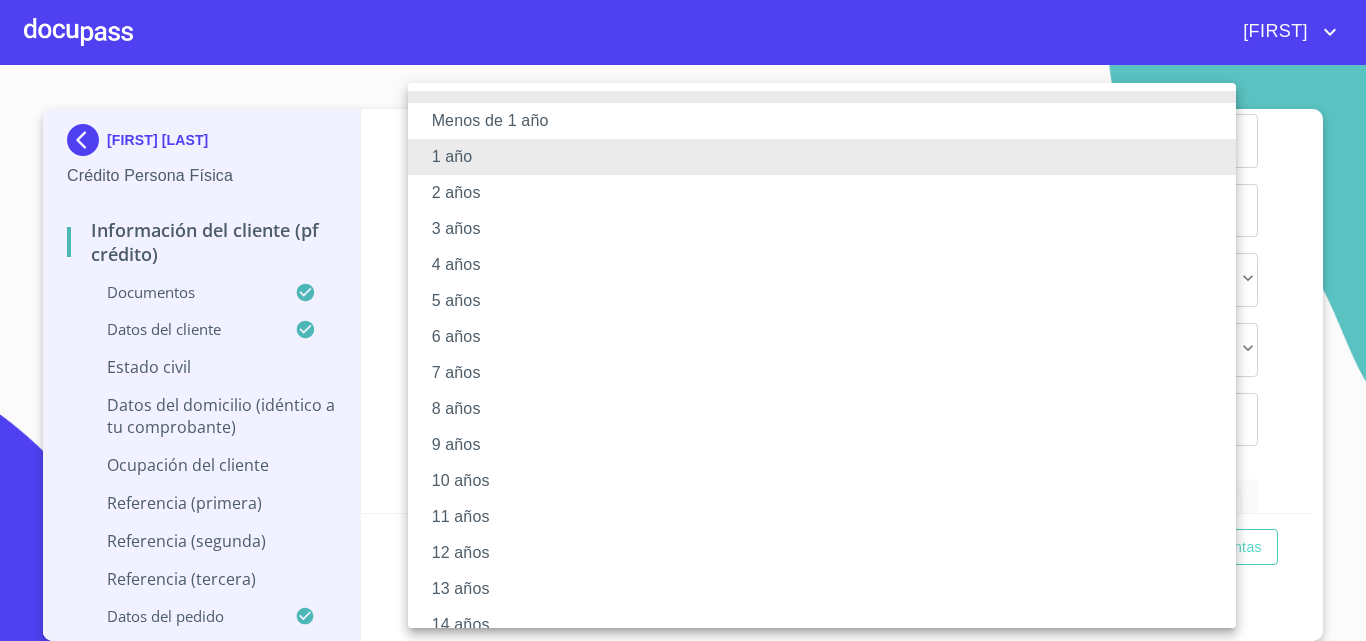 type 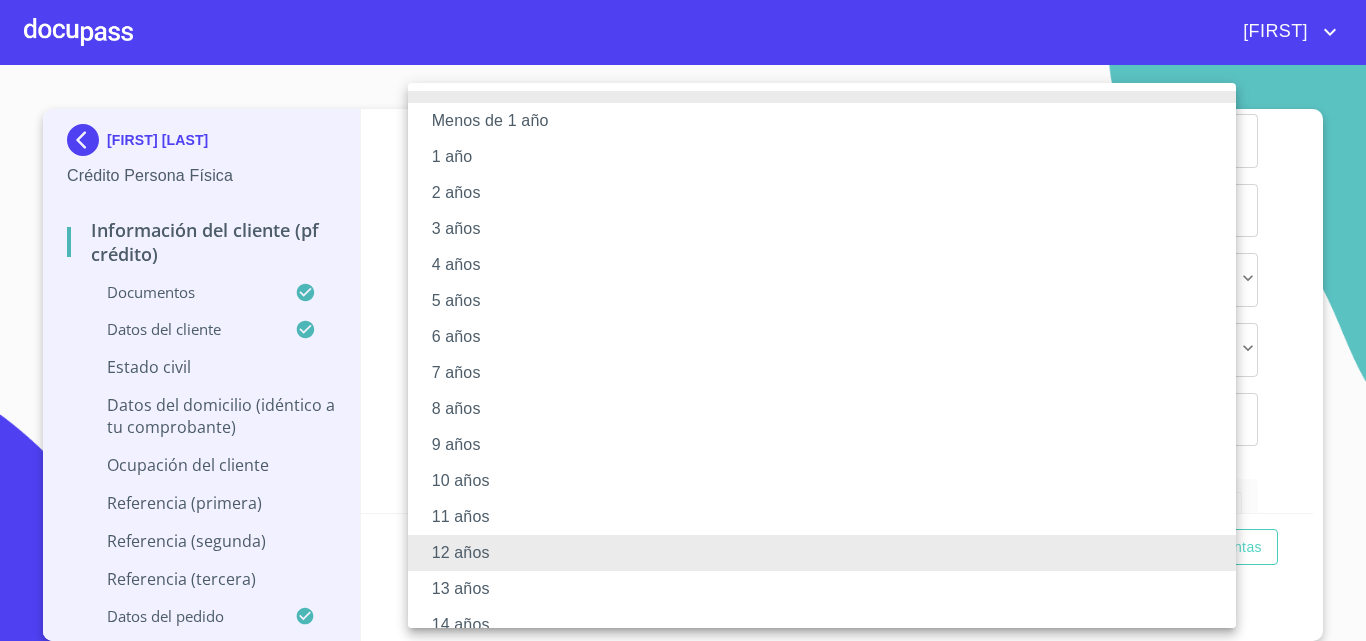 type 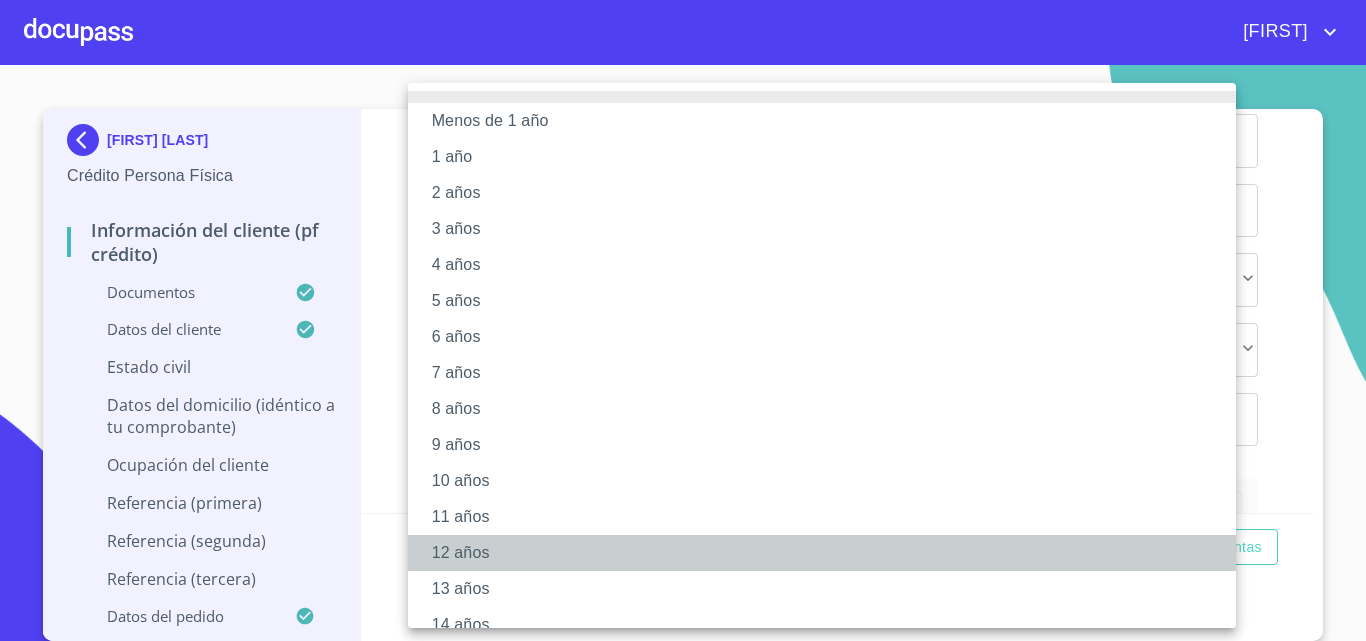 click on "12 años" at bounding box center (829, 553) 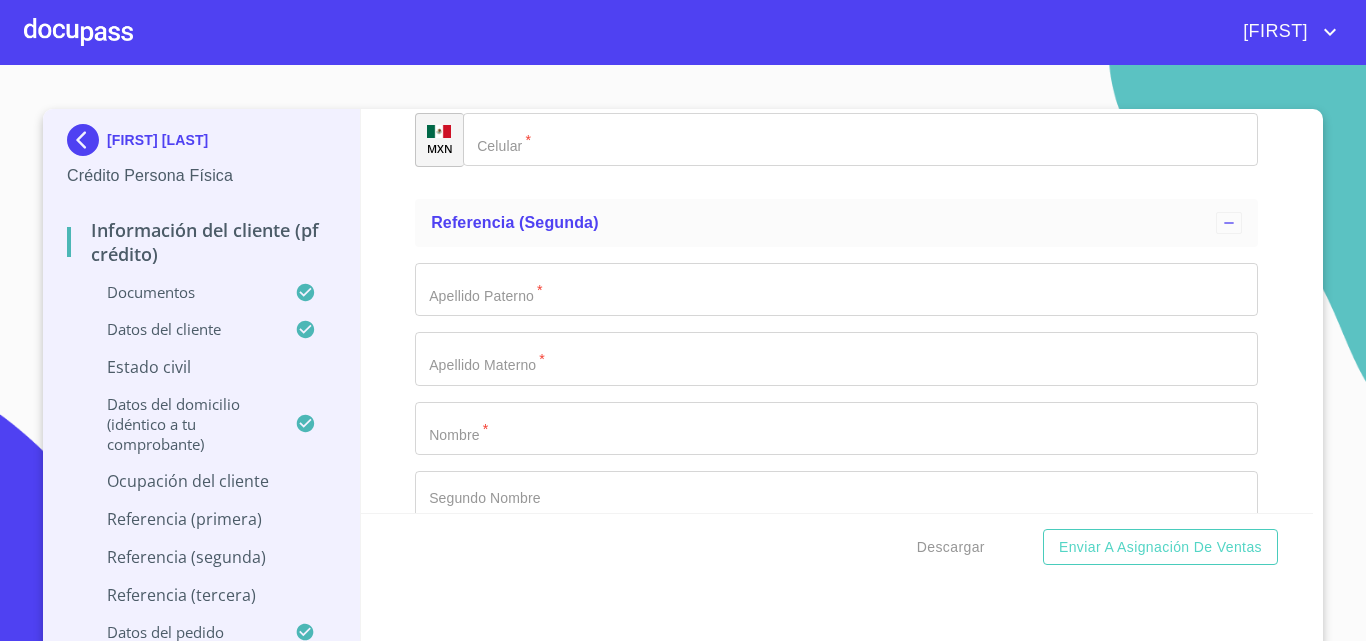 scroll, scrollTop: 8709, scrollLeft: 0, axis: vertical 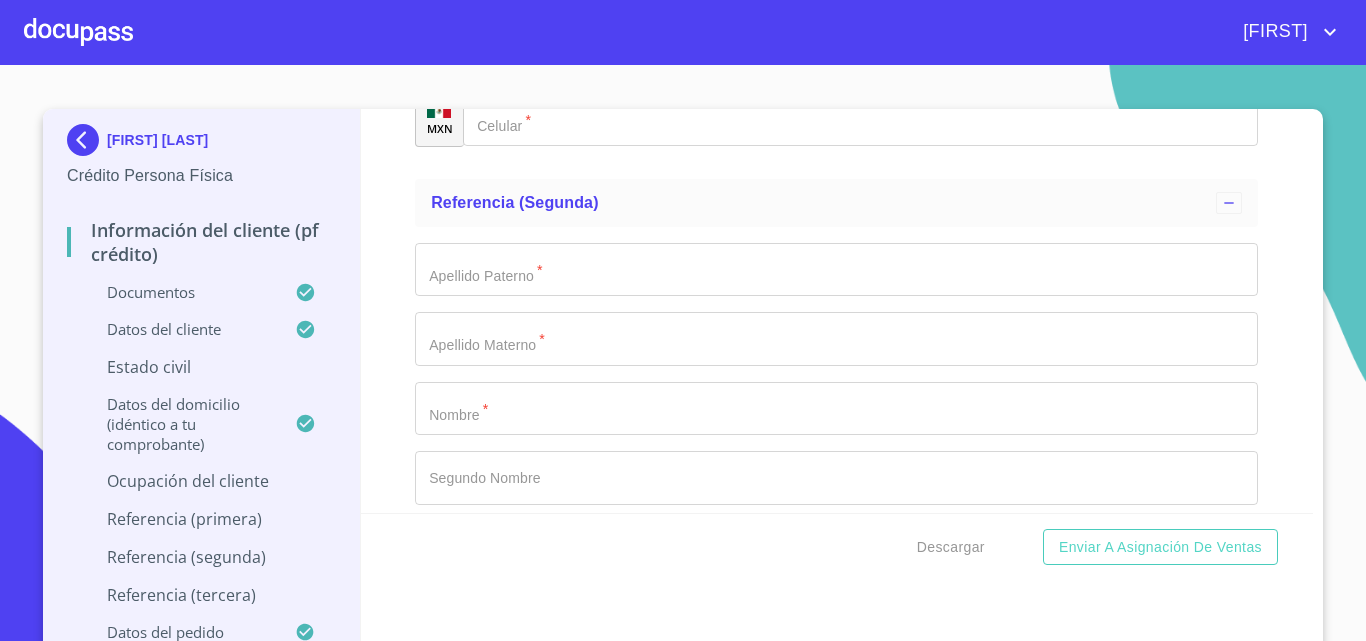 click on "​" at bounding box center [836, -1771] 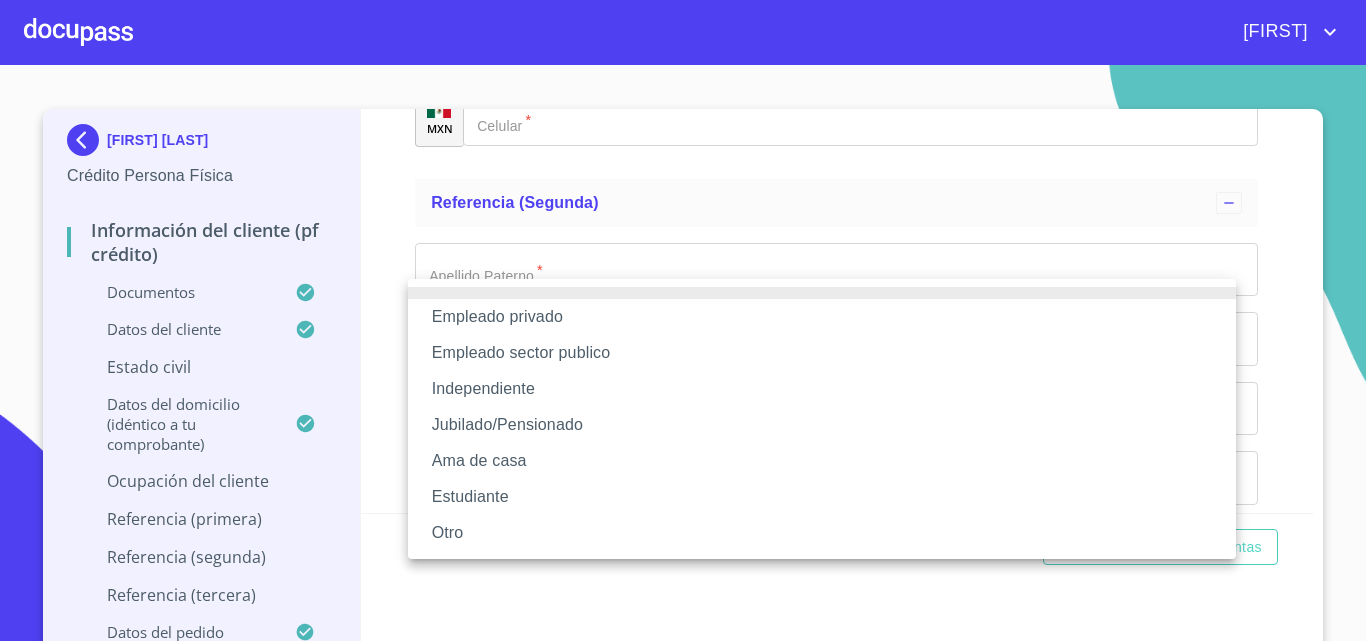 click on "Empleado privado" at bounding box center [822, 317] 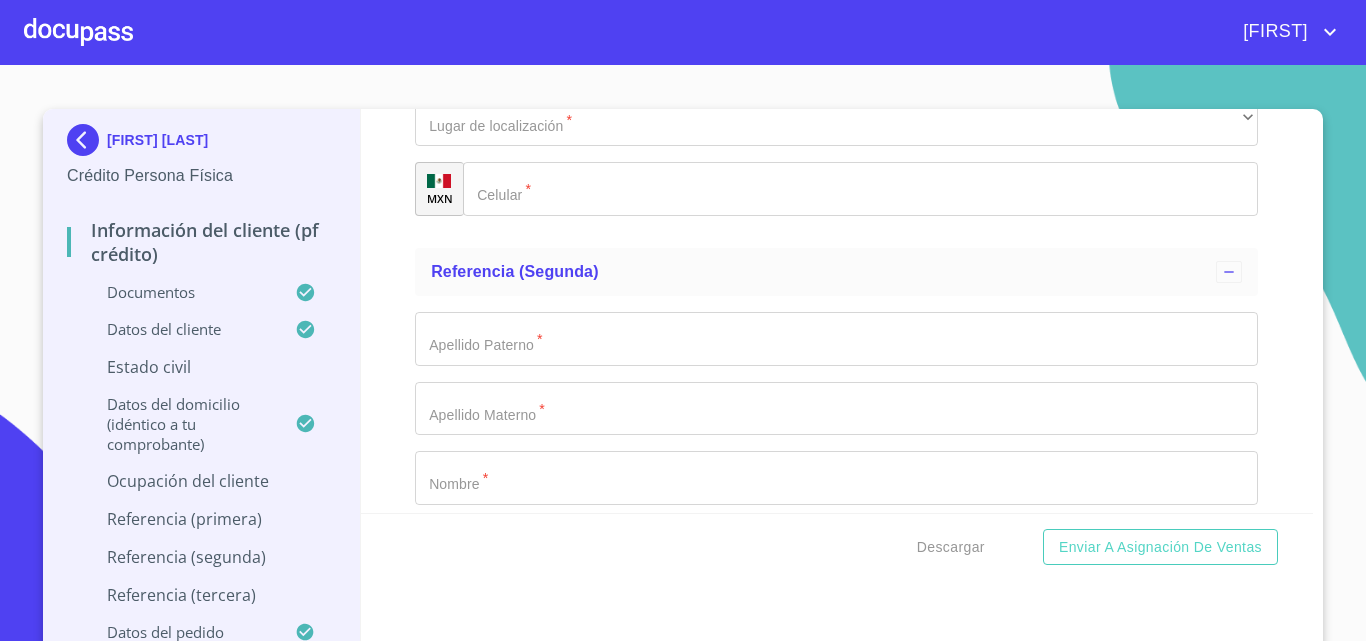 click on "Documento de identificación   *" at bounding box center (836, -1702) 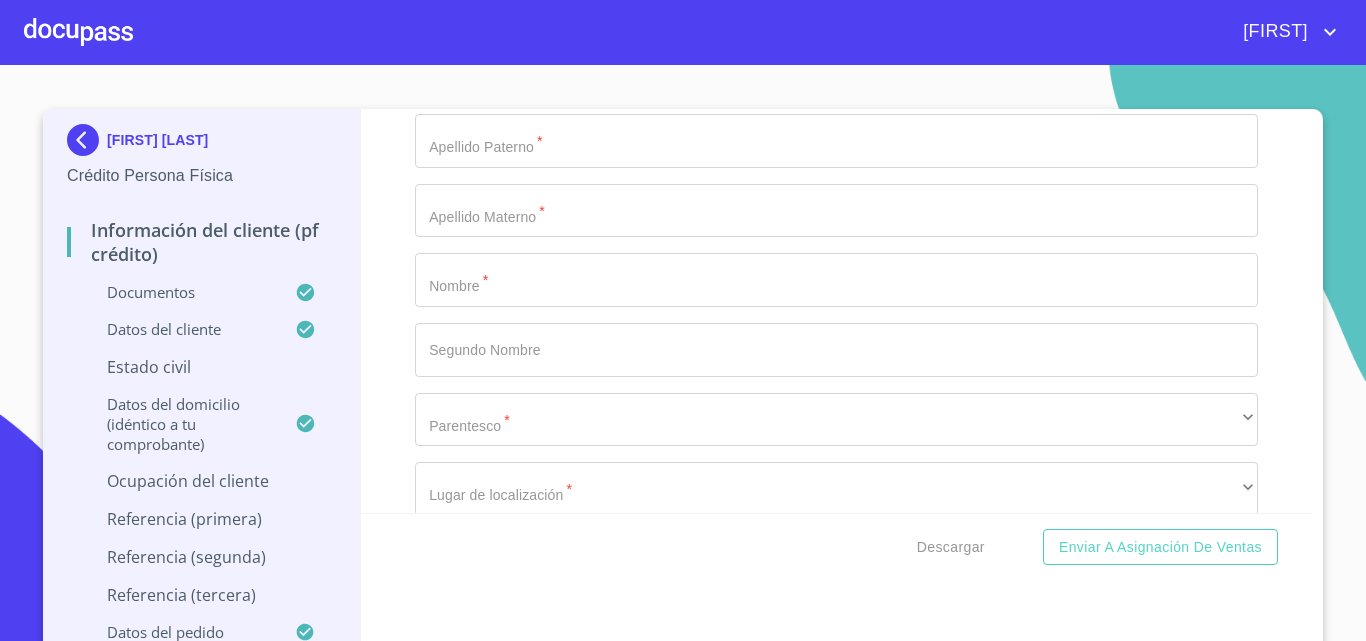 scroll, scrollTop: 8909, scrollLeft: 0, axis: vertical 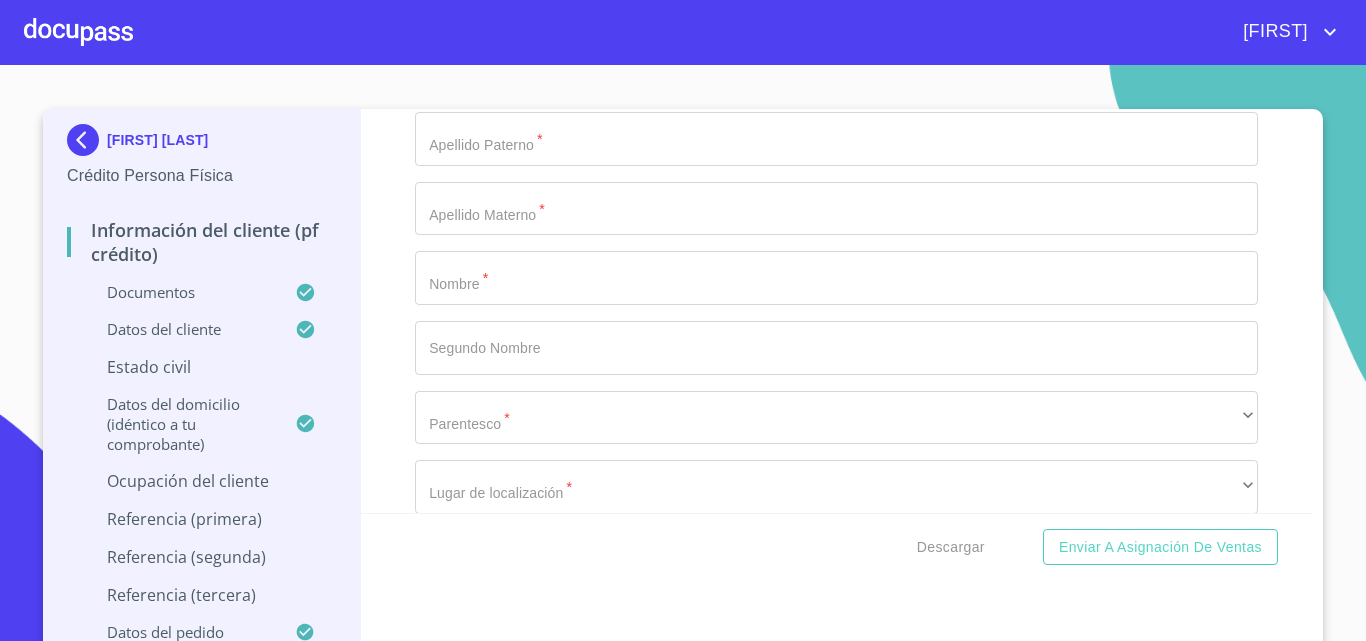 type on "$[PRICE]" 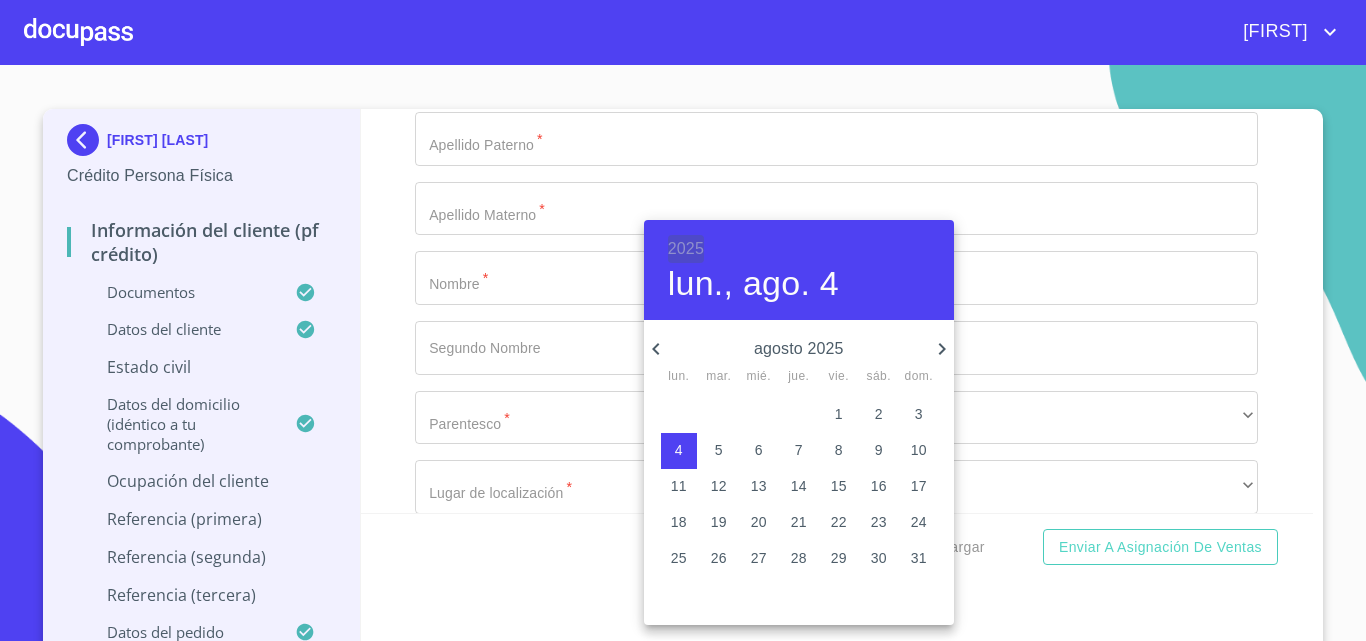 click on "2025" at bounding box center (686, 249) 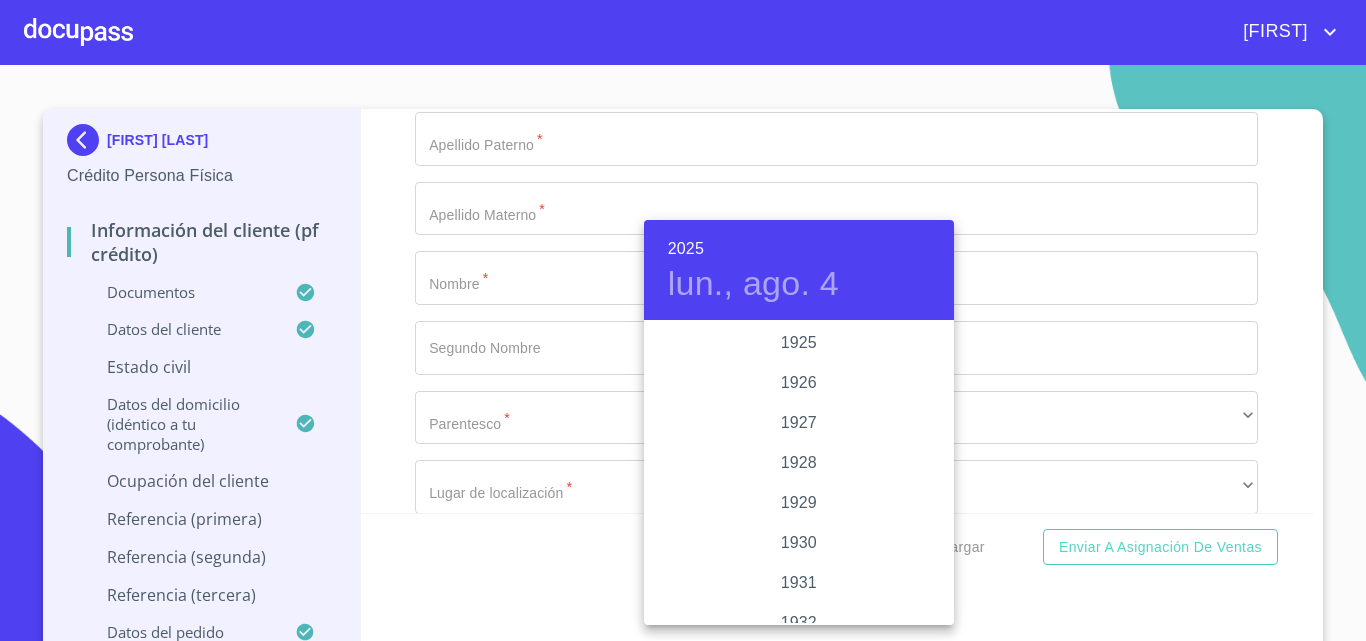 scroll, scrollTop: 3880, scrollLeft: 0, axis: vertical 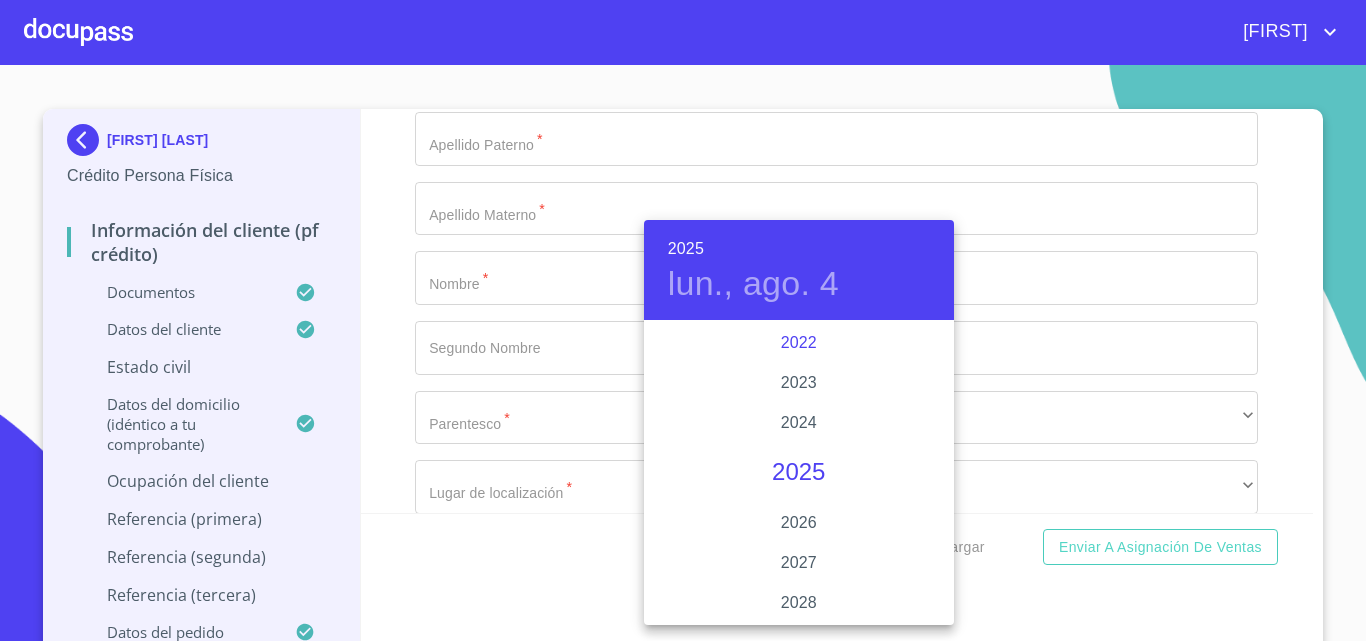 click on "2022" at bounding box center (799, 343) 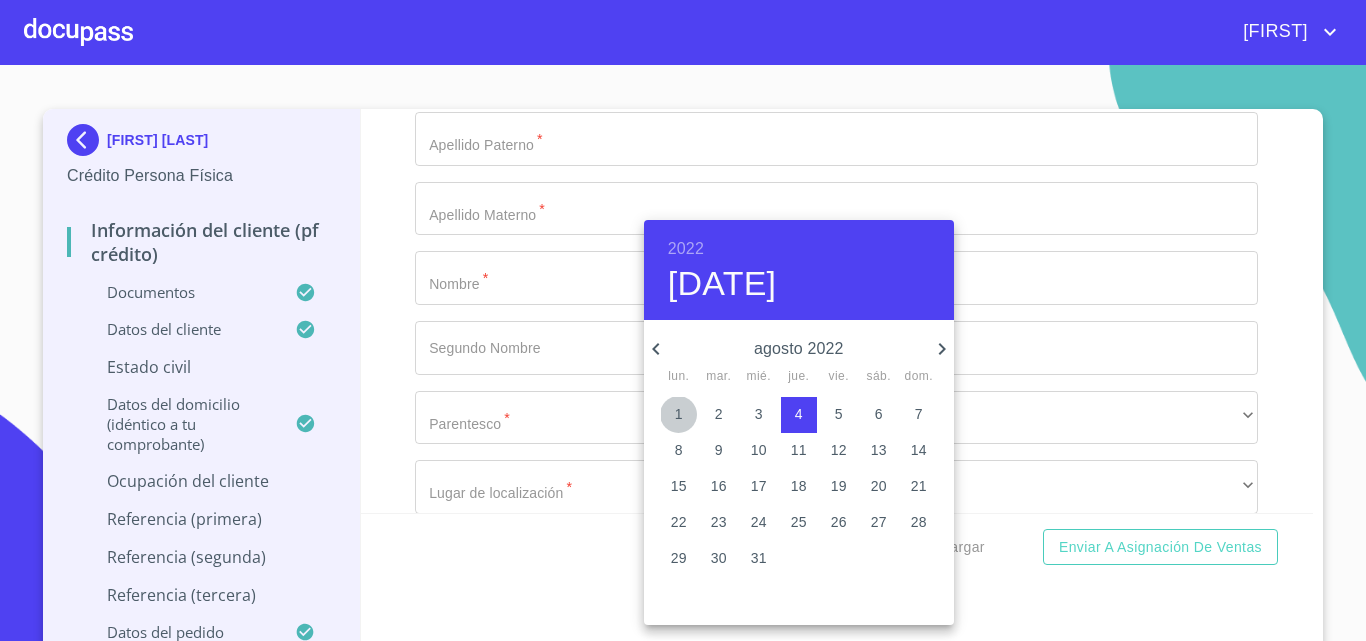 click on "1" at bounding box center [679, 414] 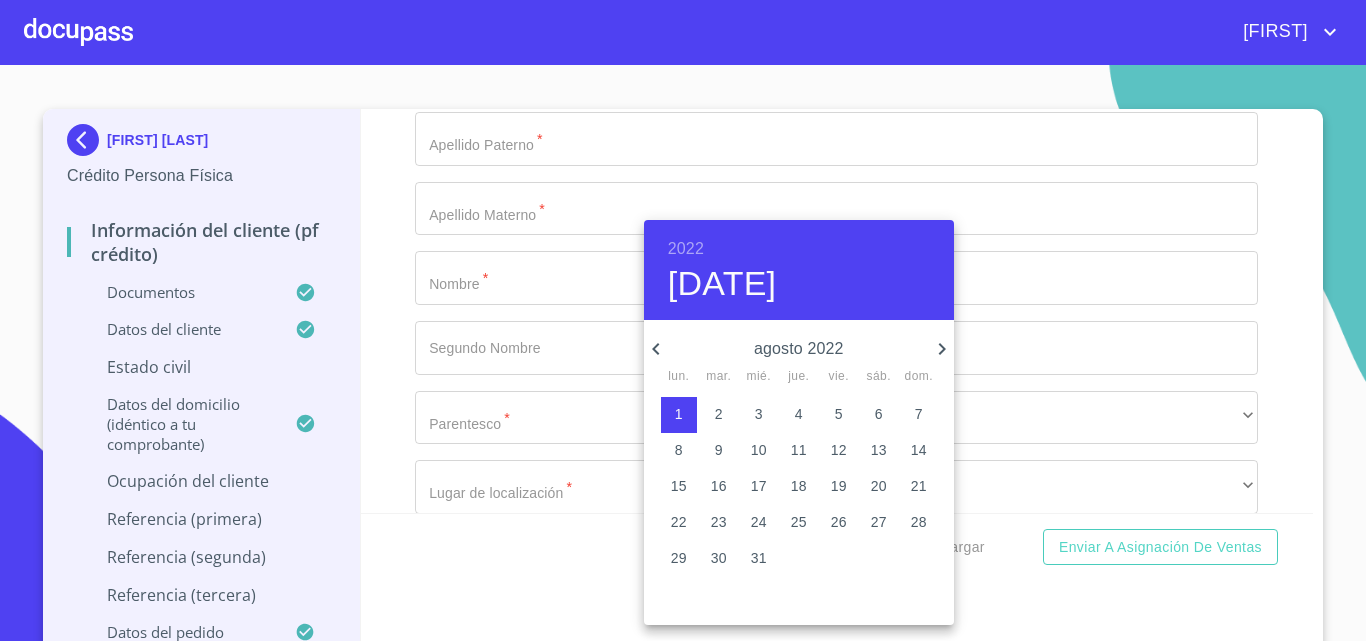 click at bounding box center [683, 320] 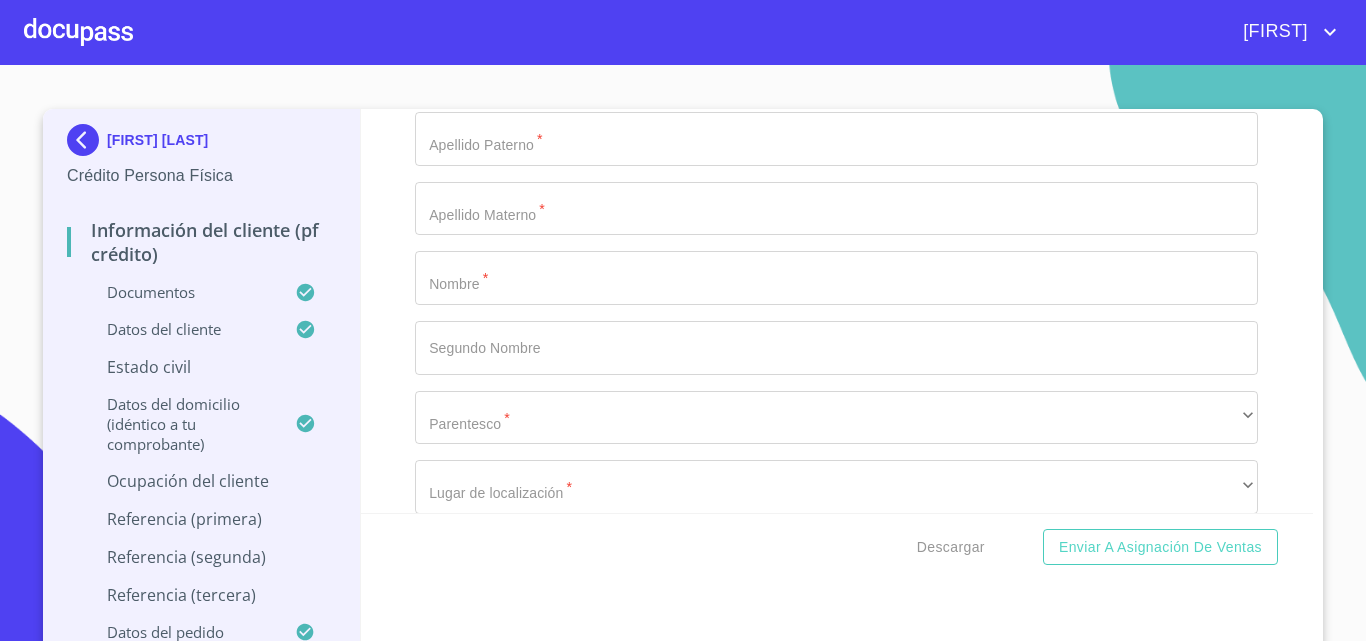 click on "Documento de identificación   *" at bounding box center [813, -4509] 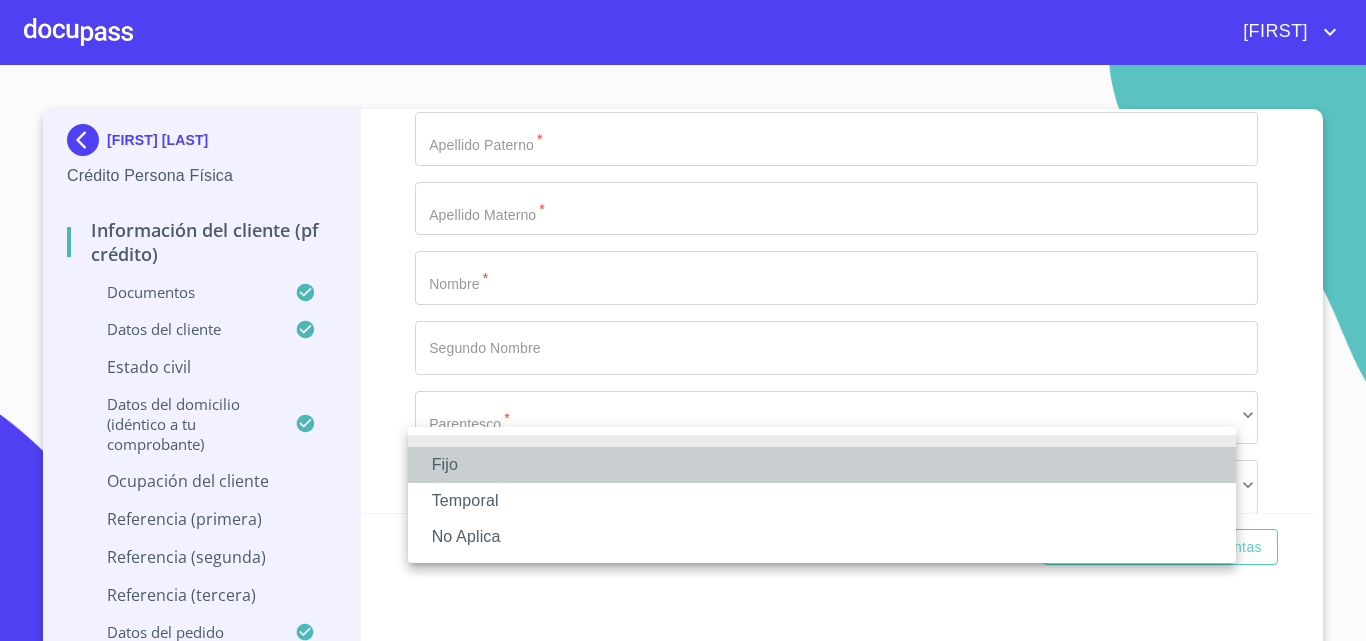 click on "Fijo" at bounding box center (822, 465) 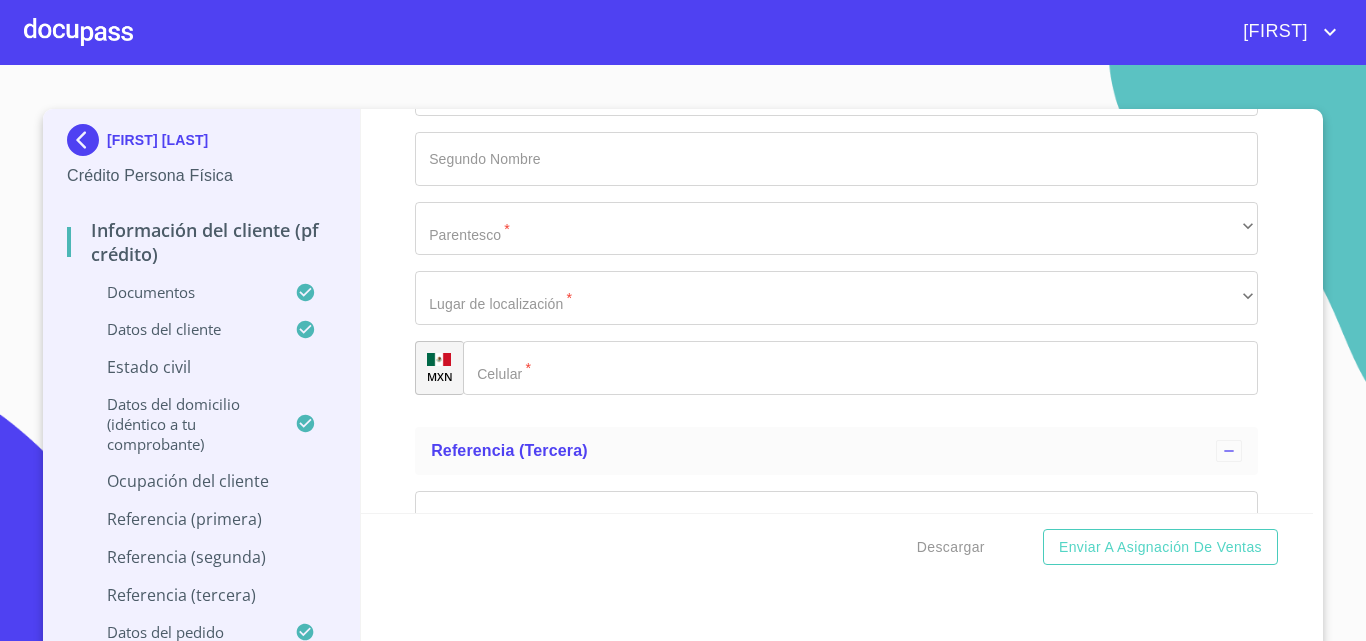 scroll, scrollTop: 9109, scrollLeft: 0, axis: vertical 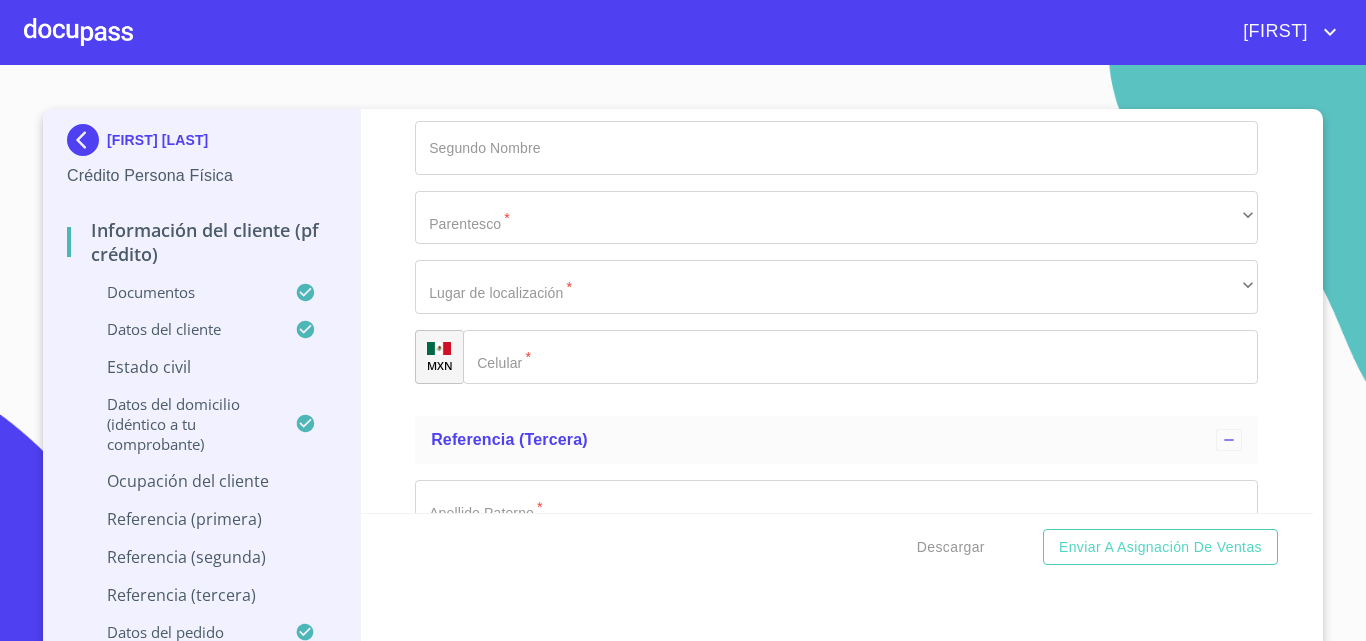 click on "​" at bounding box center (836, -1754) 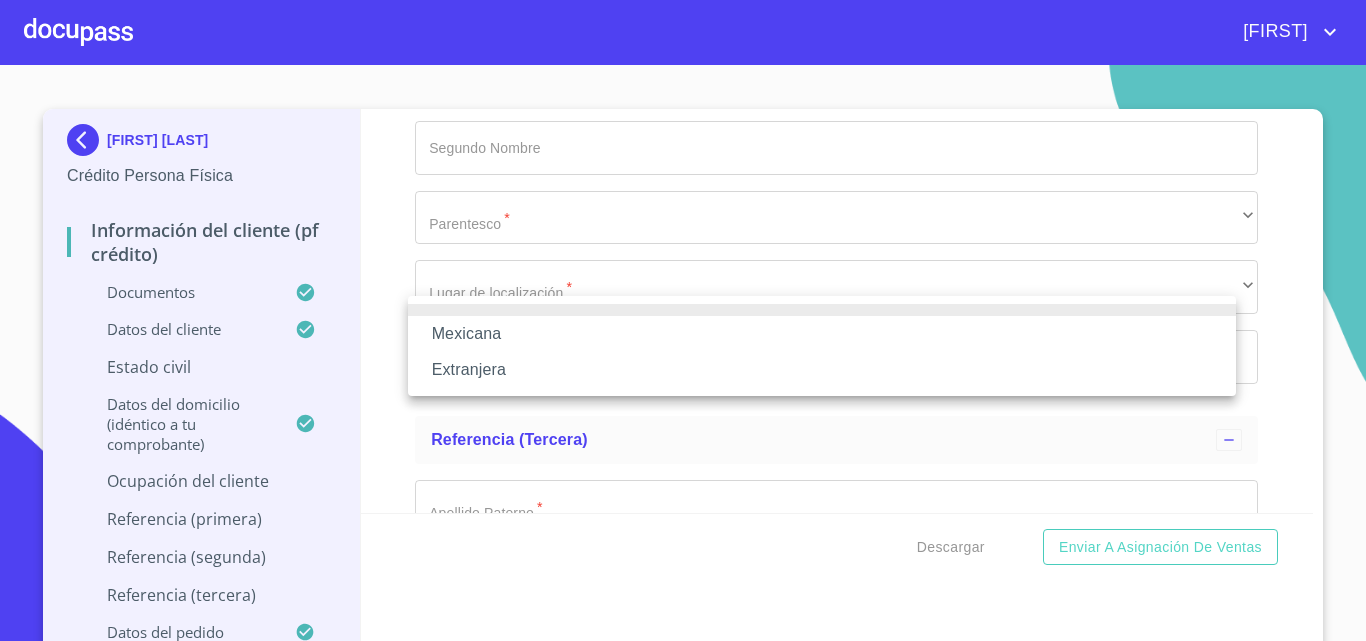 click on "Mexicana" at bounding box center [822, 334] 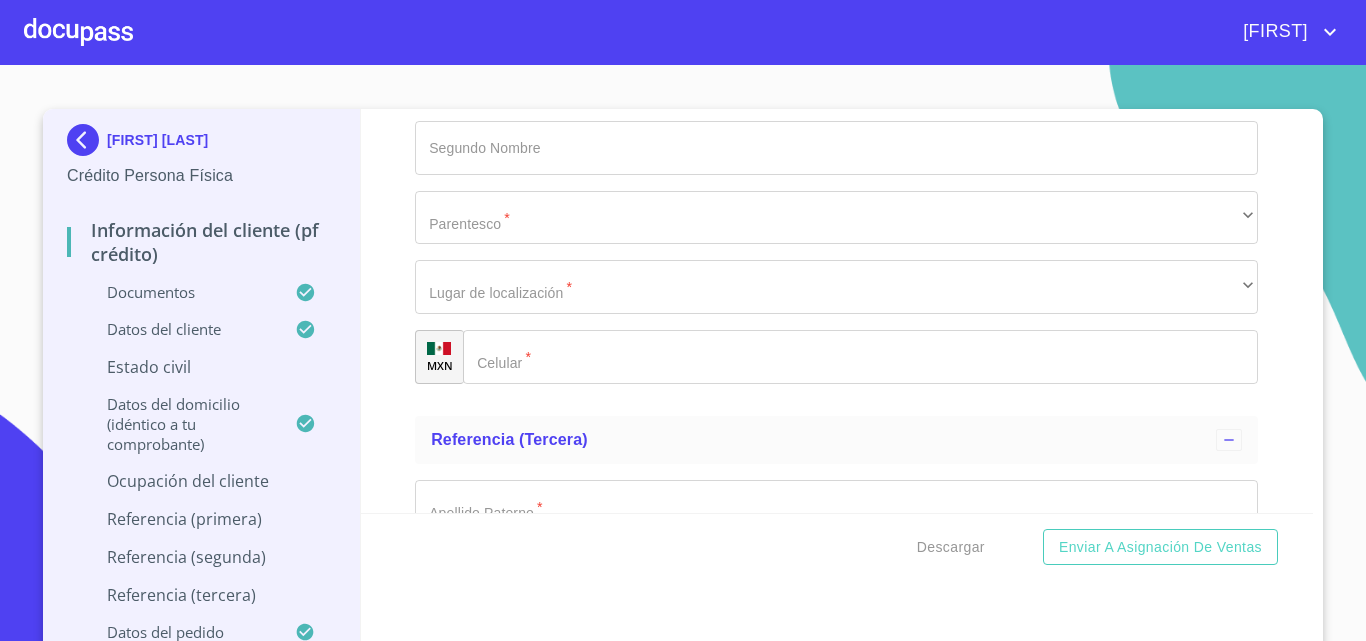 click on "​" at bounding box center [836, -1684] 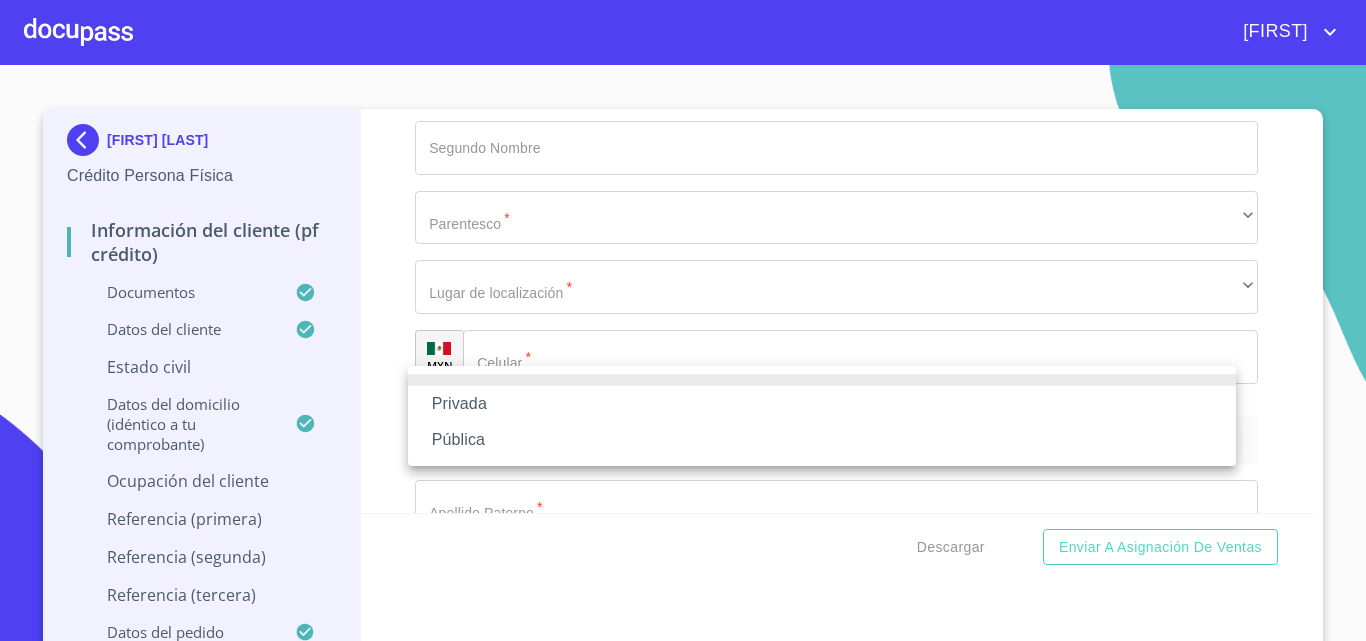 click on "Privada" at bounding box center (822, 404) 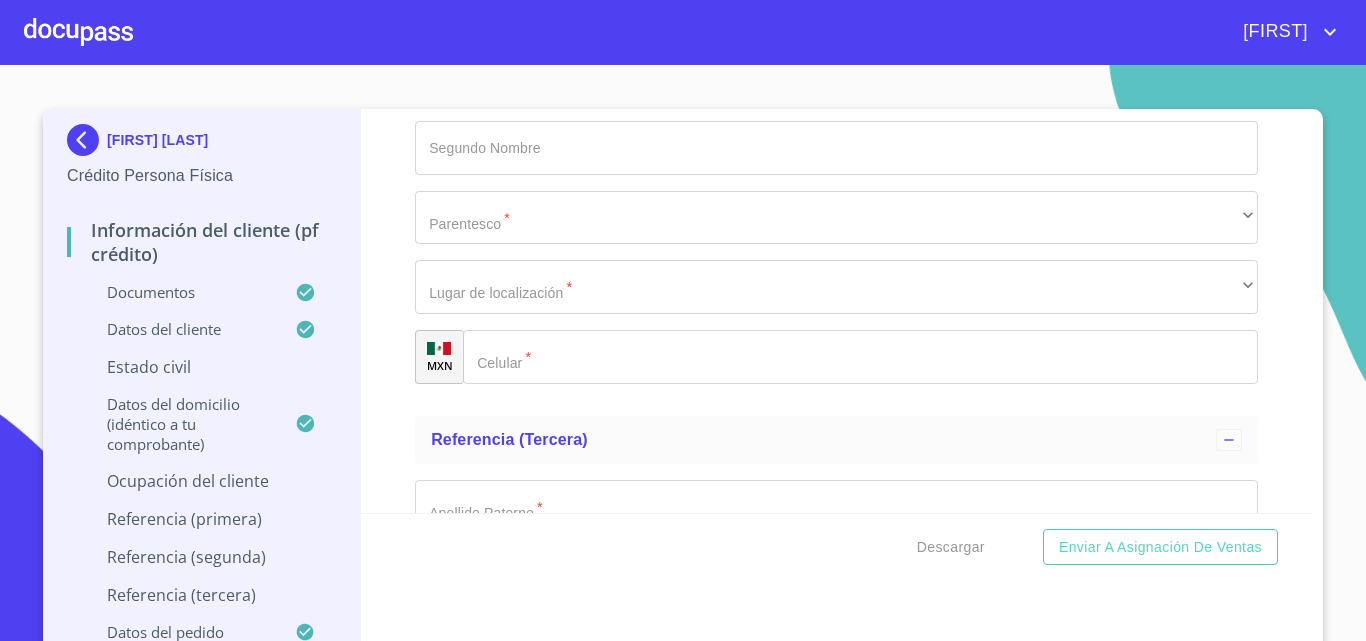 scroll, scrollTop: 9209, scrollLeft: 0, axis: vertical 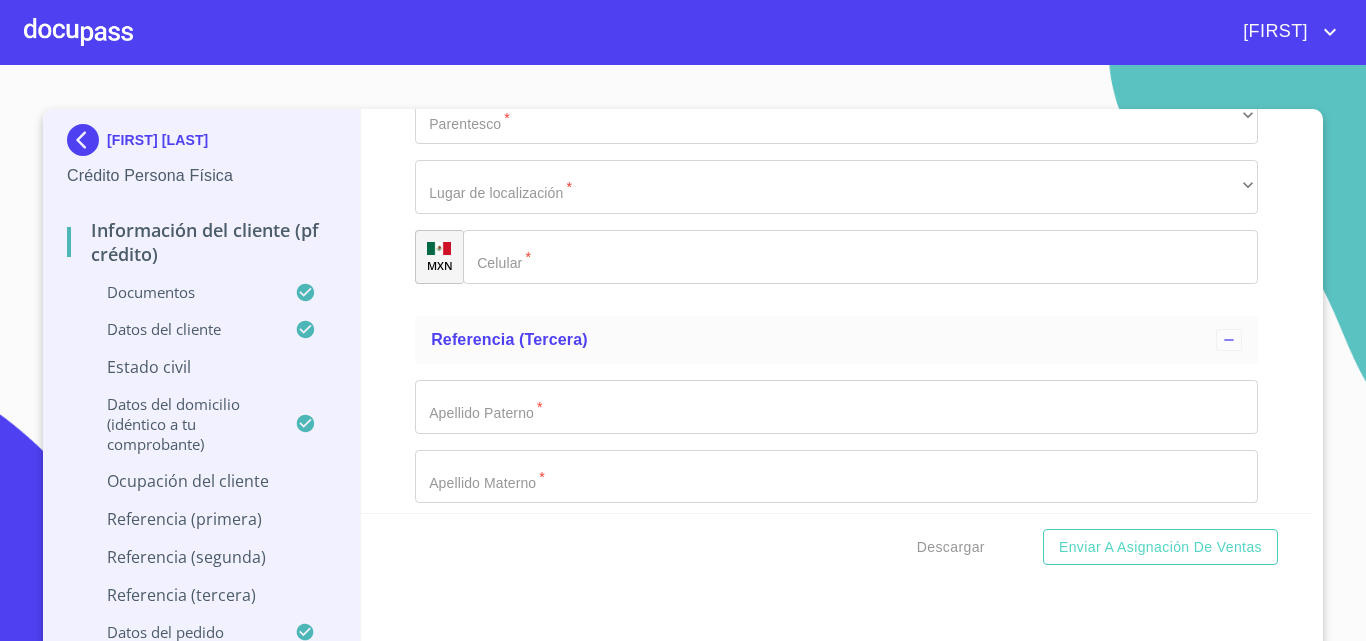 click on "Documento de identificación   *" at bounding box center [813, -4809] 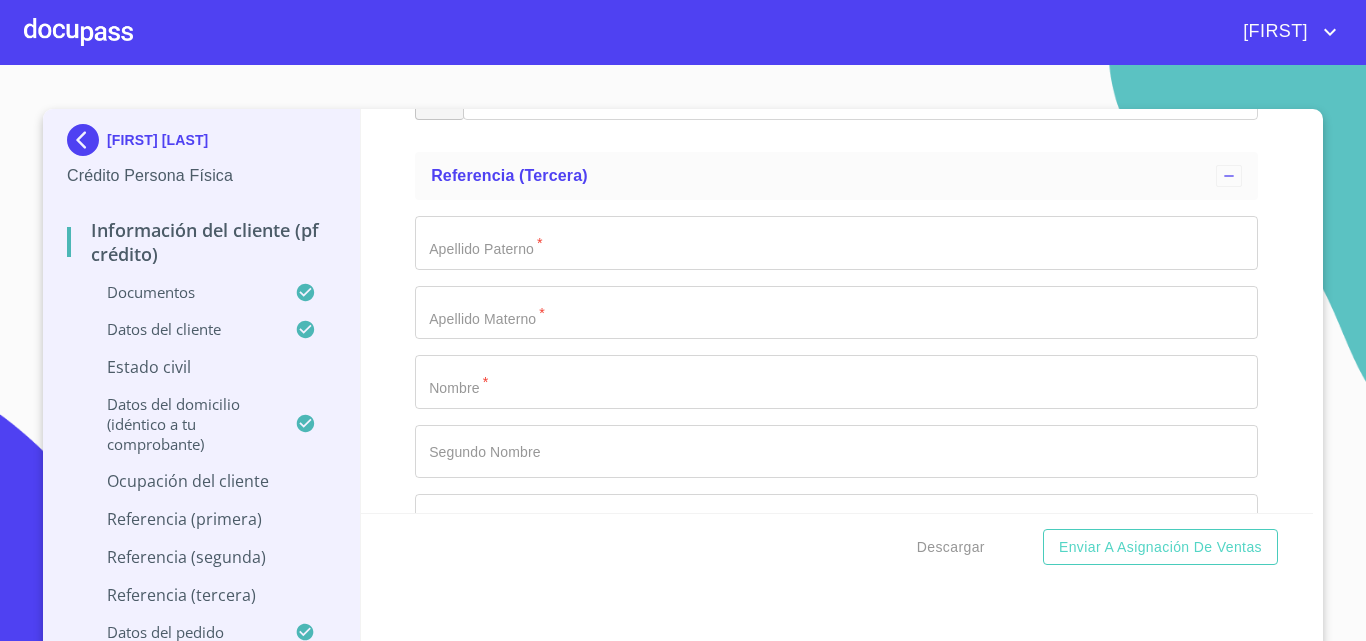 scroll, scrollTop: 9409, scrollLeft: 0, axis: vertical 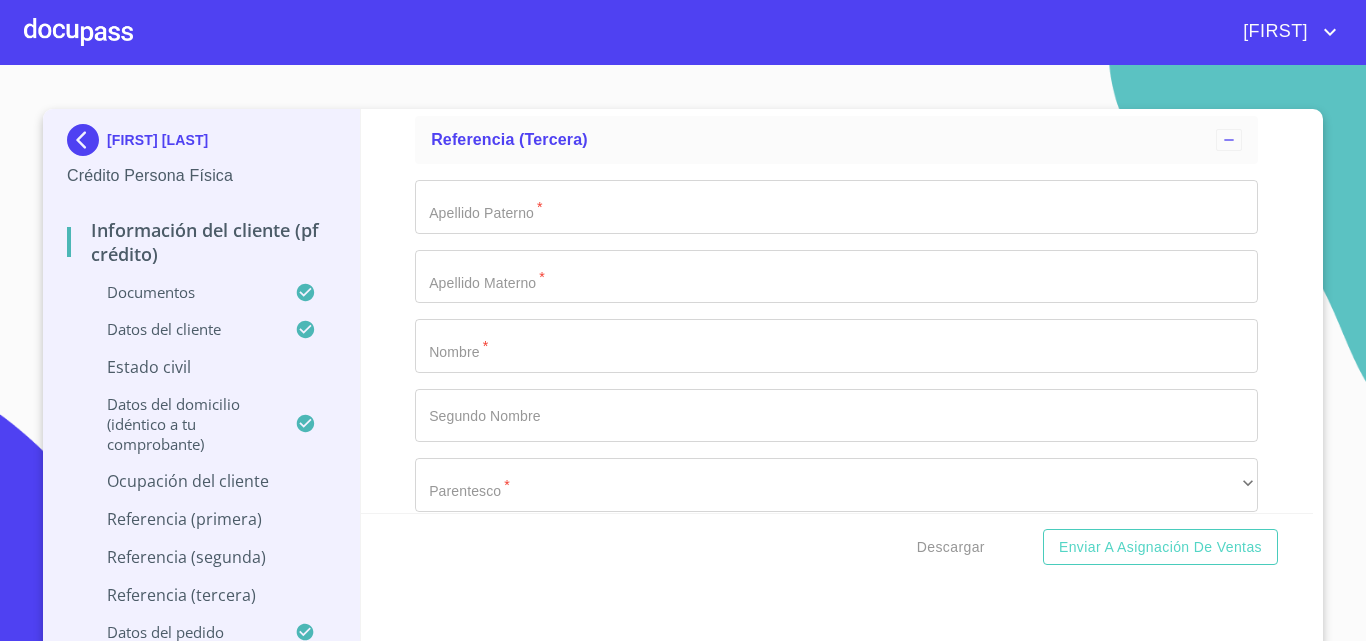 type on "[PHONE]" 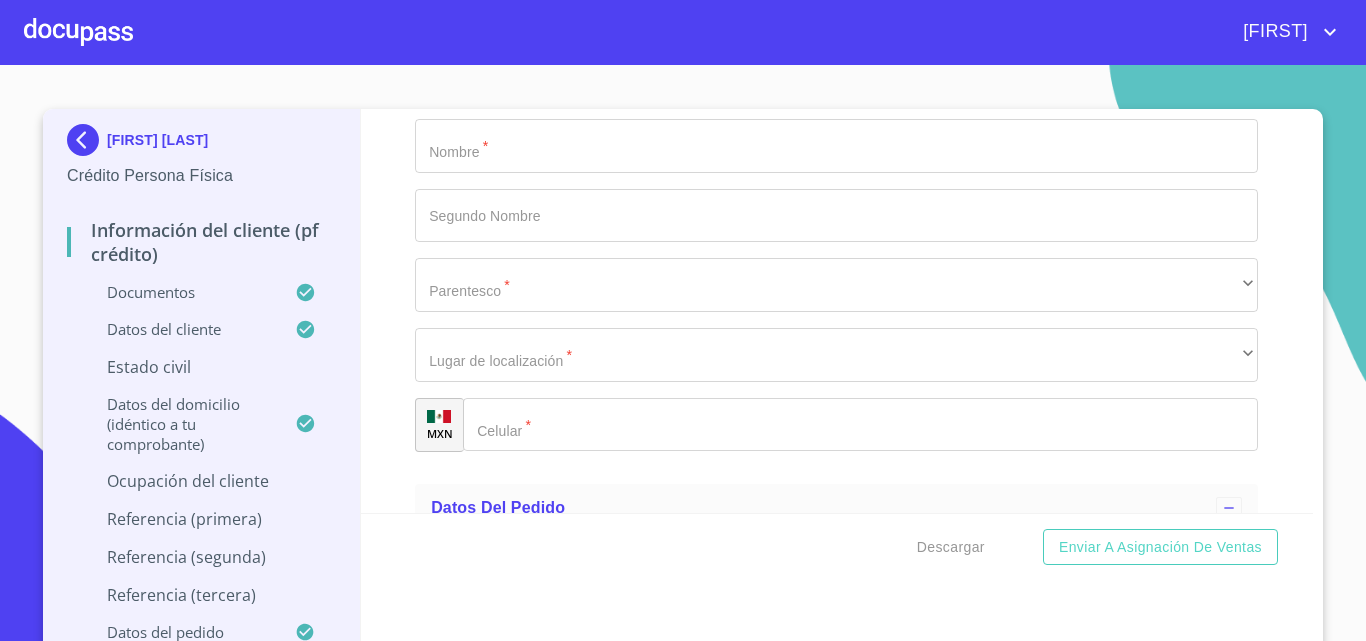 type on "[NUMBER]" 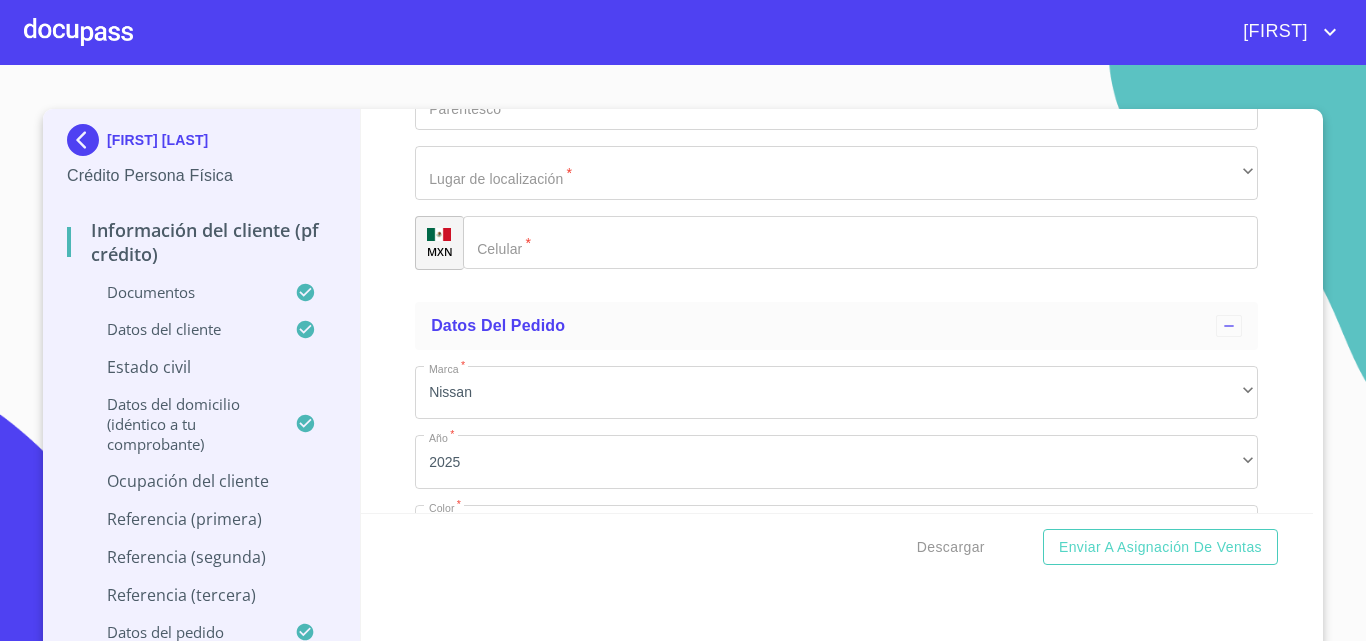 scroll, scrollTop: 9809, scrollLeft: 0, axis: vertical 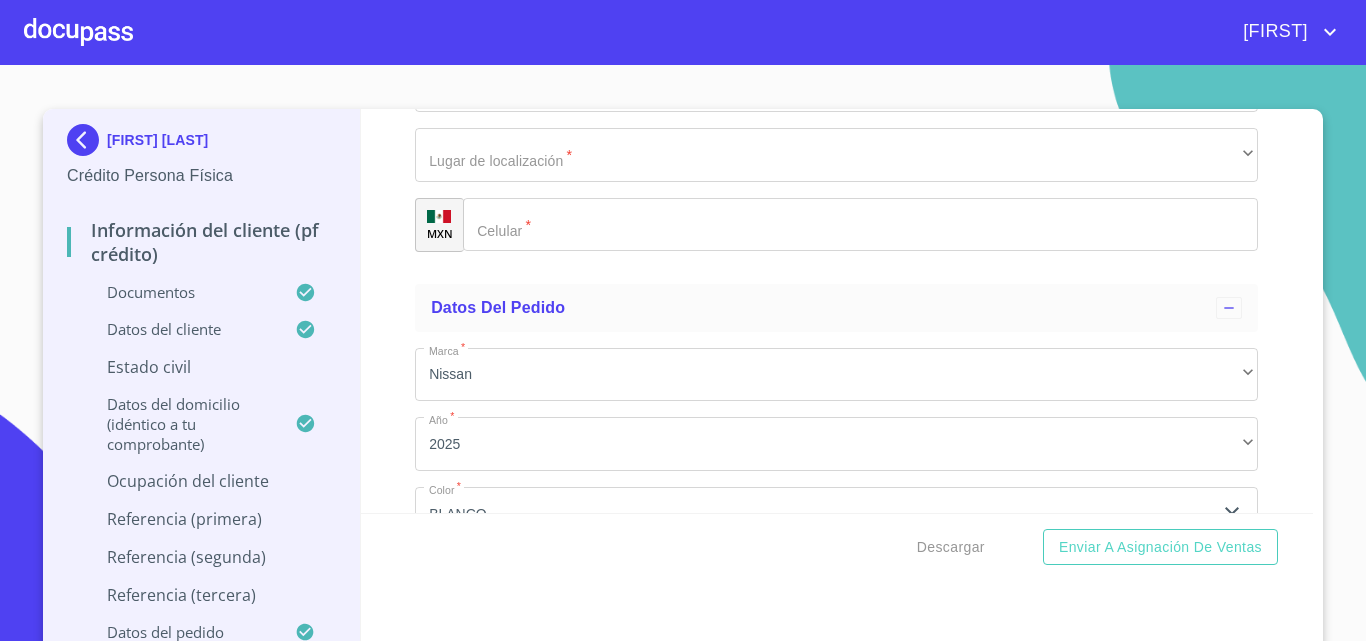 type on "[CITY]" 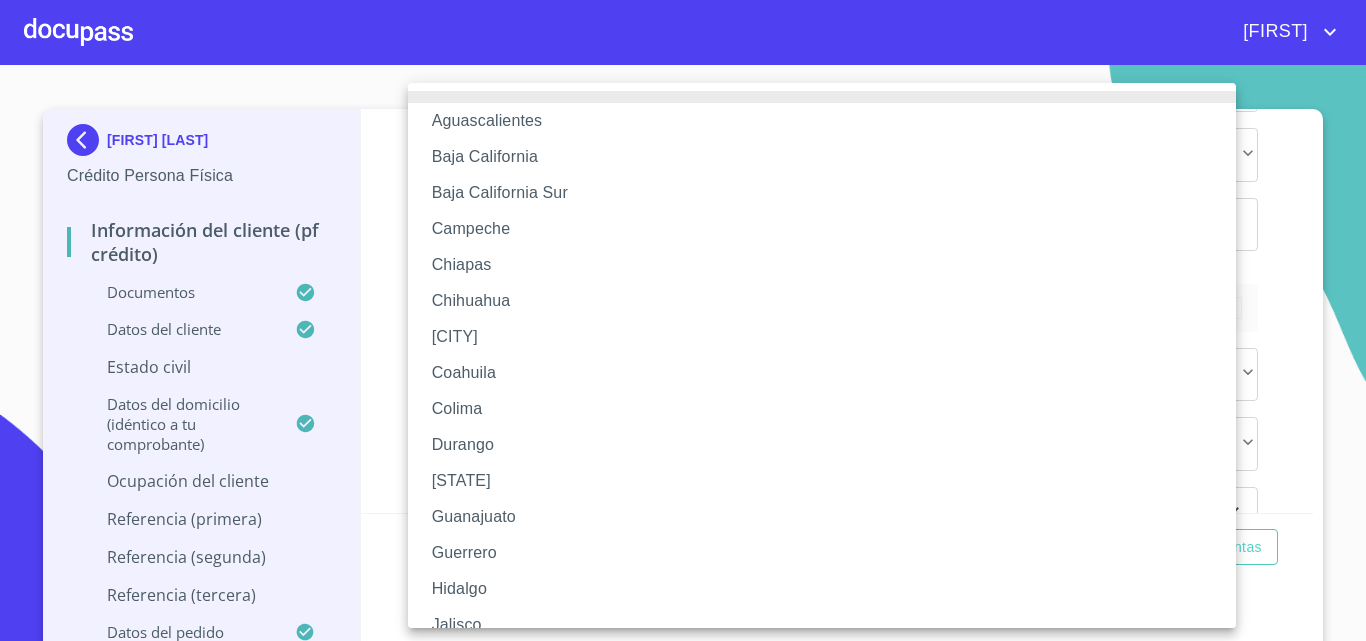type 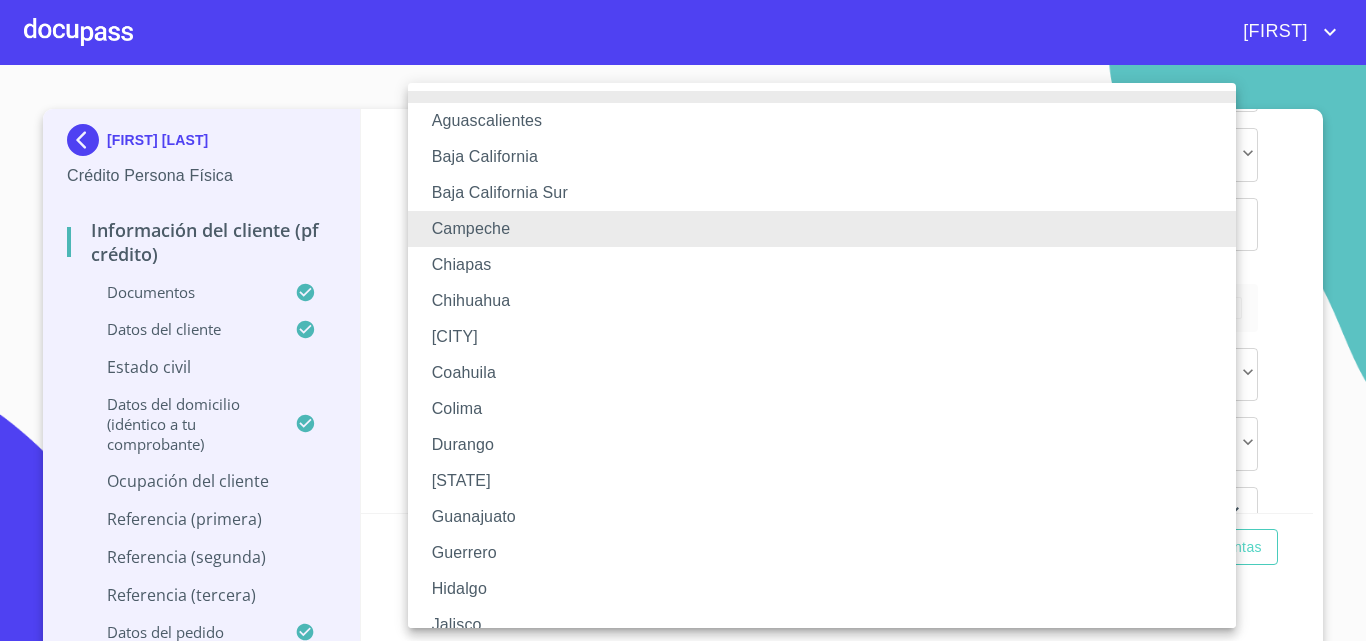 type 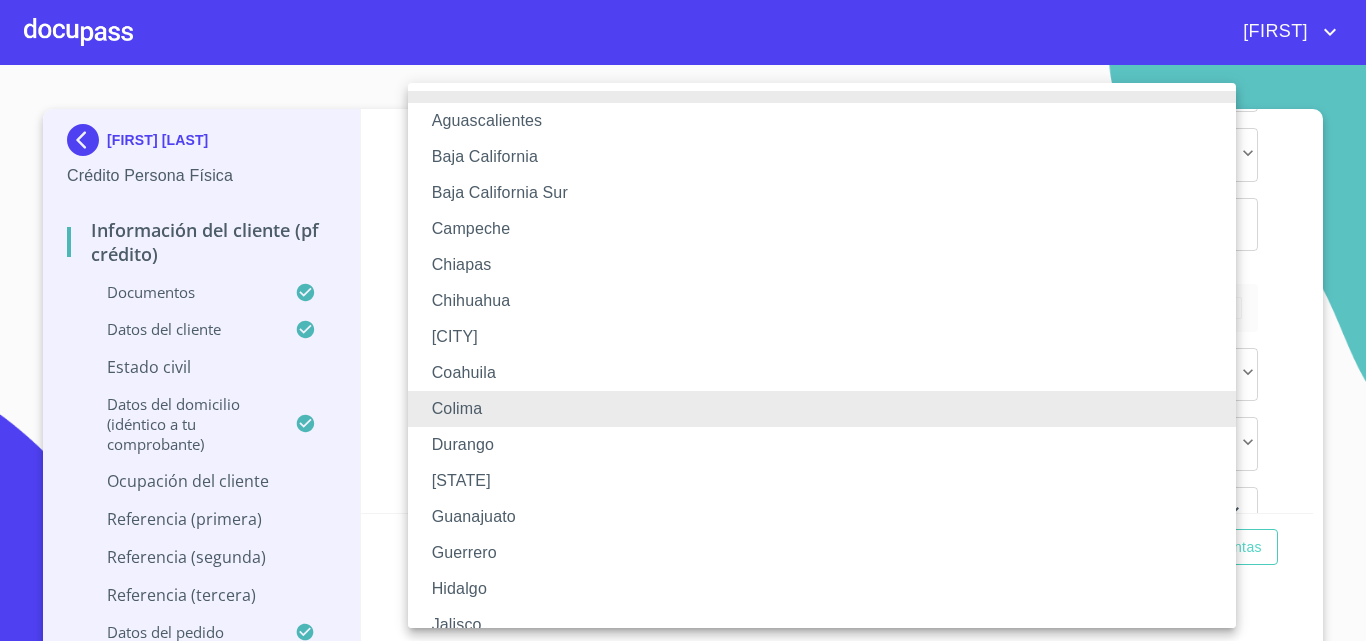 type 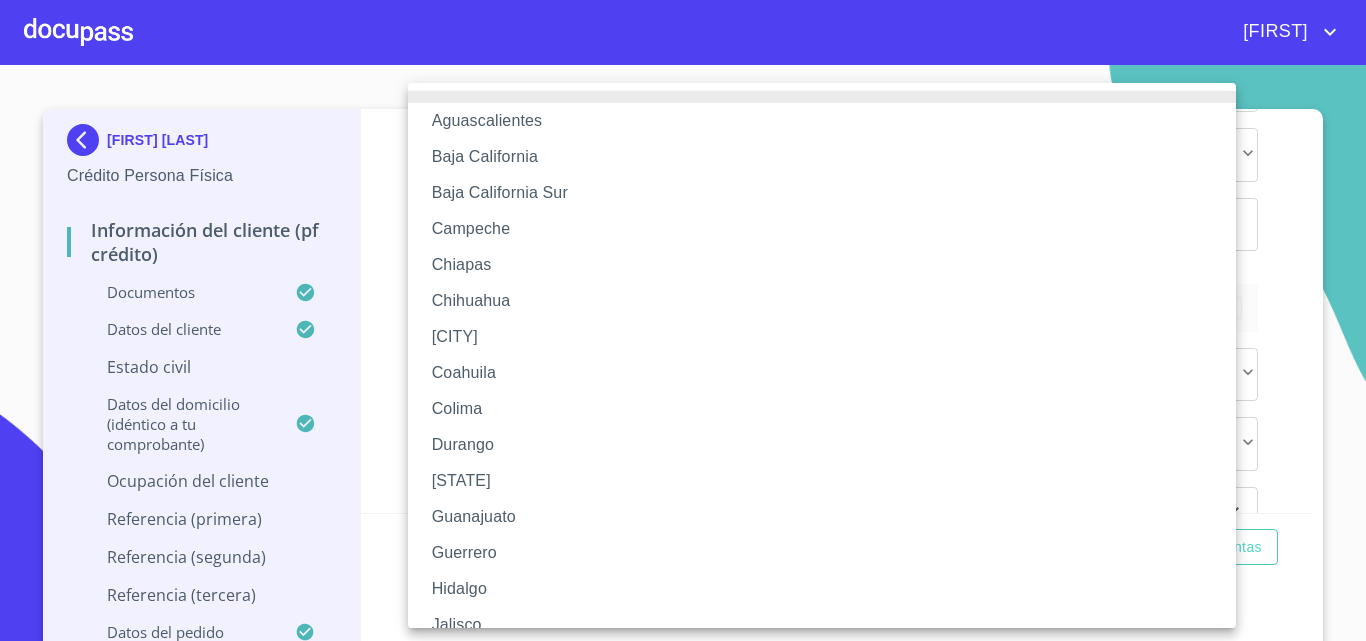 type 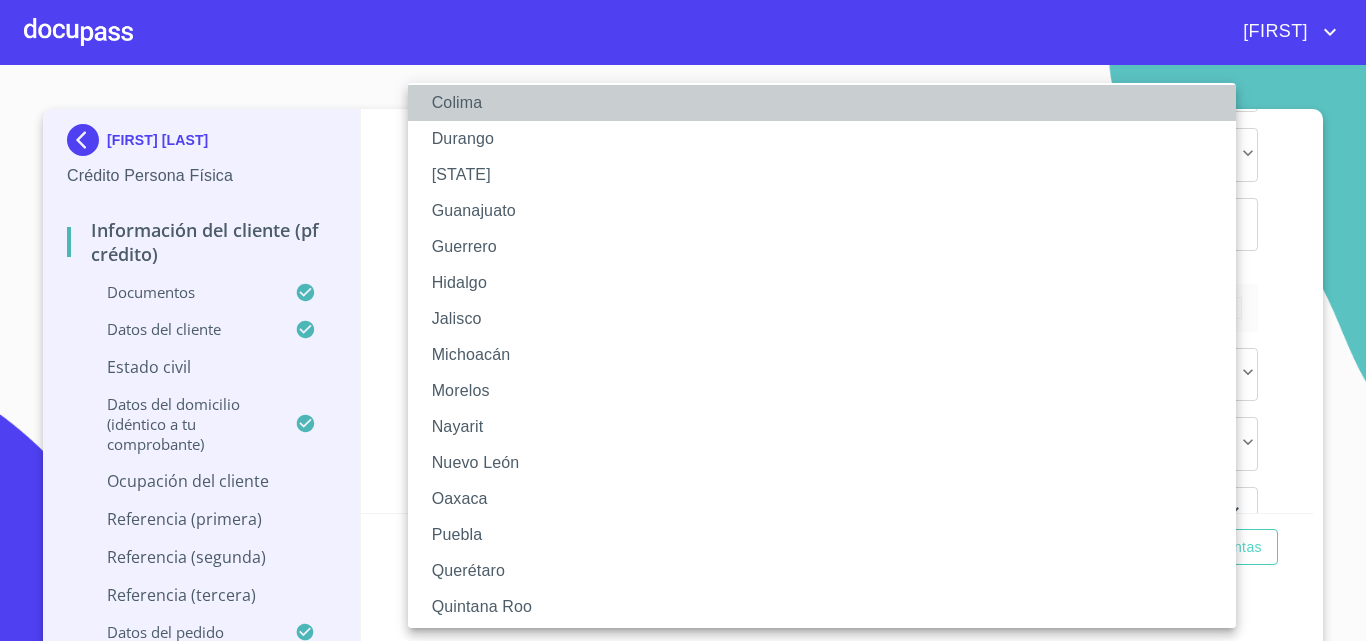 click on "Colima" at bounding box center [829, 103] 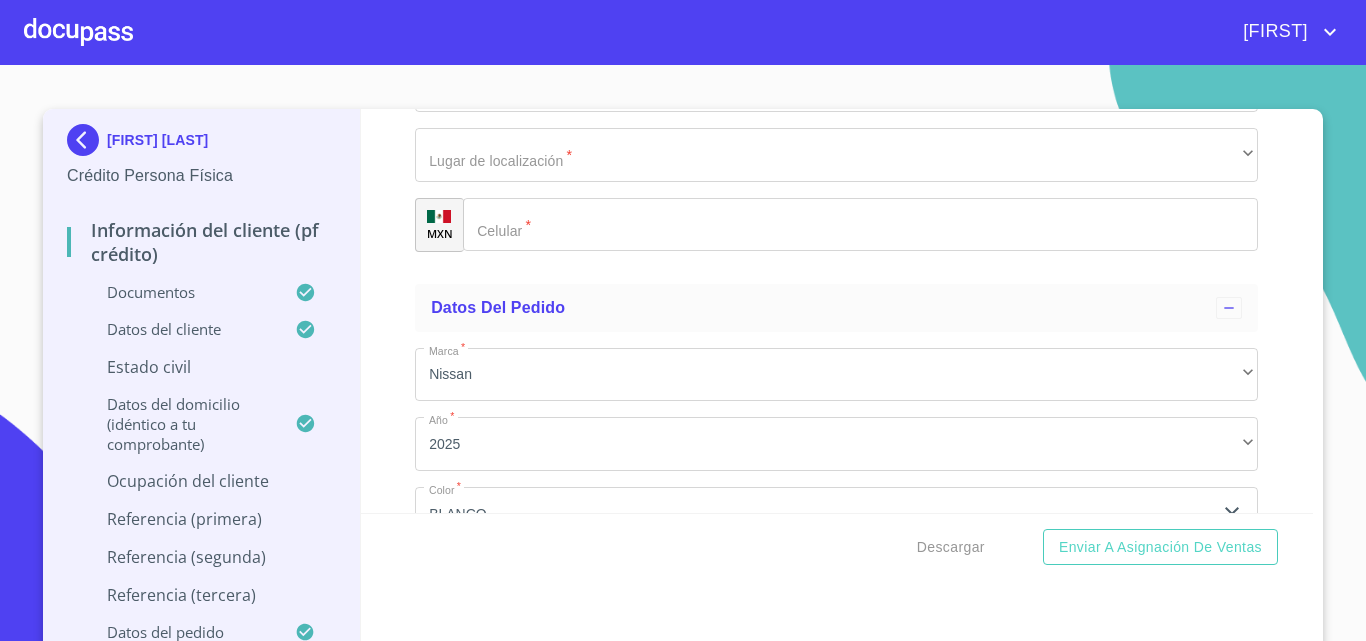 click on "Documento de identificación   *" at bounding box center (813, -5409) 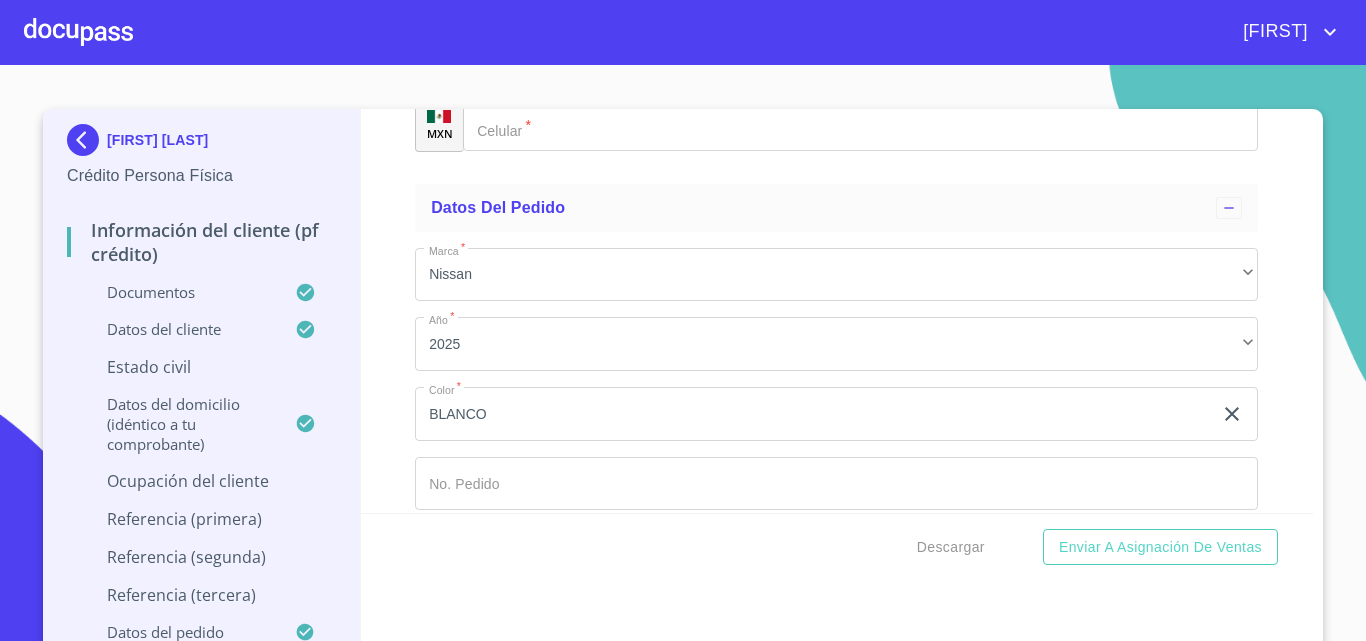 type on "[FIRST]" 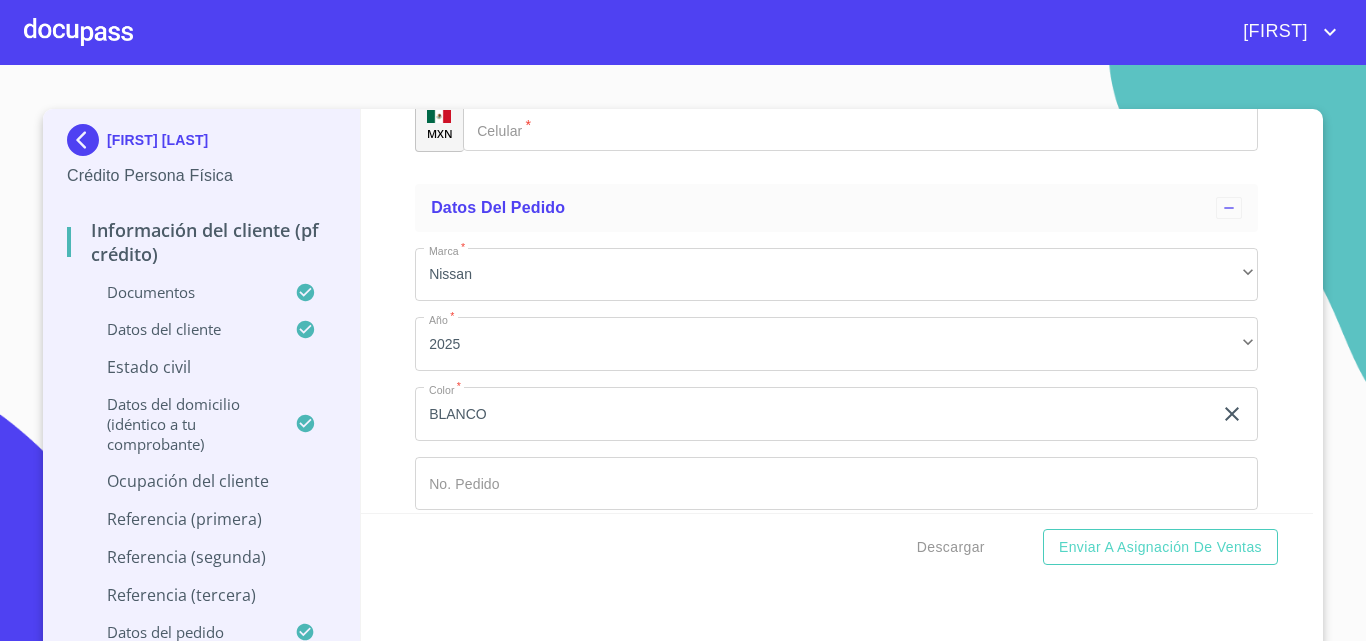 click on "Documento de identificación   *" at bounding box center [886, -1648] 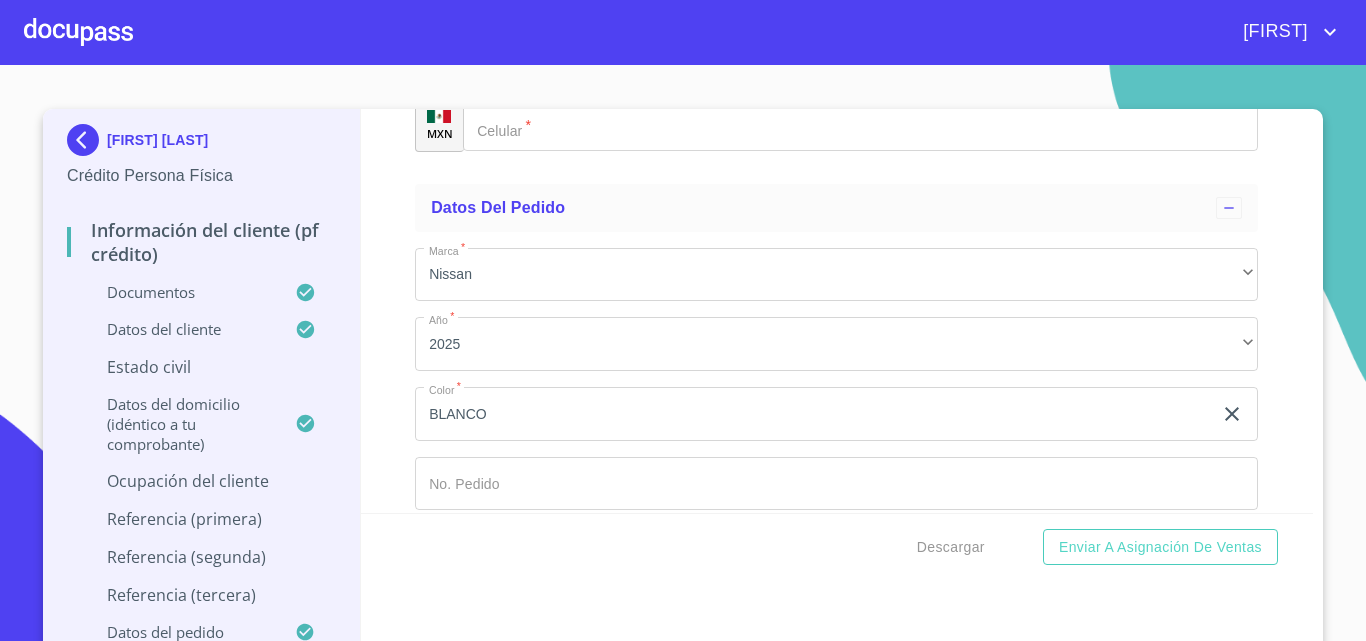 type on "[PHONE]" 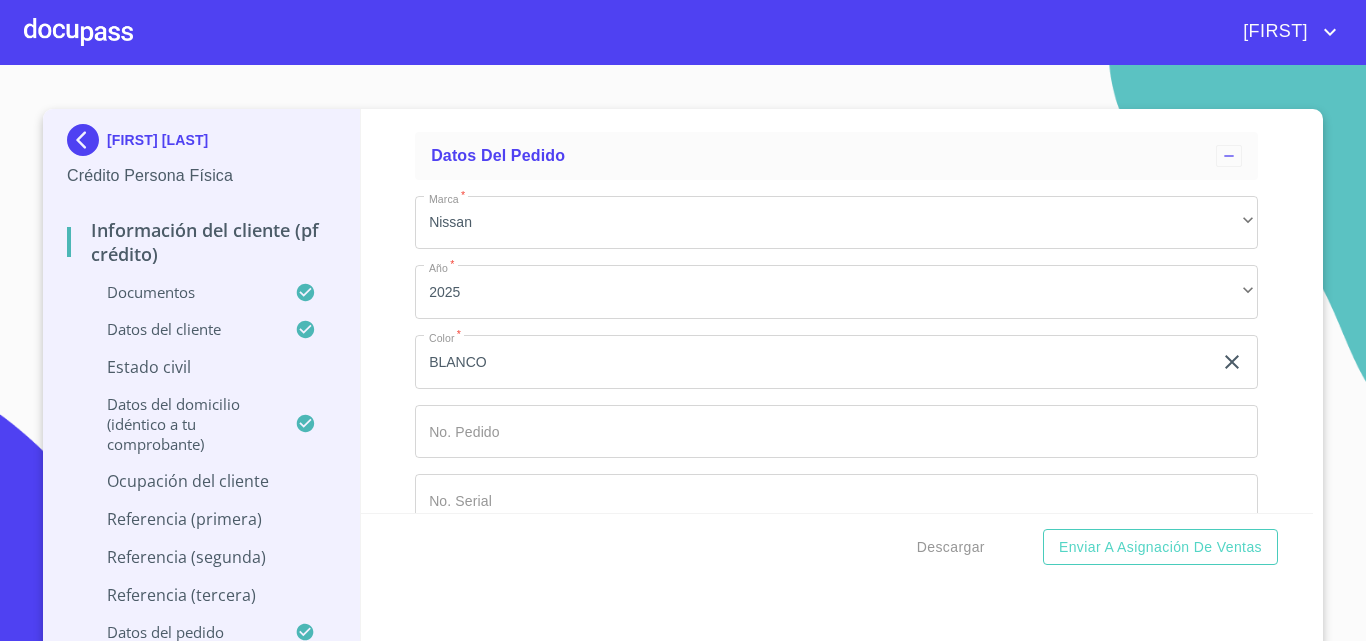 scroll, scrollTop: 10009, scrollLeft: 0, axis: vertical 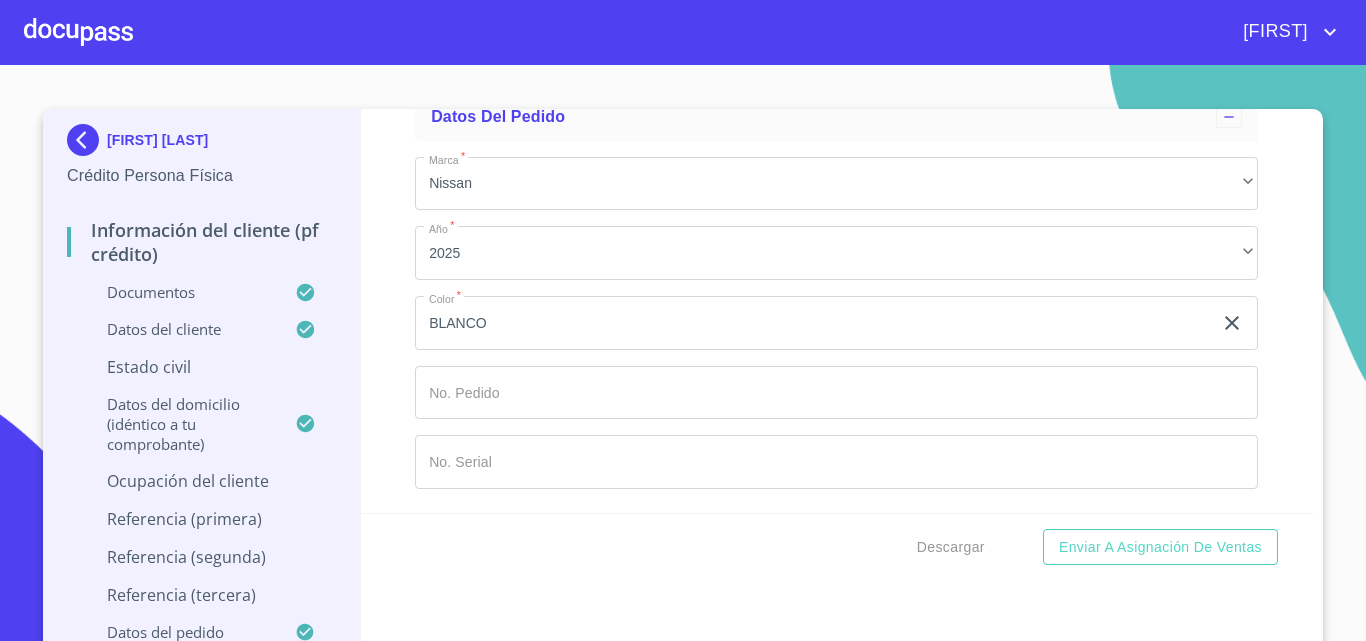 type on "GERENTE" 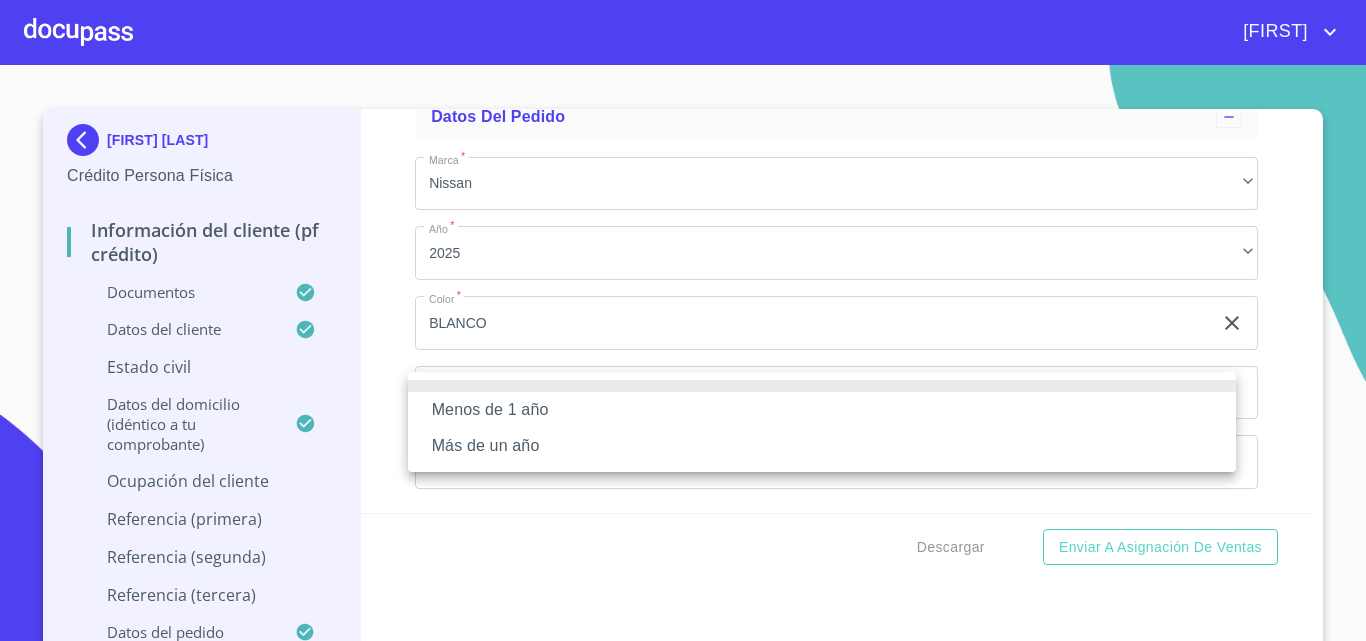 click on "Más de un año" at bounding box center (822, 446) 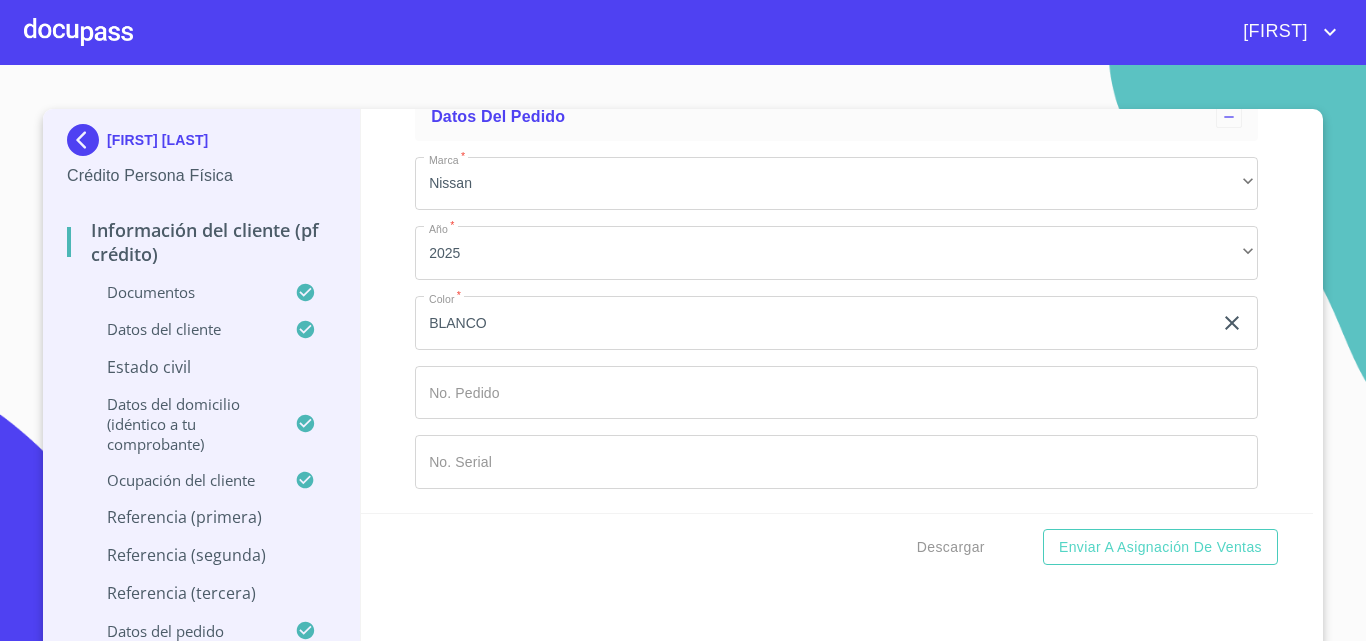 scroll, scrollTop: 10309, scrollLeft: 0, axis: vertical 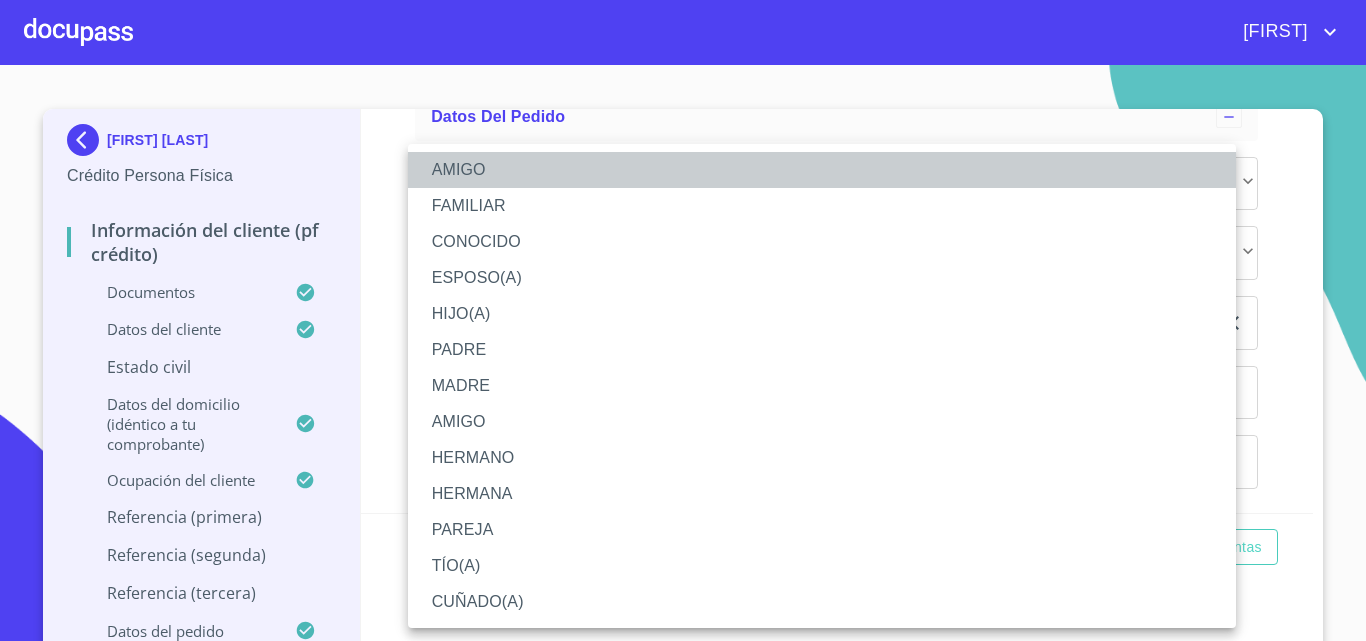 click on "AMIGO" at bounding box center [822, 170] 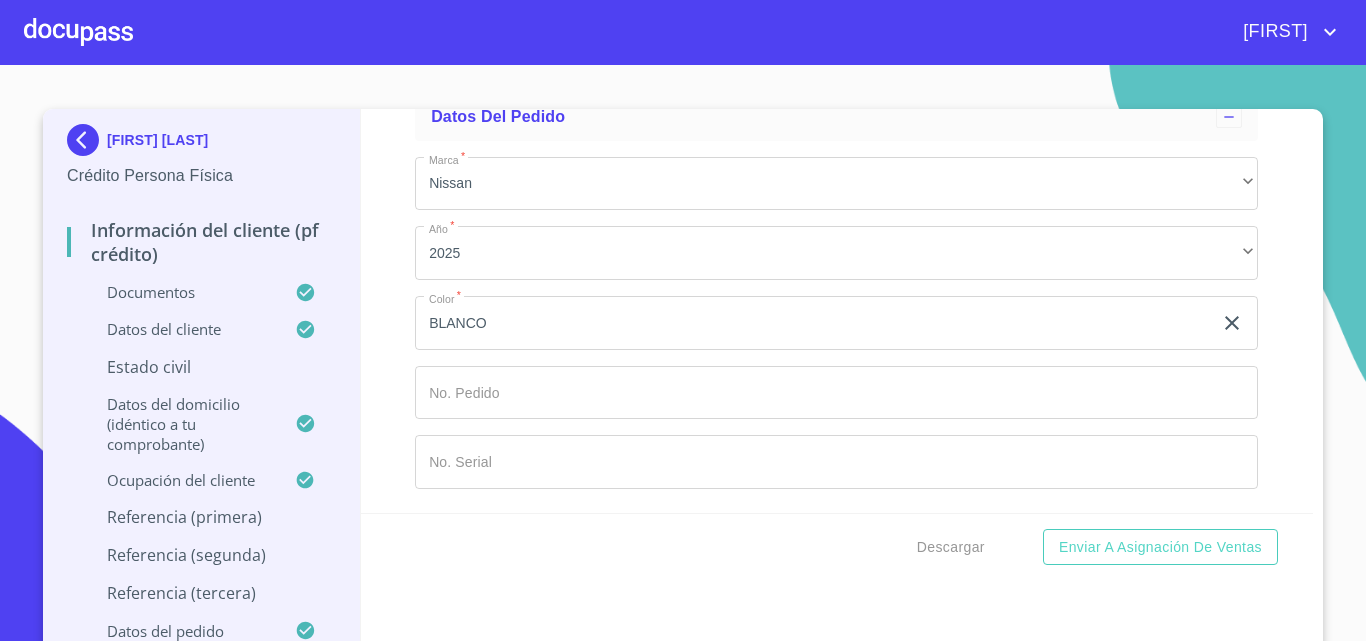 click on "​" at bounding box center [836, -1171] 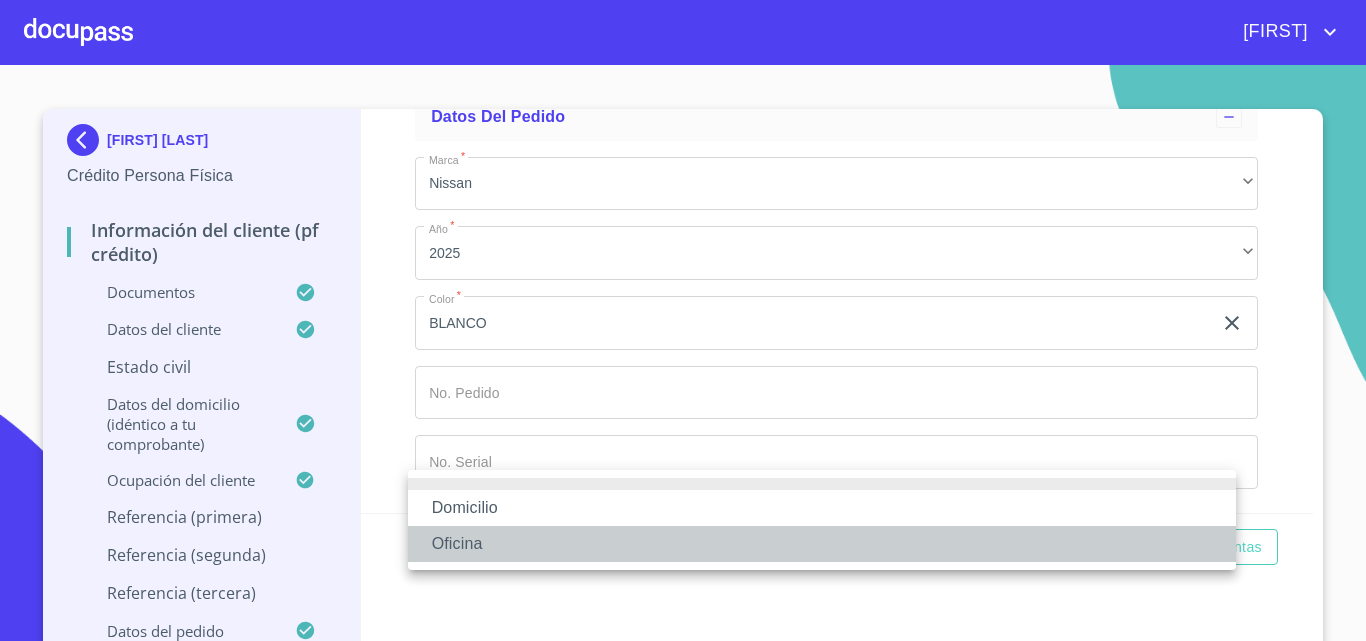 click on "Oficina" at bounding box center [822, 544] 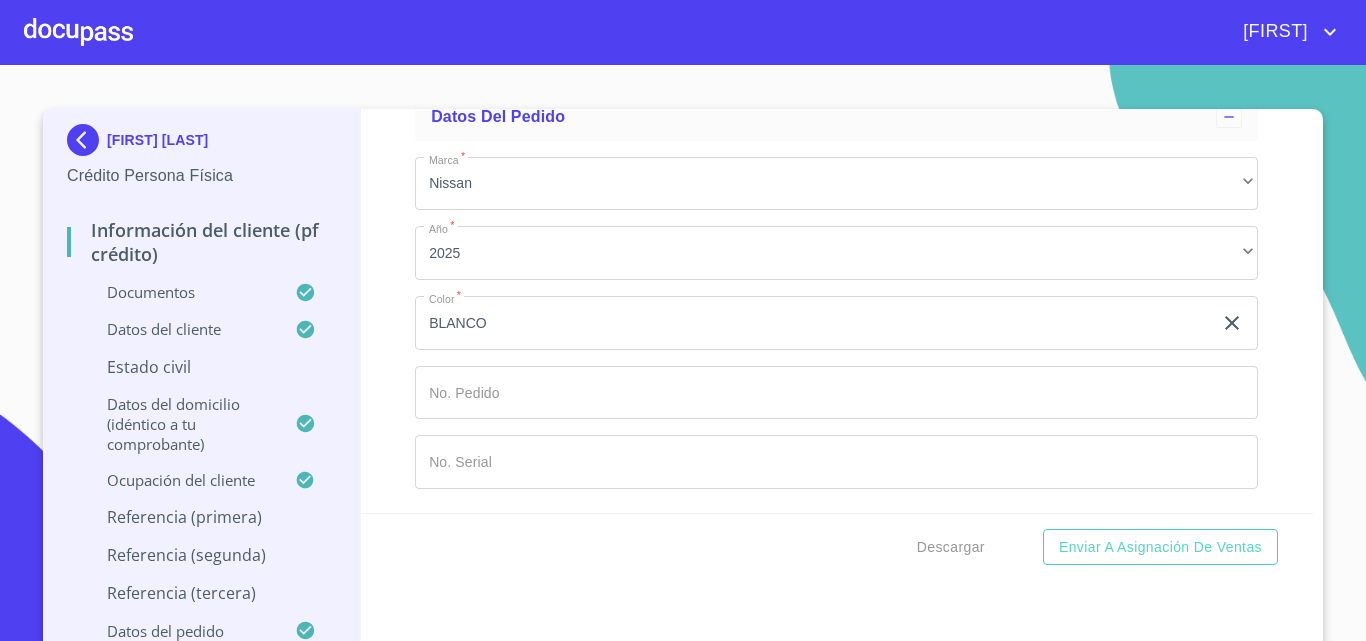 scroll, scrollTop: 10617, scrollLeft: 0, axis: vertical 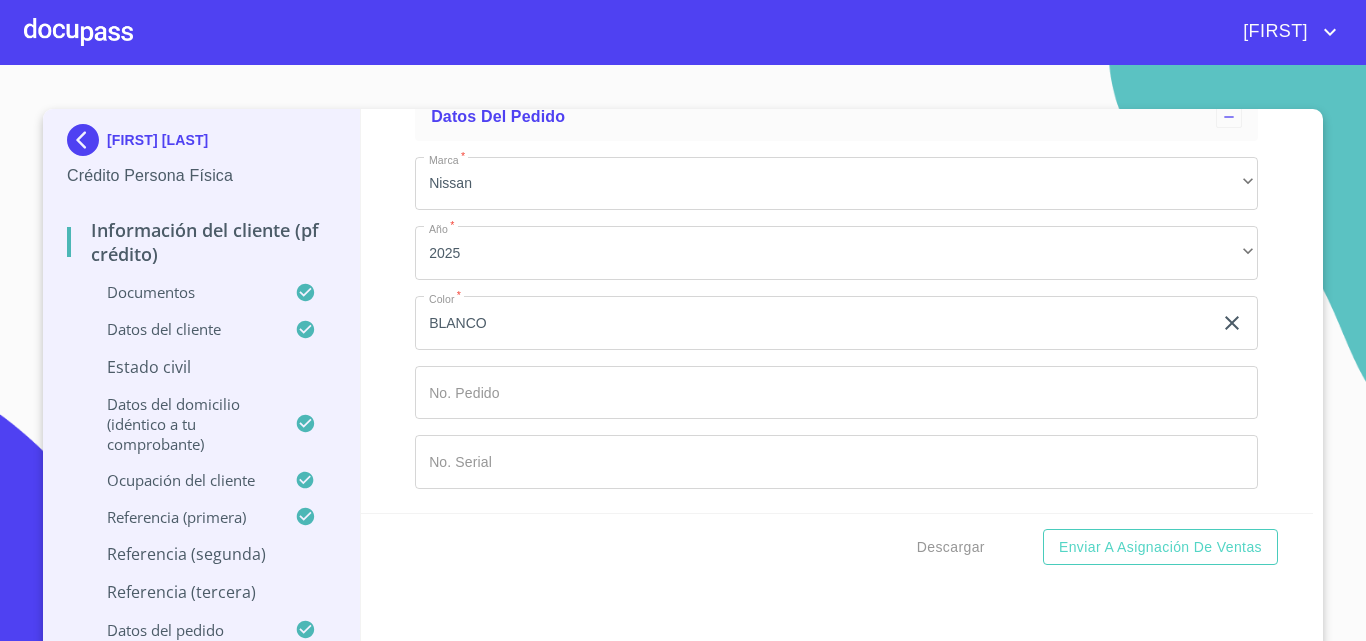 click on "Documento de identificación   *" at bounding box center [836, -952] 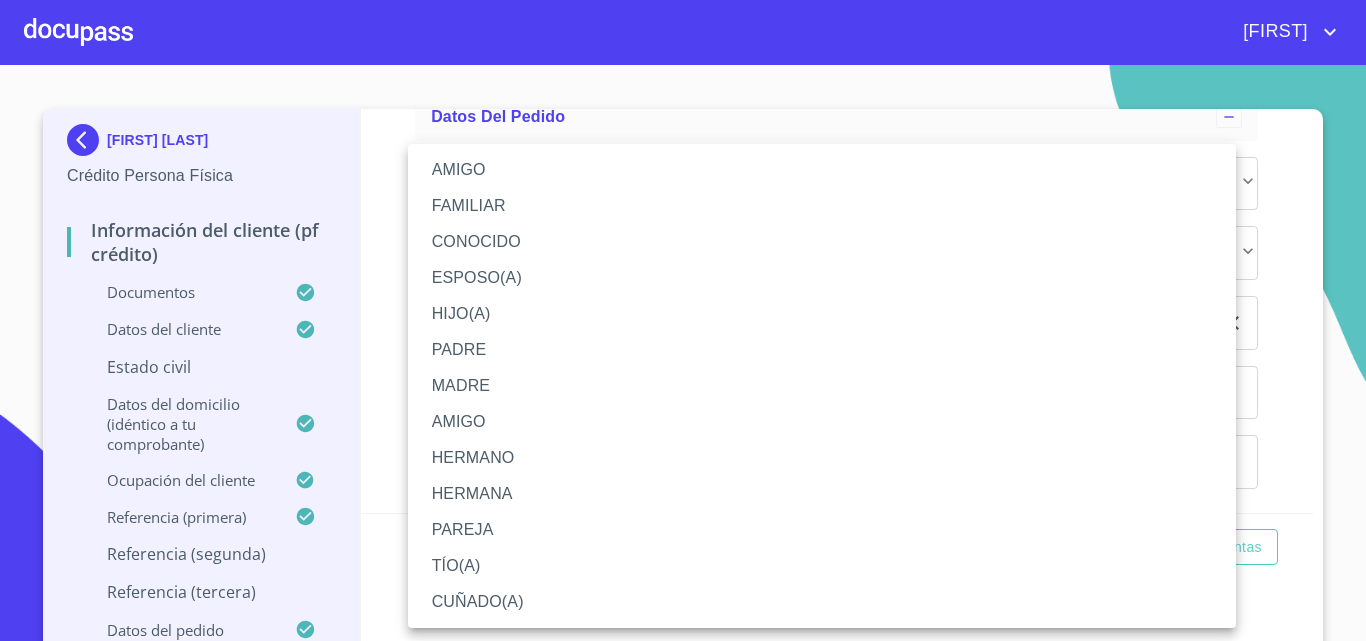 click on "FAMILIAR" at bounding box center [822, 206] 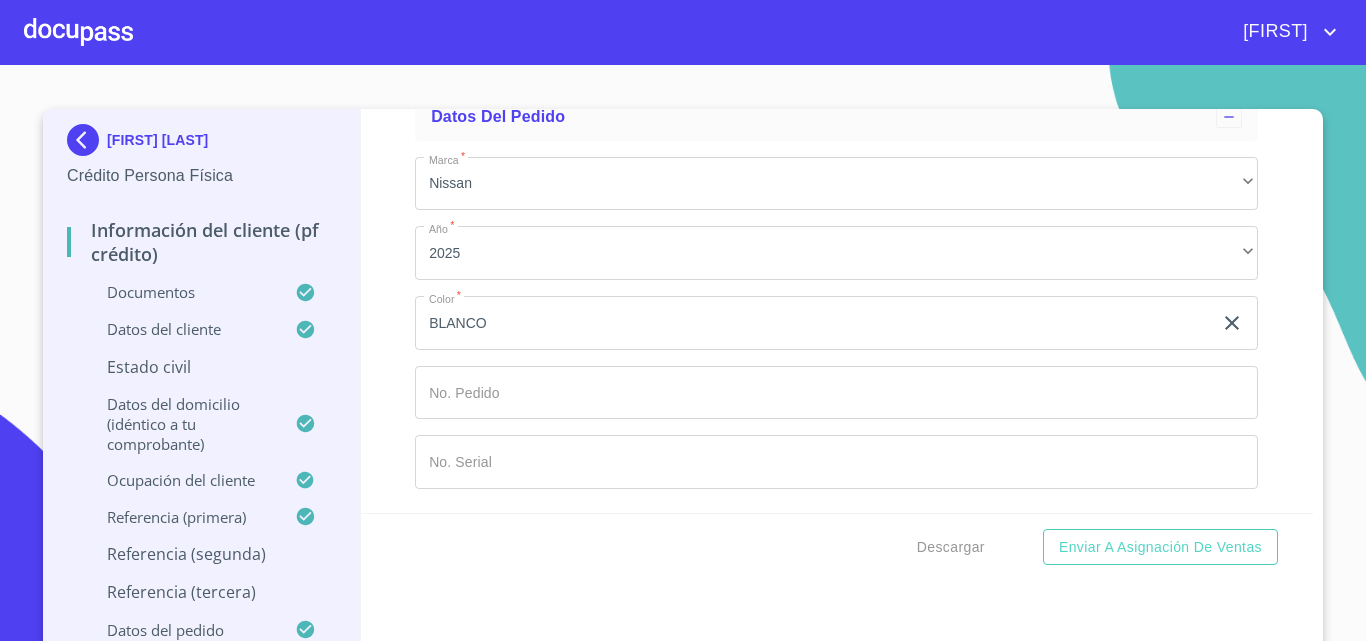 click on "​" at bounding box center [836, -604] 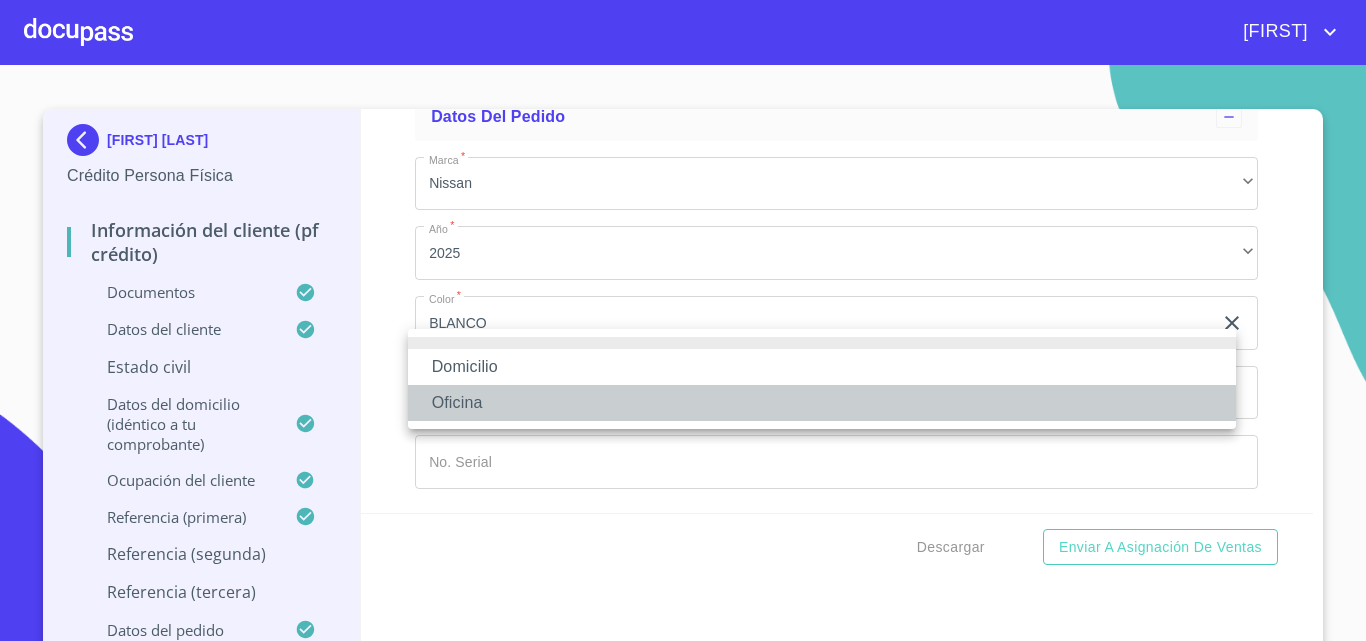 click on "Oficina" at bounding box center (822, 403) 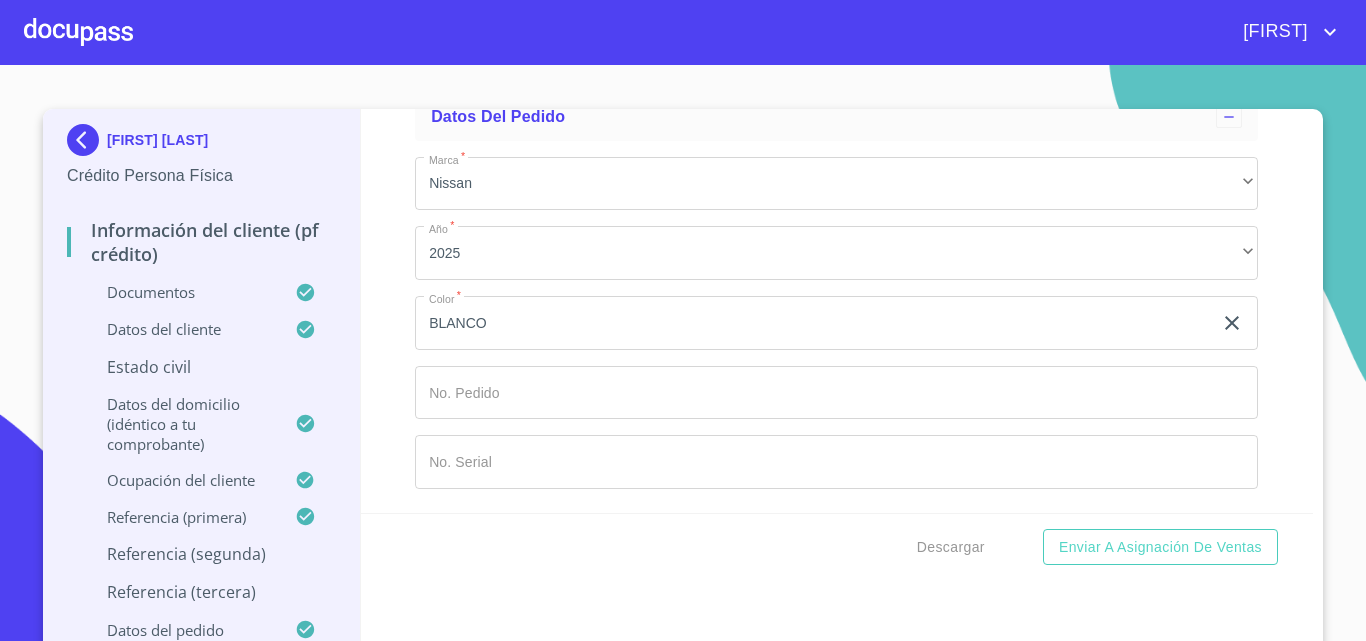 click on "Documento de identificación   *" at bounding box center [886, -534] 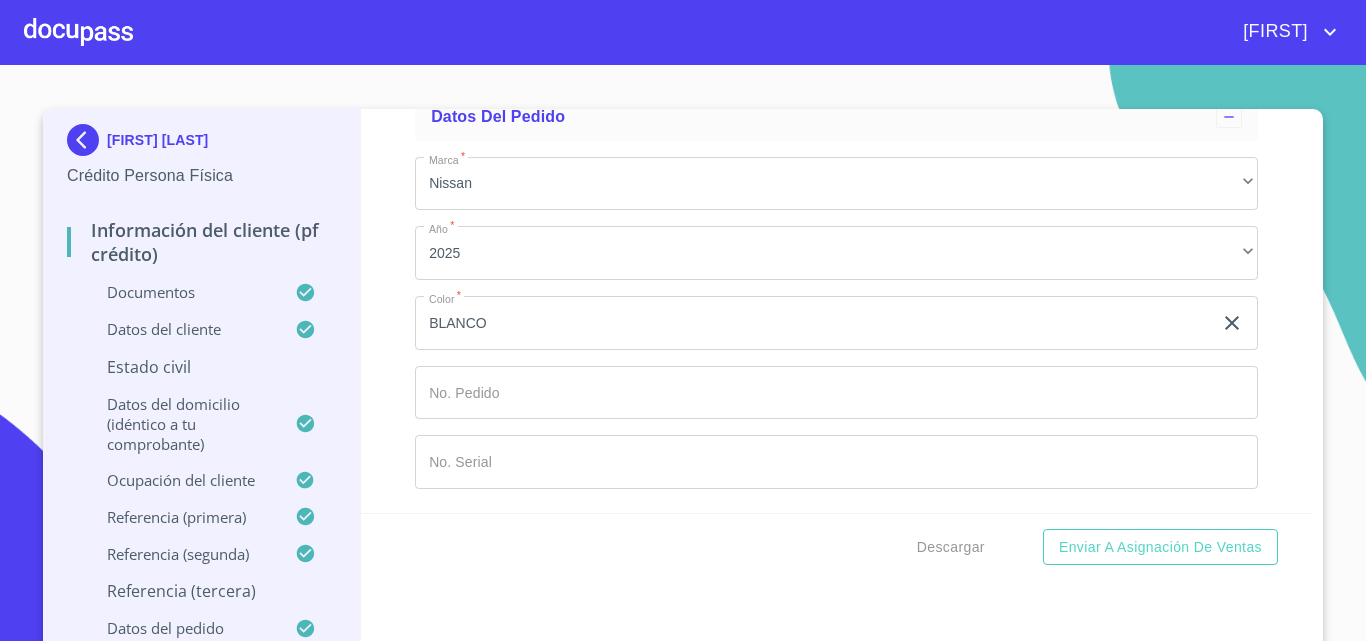 type on "ROSAS" 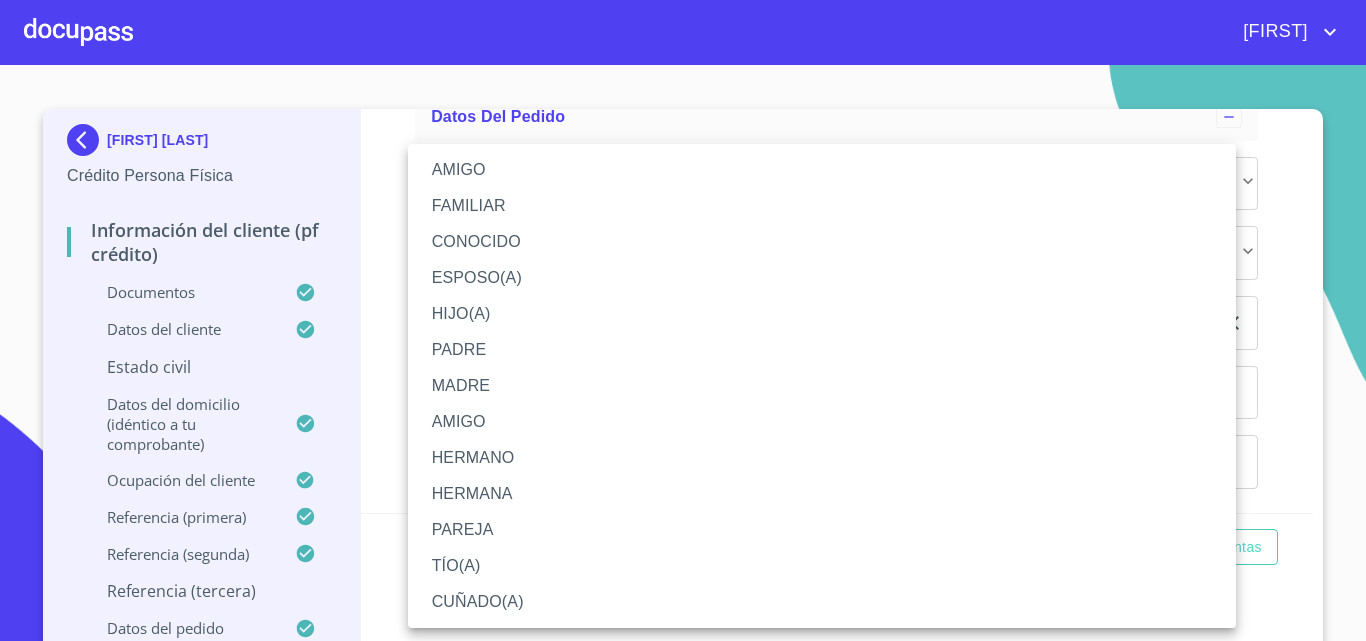 click on "AMIGO" at bounding box center (822, 170) 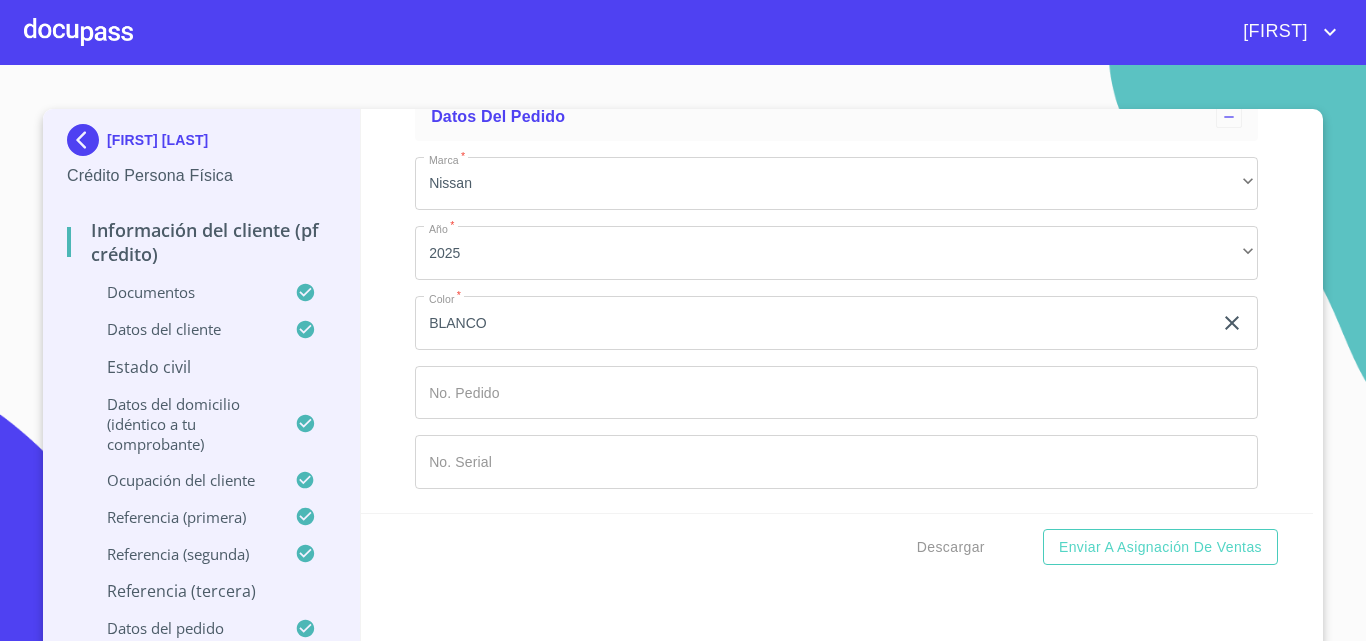 click on "​" at bounding box center (836, -36) 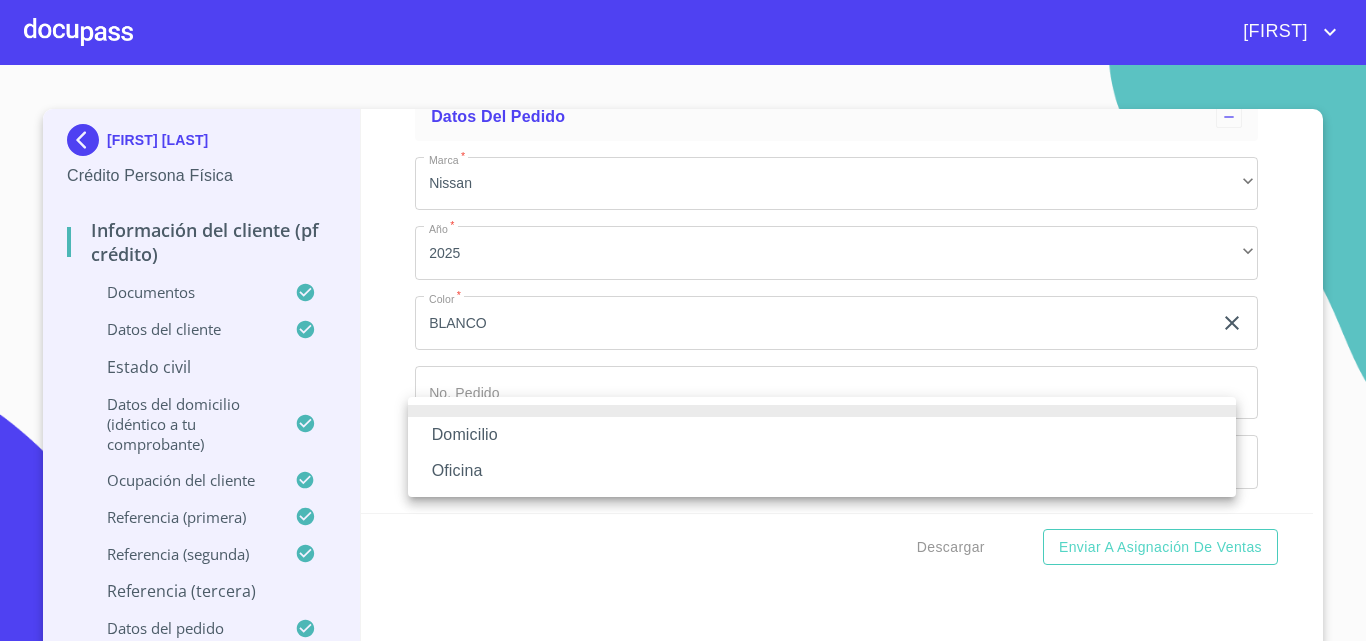 click on "Oficina" at bounding box center [822, 471] 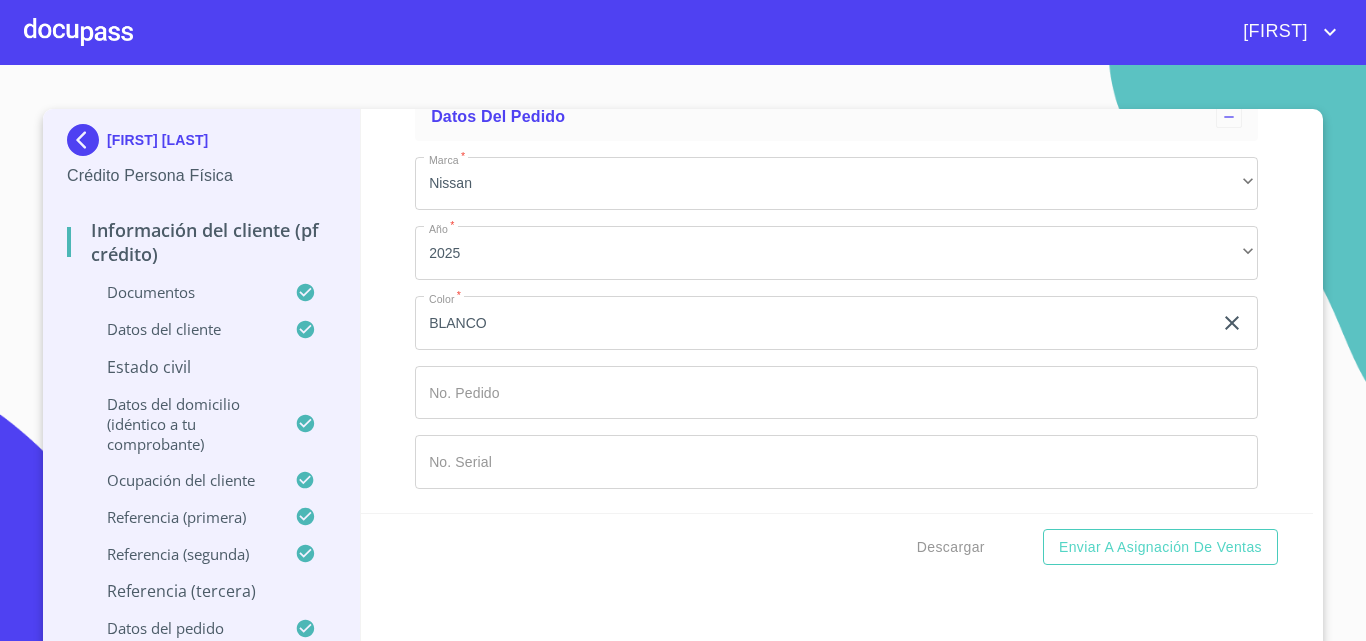click on "Documento de identificación   *" 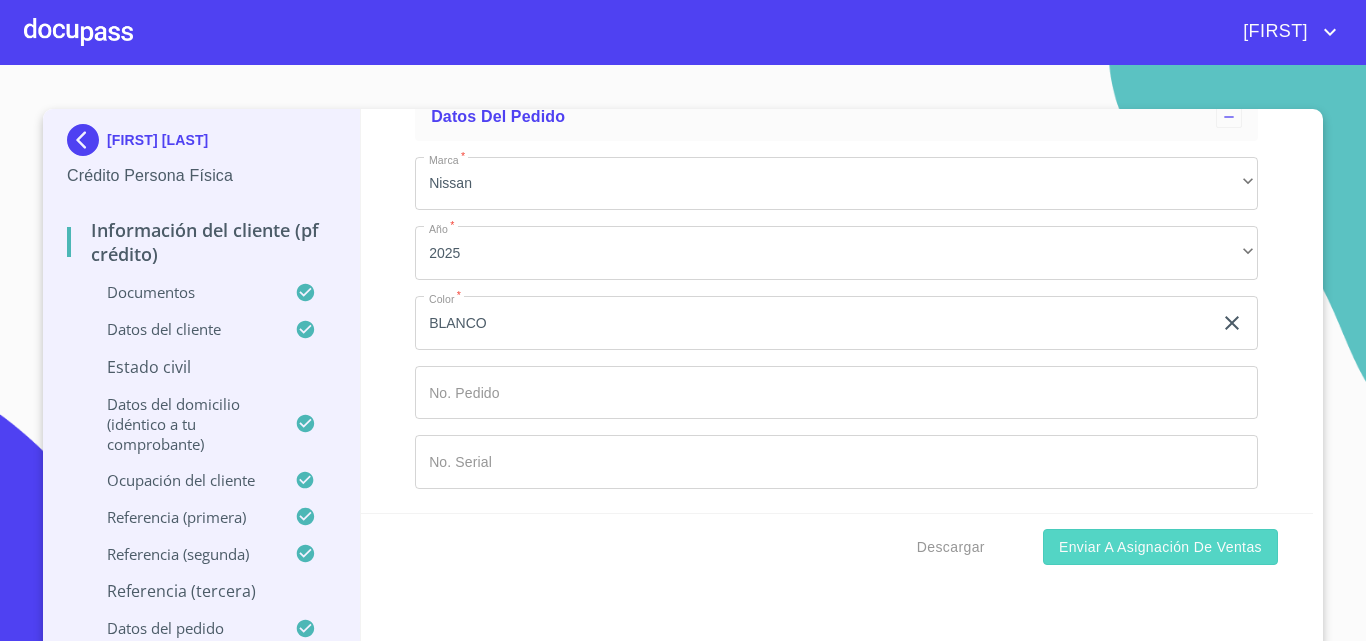 type on "([PHONE])" 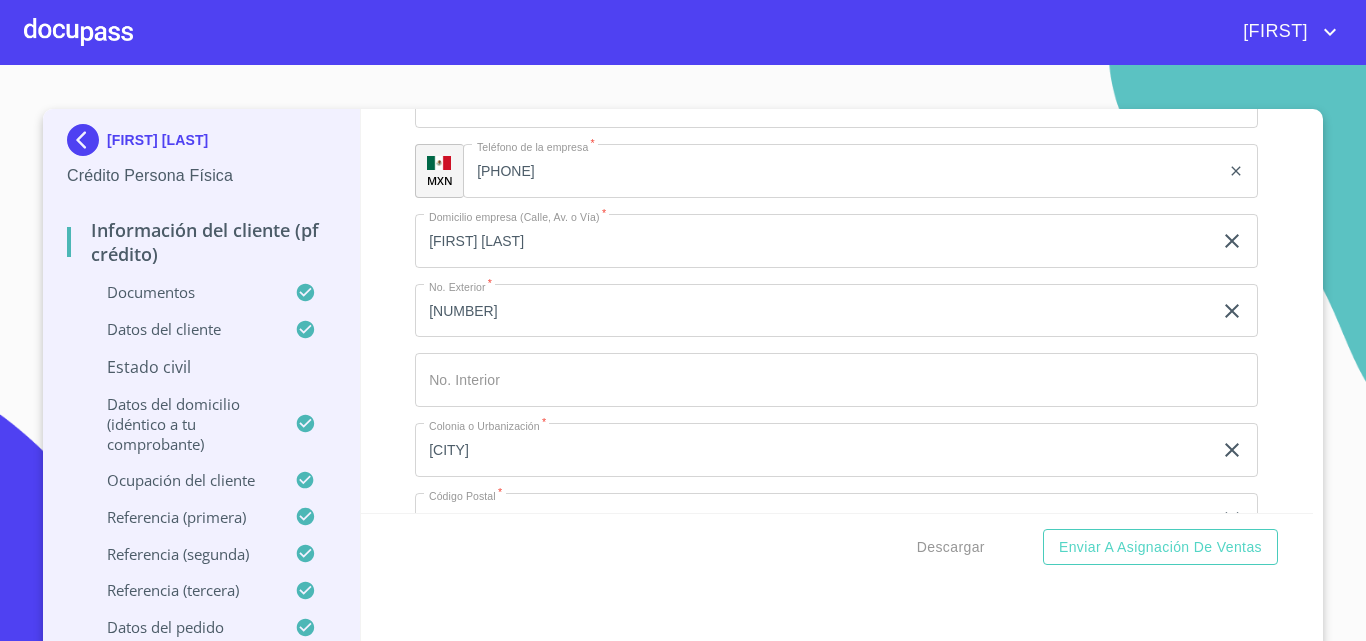 scroll, scrollTop: 7293, scrollLeft: 0, axis: vertical 